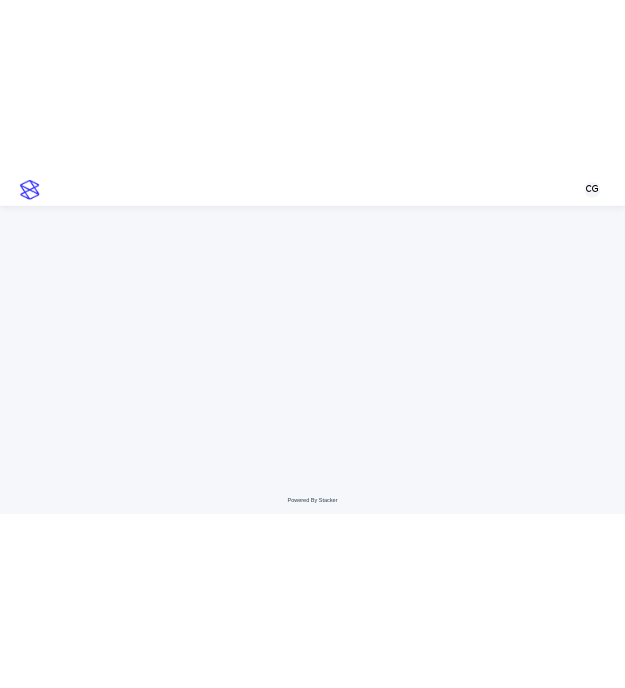 scroll, scrollTop: 0, scrollLeft: 0, axis: both 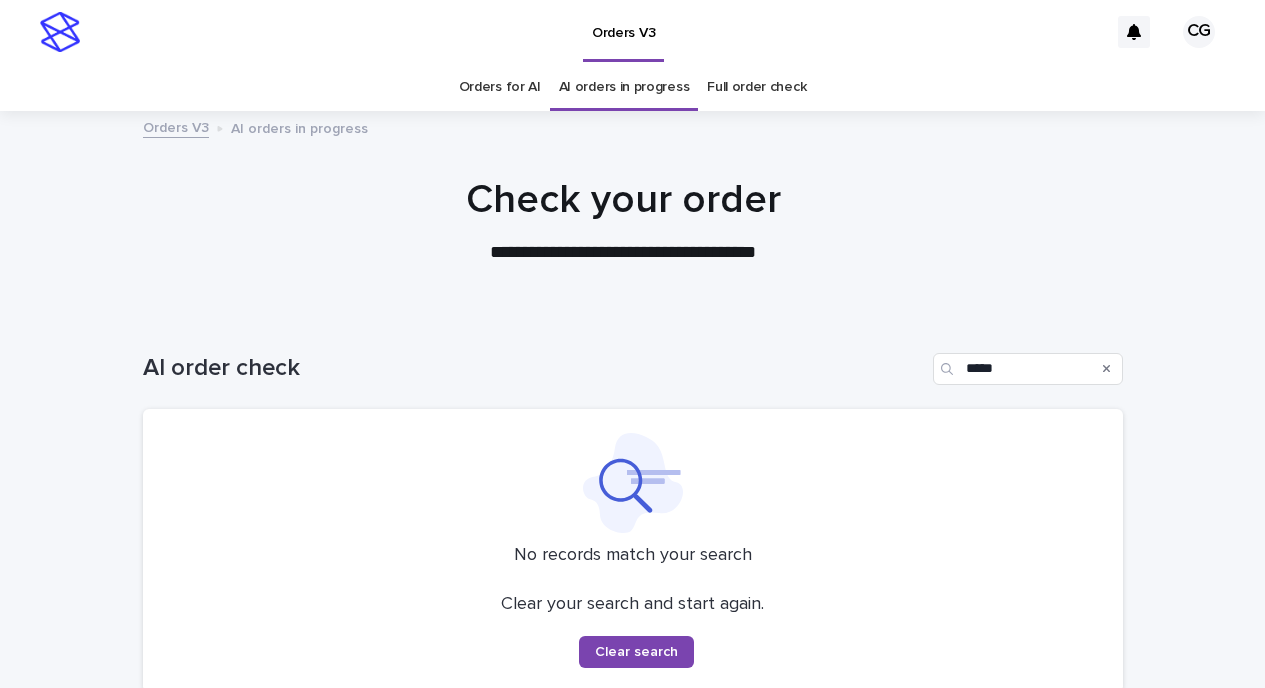 click on "Full order check" at bounding box center [756, 87] 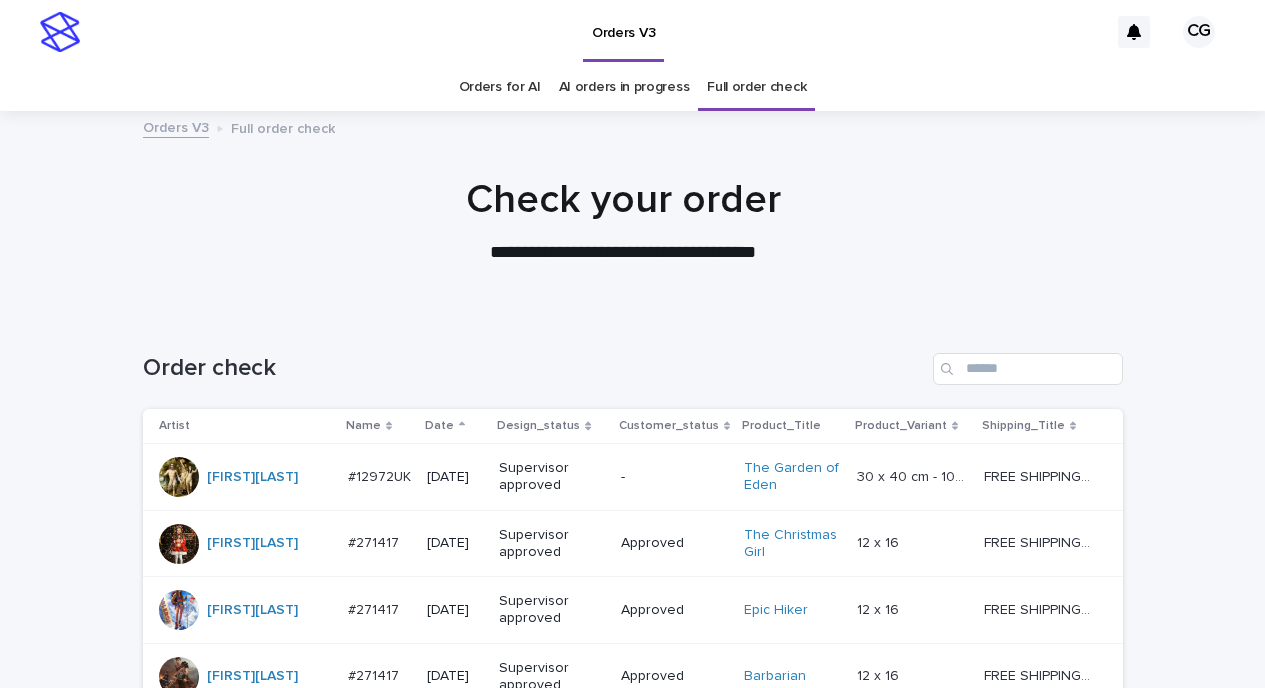 click on "Date" at bounding box center [455, 426] 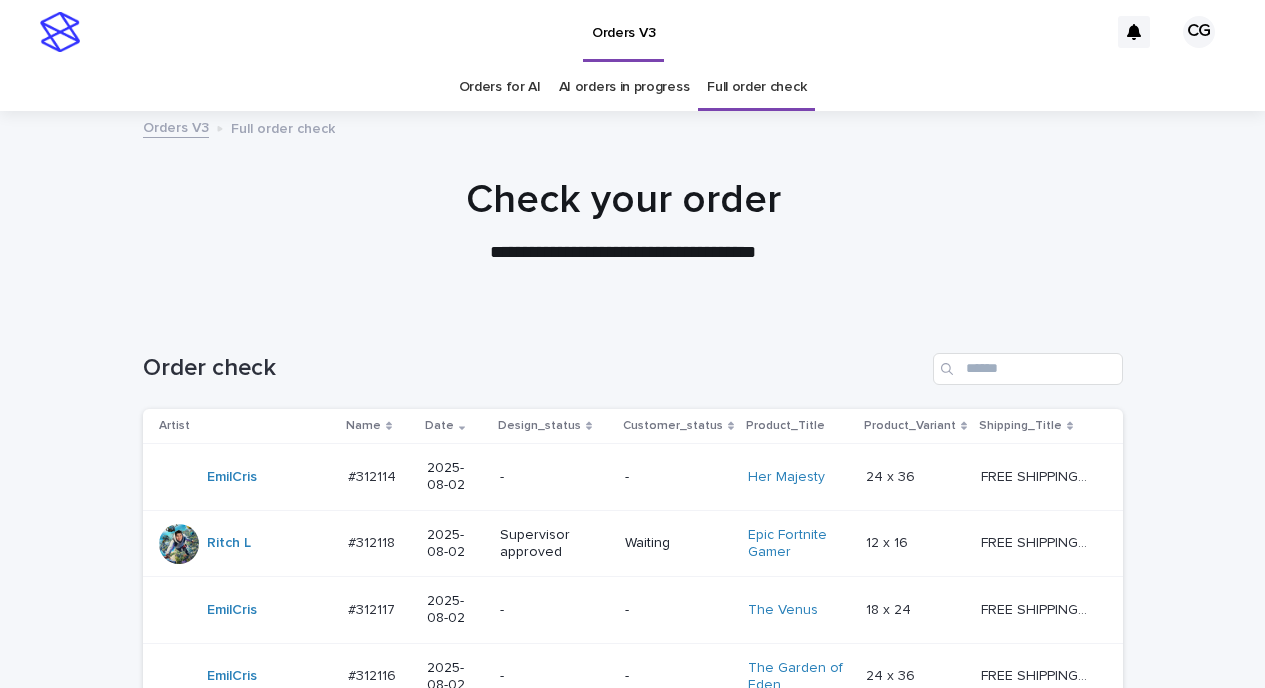 click on "-" at bounding box center [554, 475] 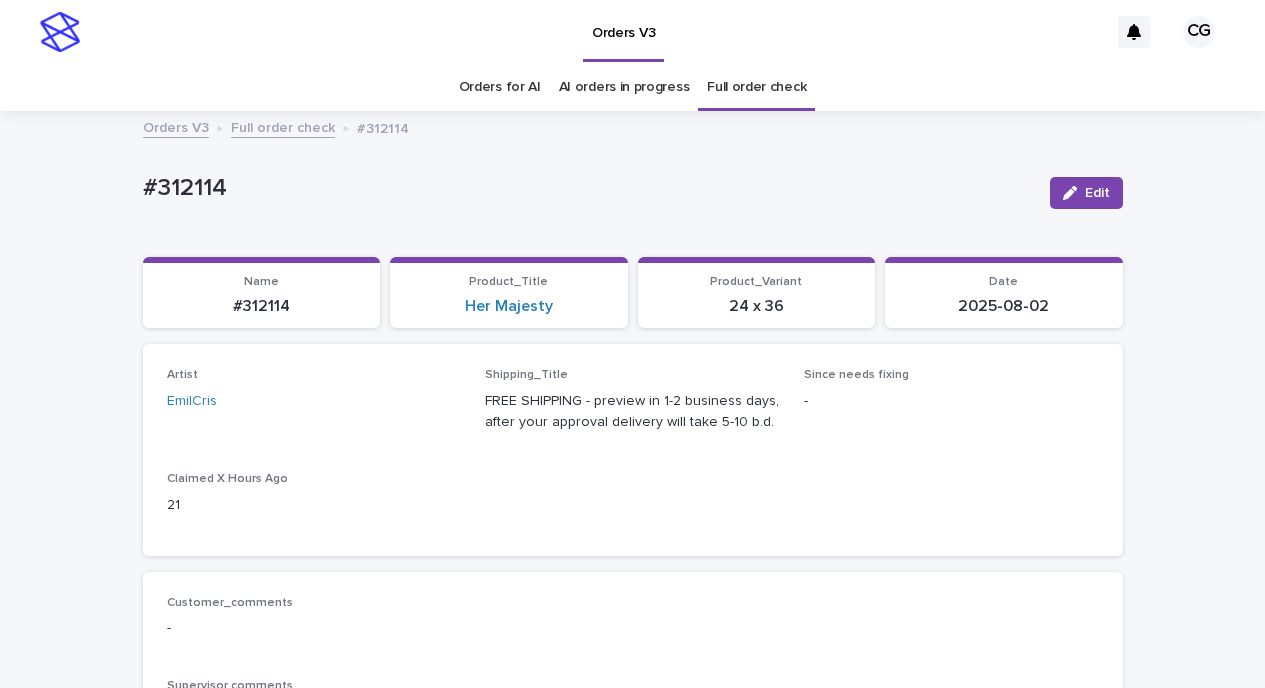 click on "#312114 Edit" at bounding box center [633, 193] 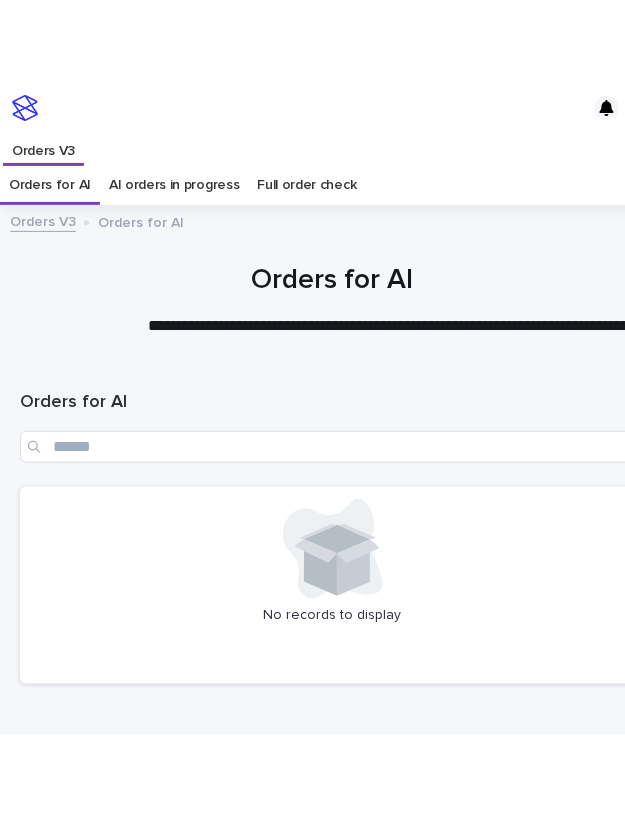 scroll, scrollTop: 77, scrollLeft: 0, axis: vertical 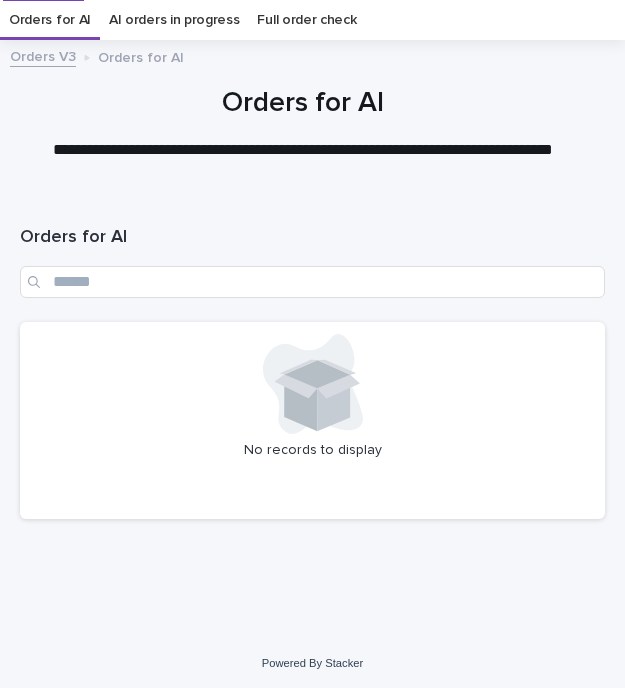 click on "**********" at bounding box center (312, 307) 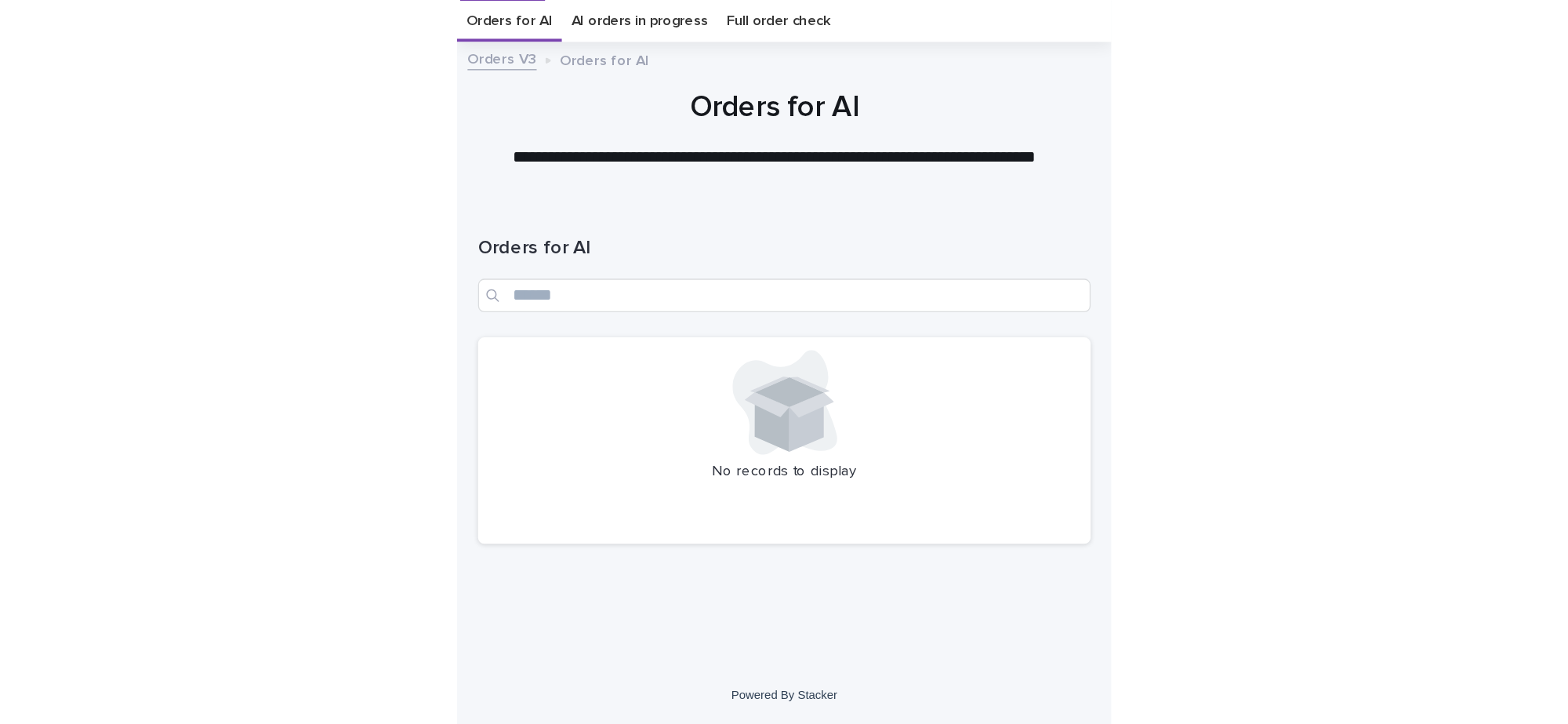 scroll, scrollTop: 0, scrollLeft: 0, axis: both 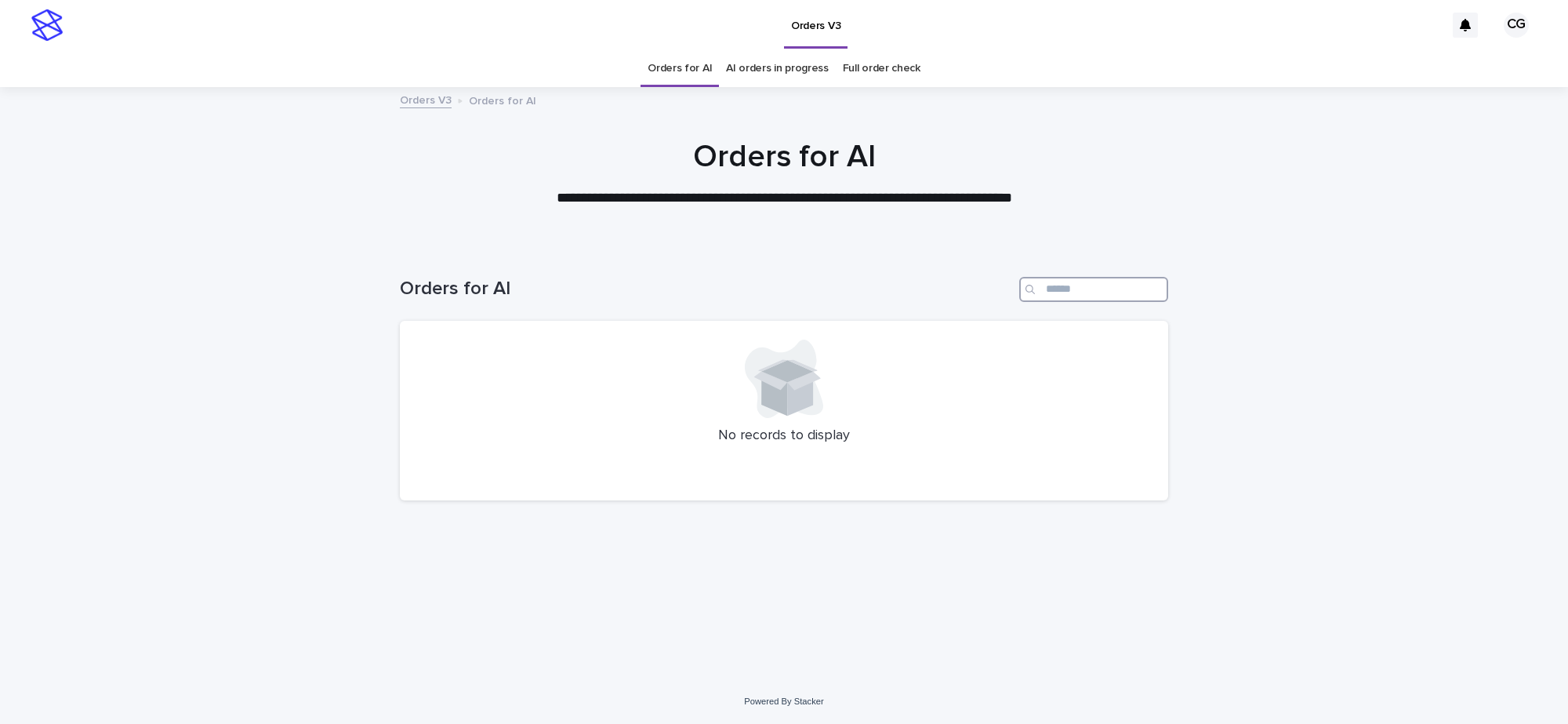 click at bounding box center (1094, 289) 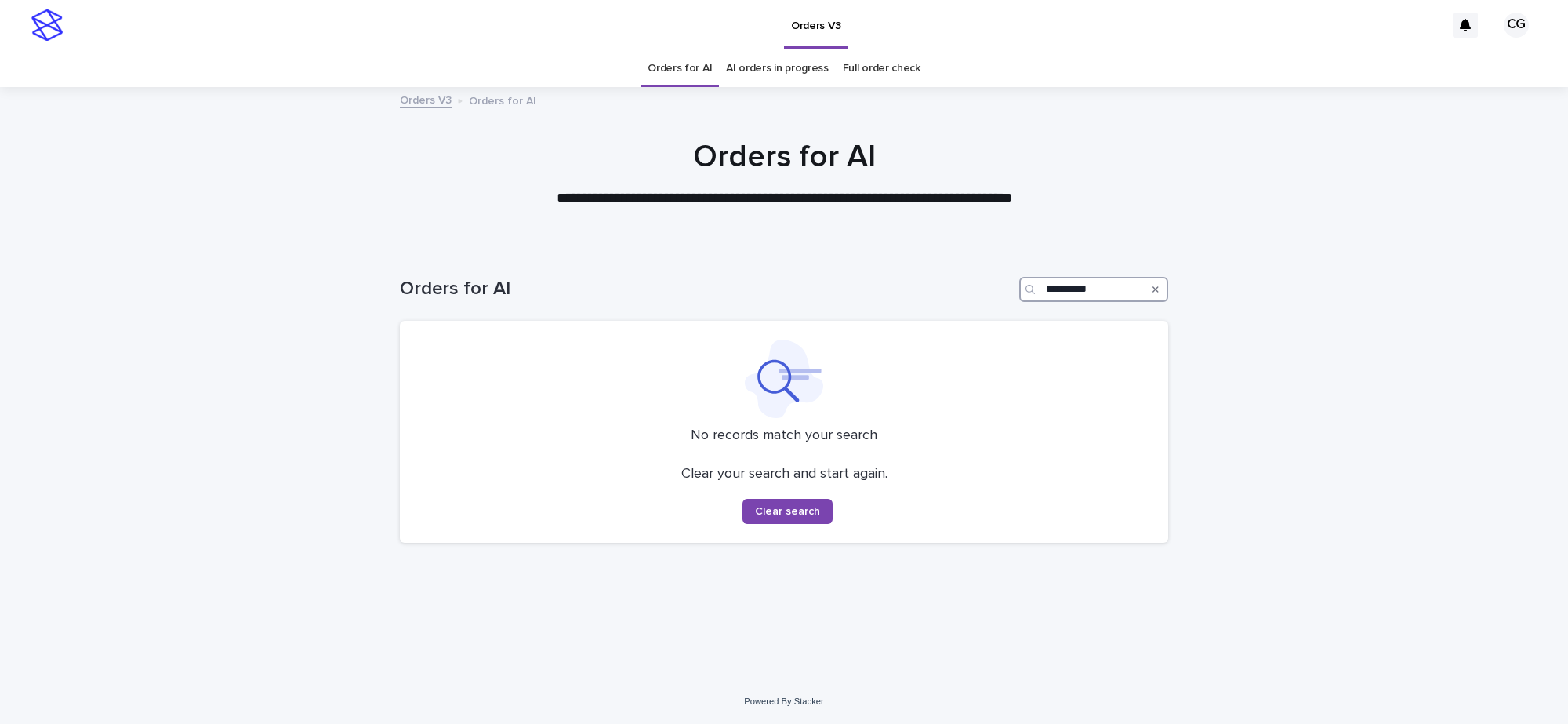 type on "**********" 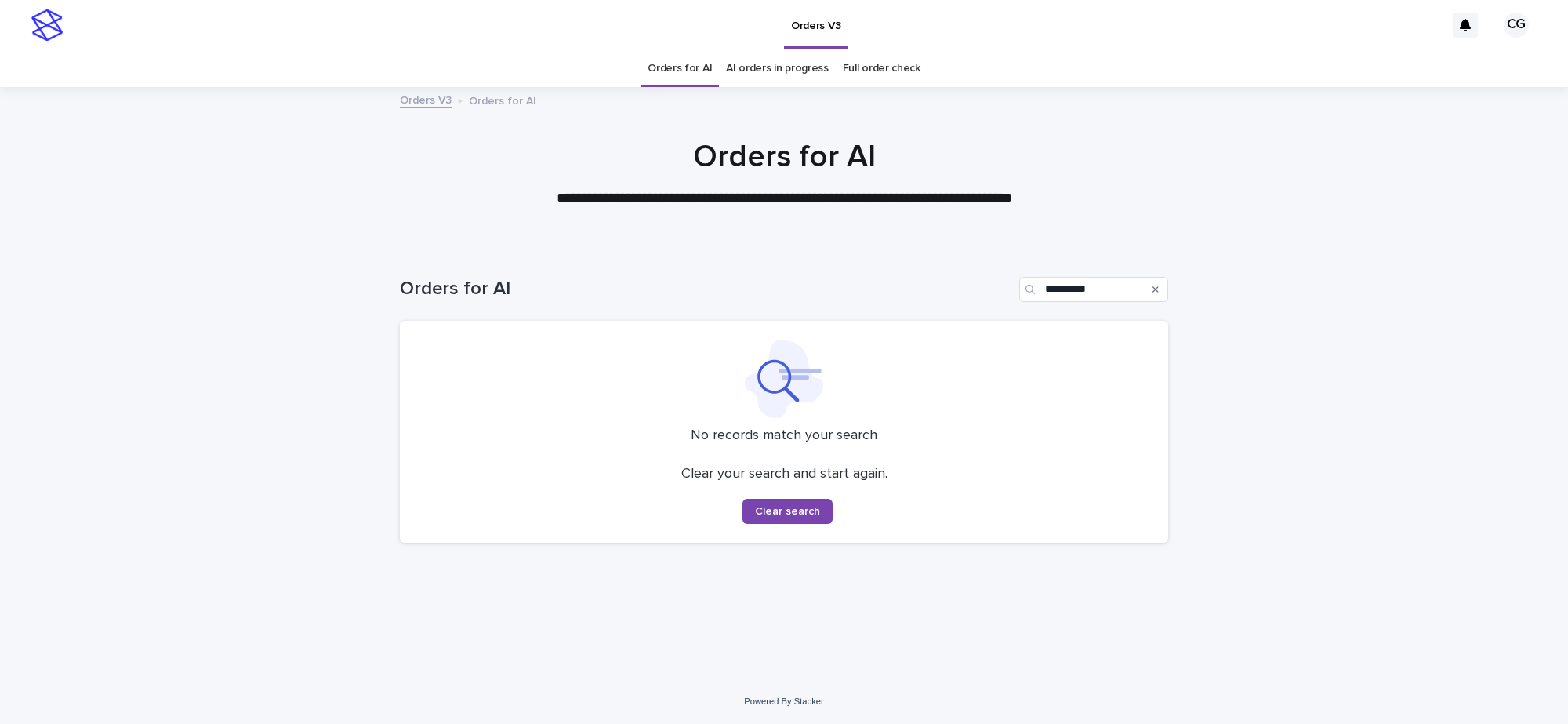 click 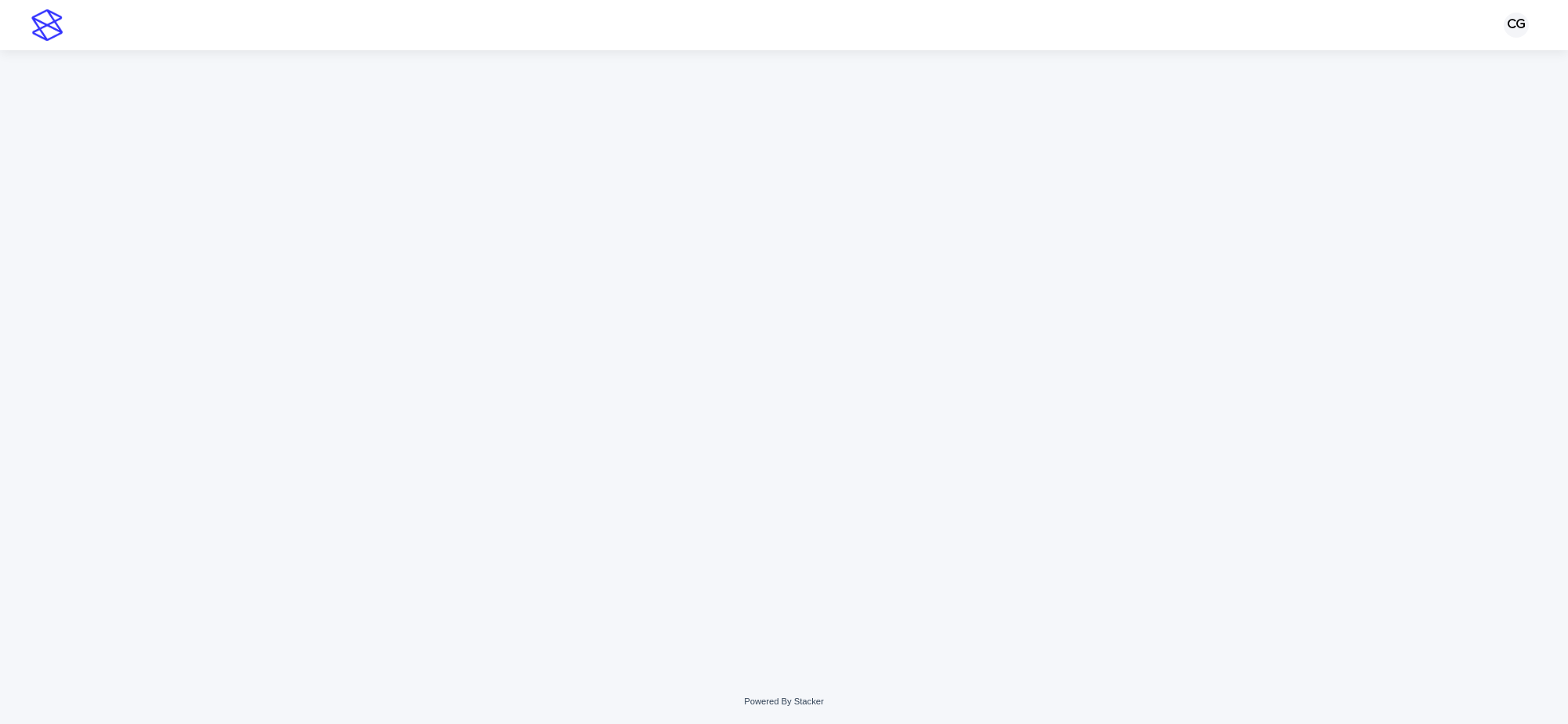 scroll, scrollTop: 0, scrollLeft: 0, axis: both 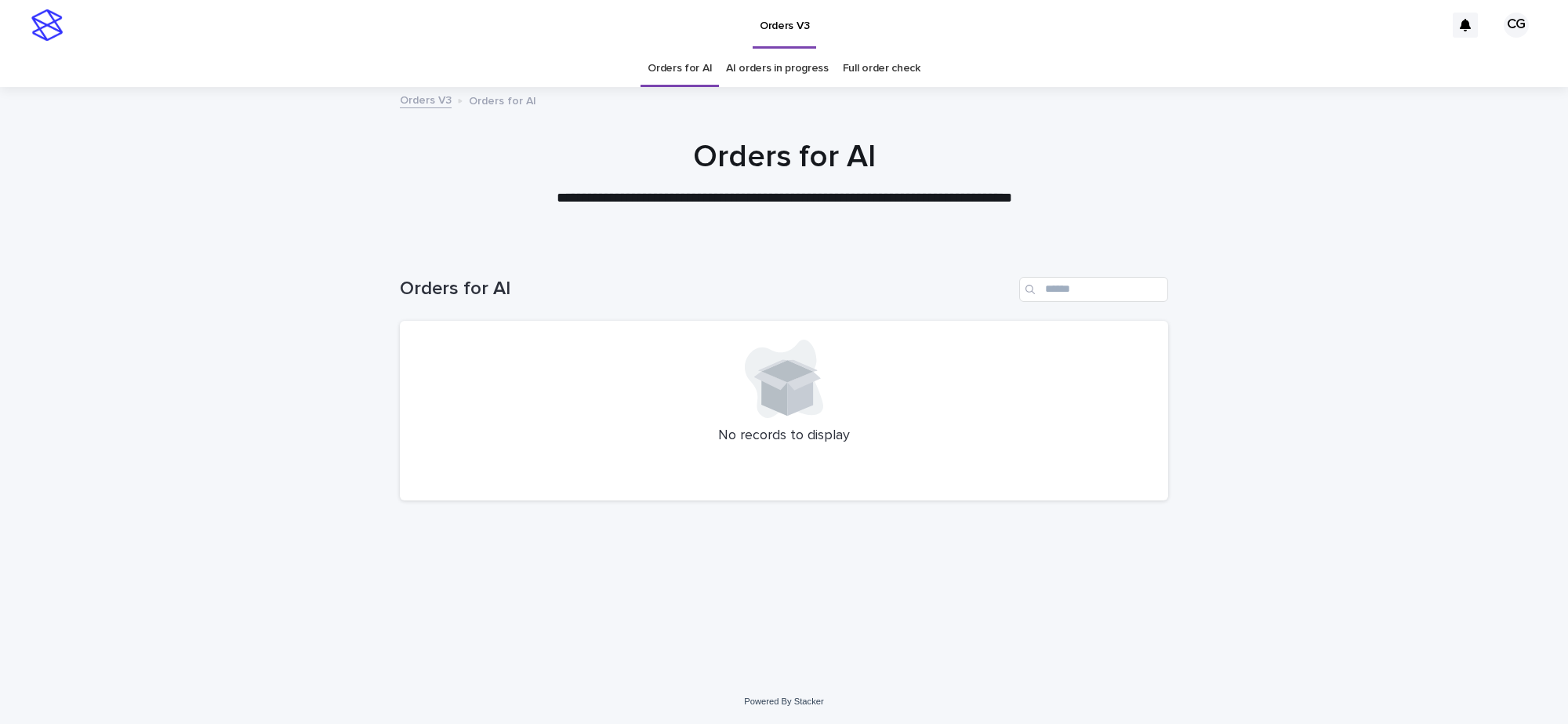 drag, startPoint x: 945, startPoint y: 537, endPoint x: 849, endPoint y: 476, distance: 113.74093 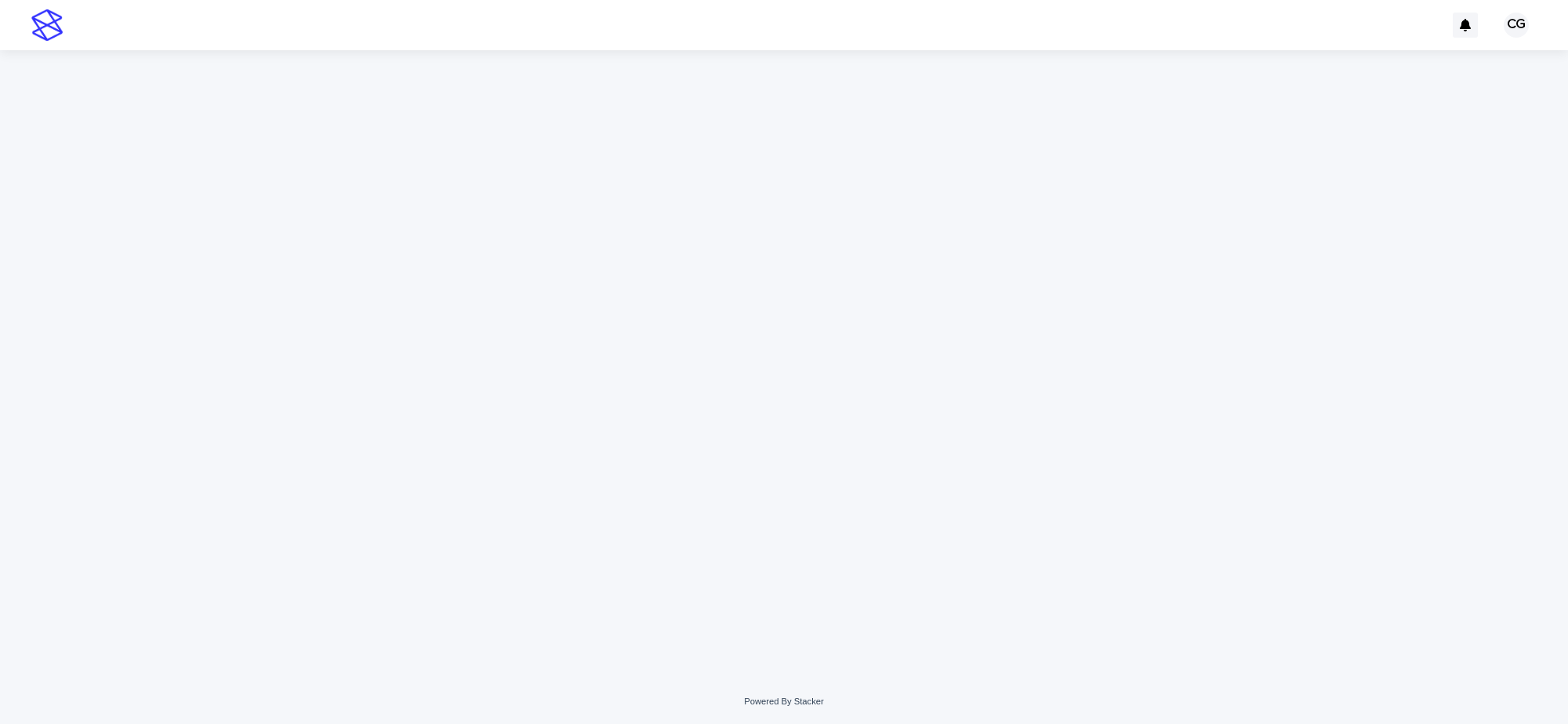 scroll, scrollTop: 0, scrollLeft: 0, axis: both 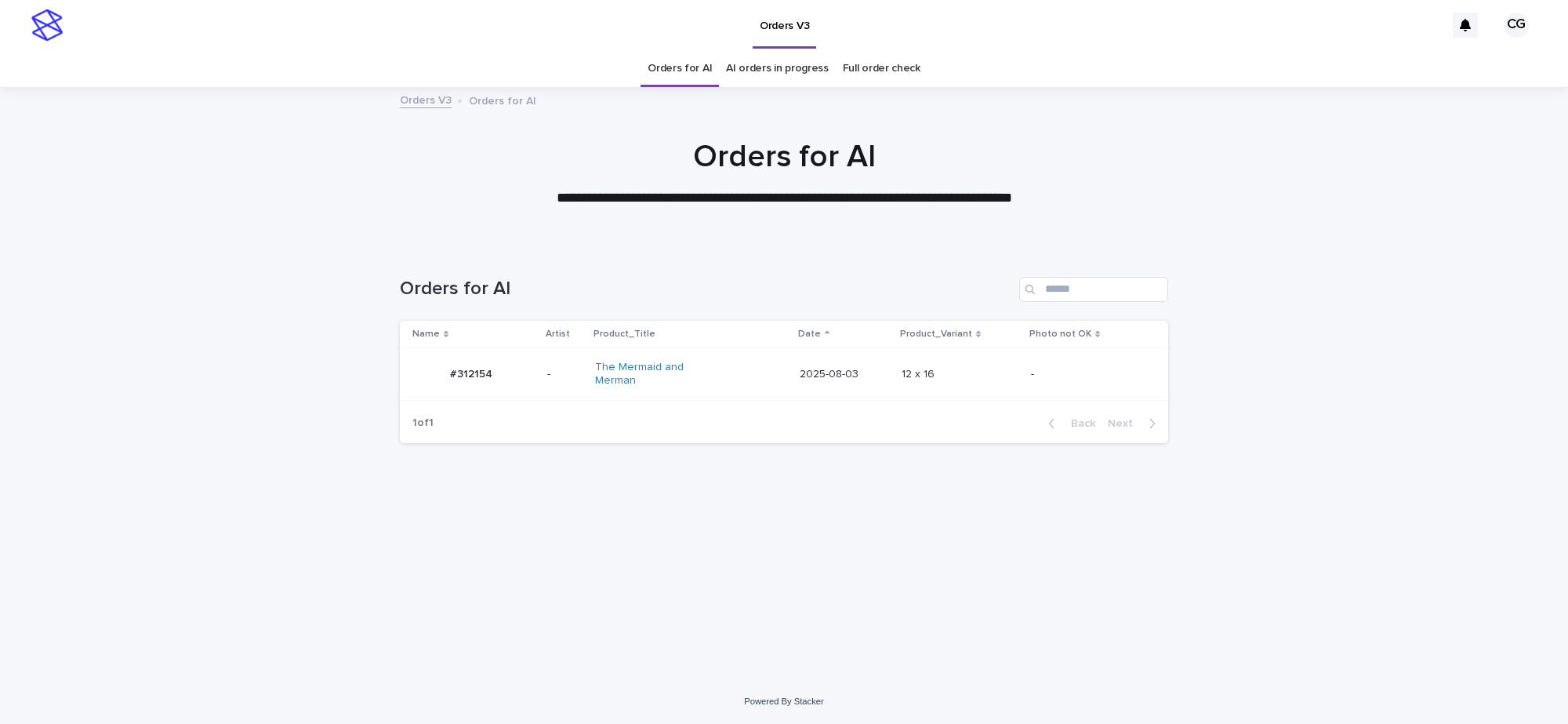 click on "The Mermaid and Merman" at bounding box center (691, 374) 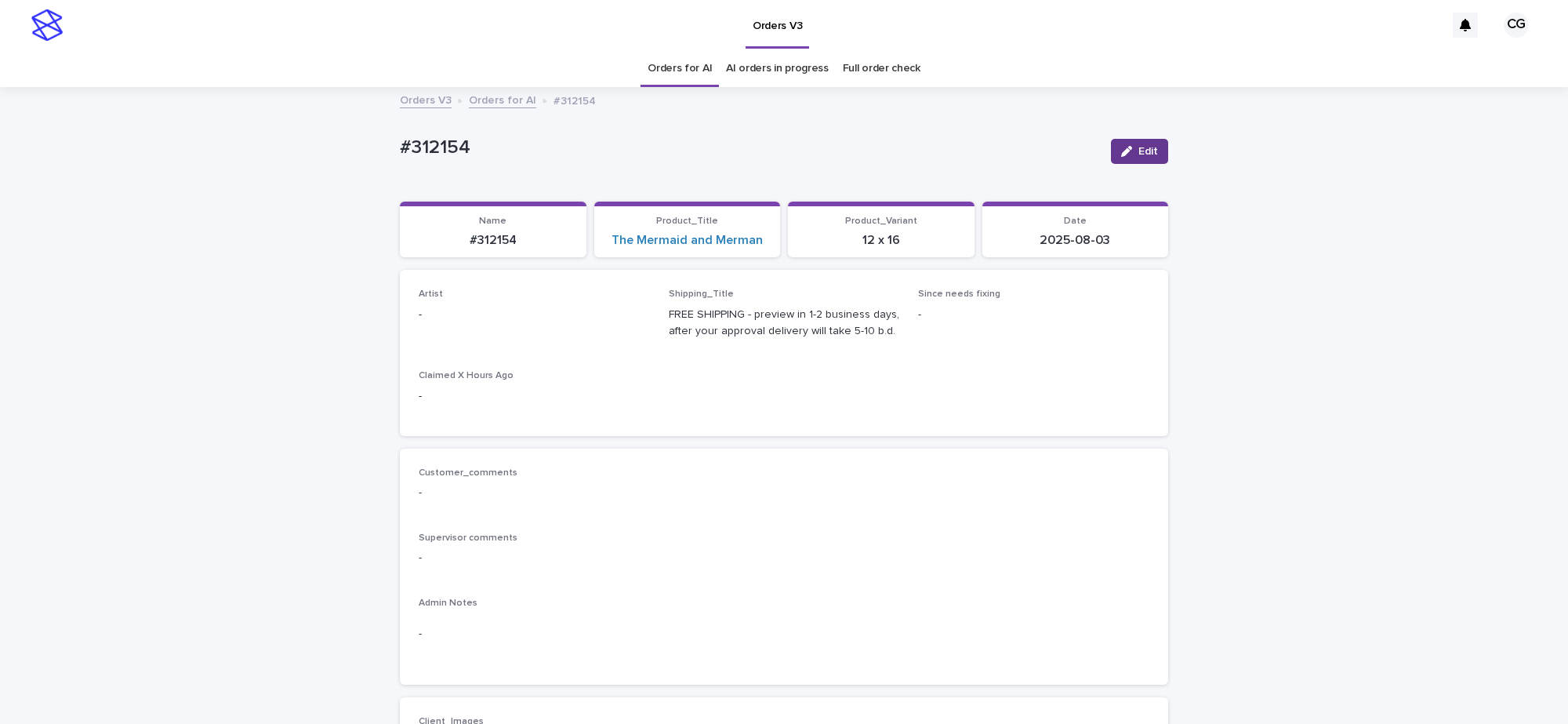 click at bounding box center (1130, 151) 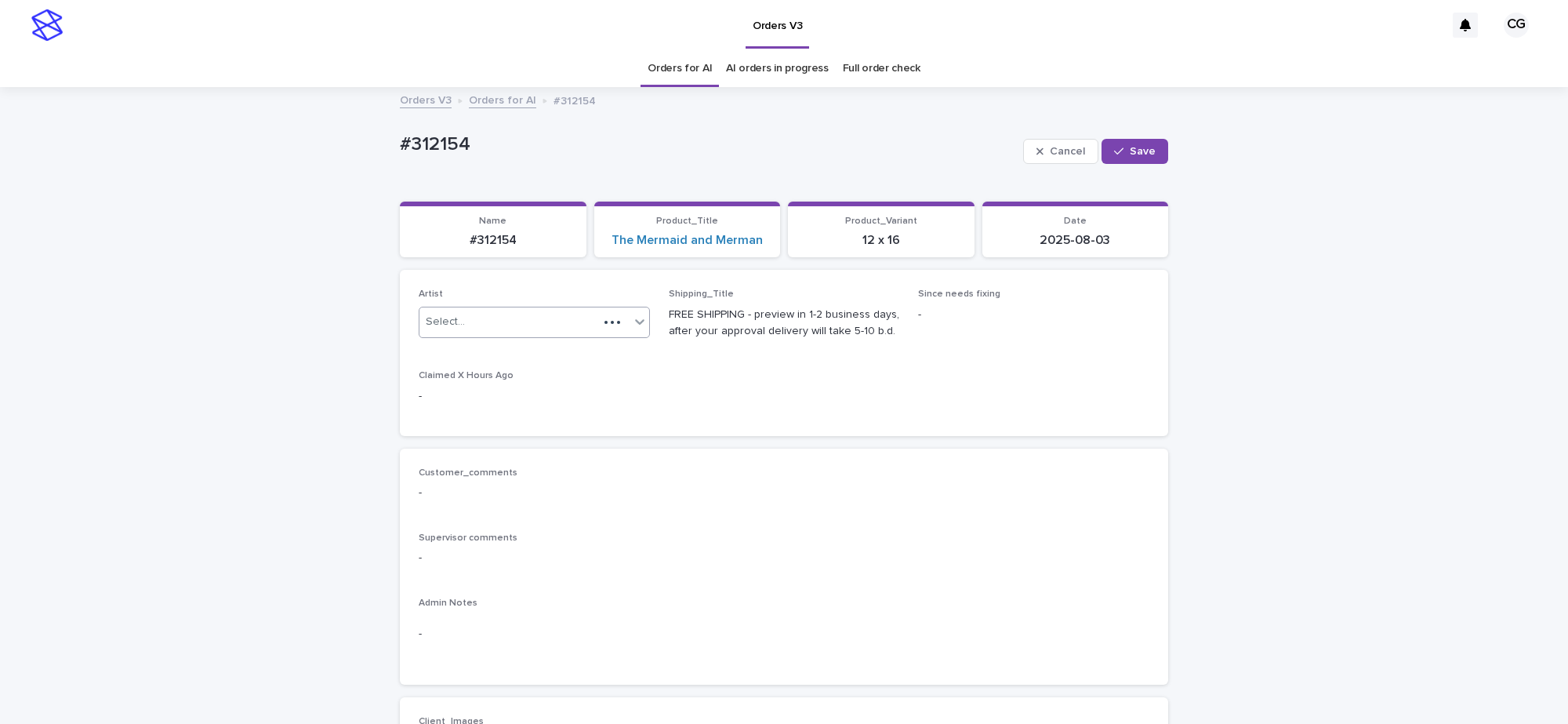 click on "Select..." at bounding box center [509, 322] 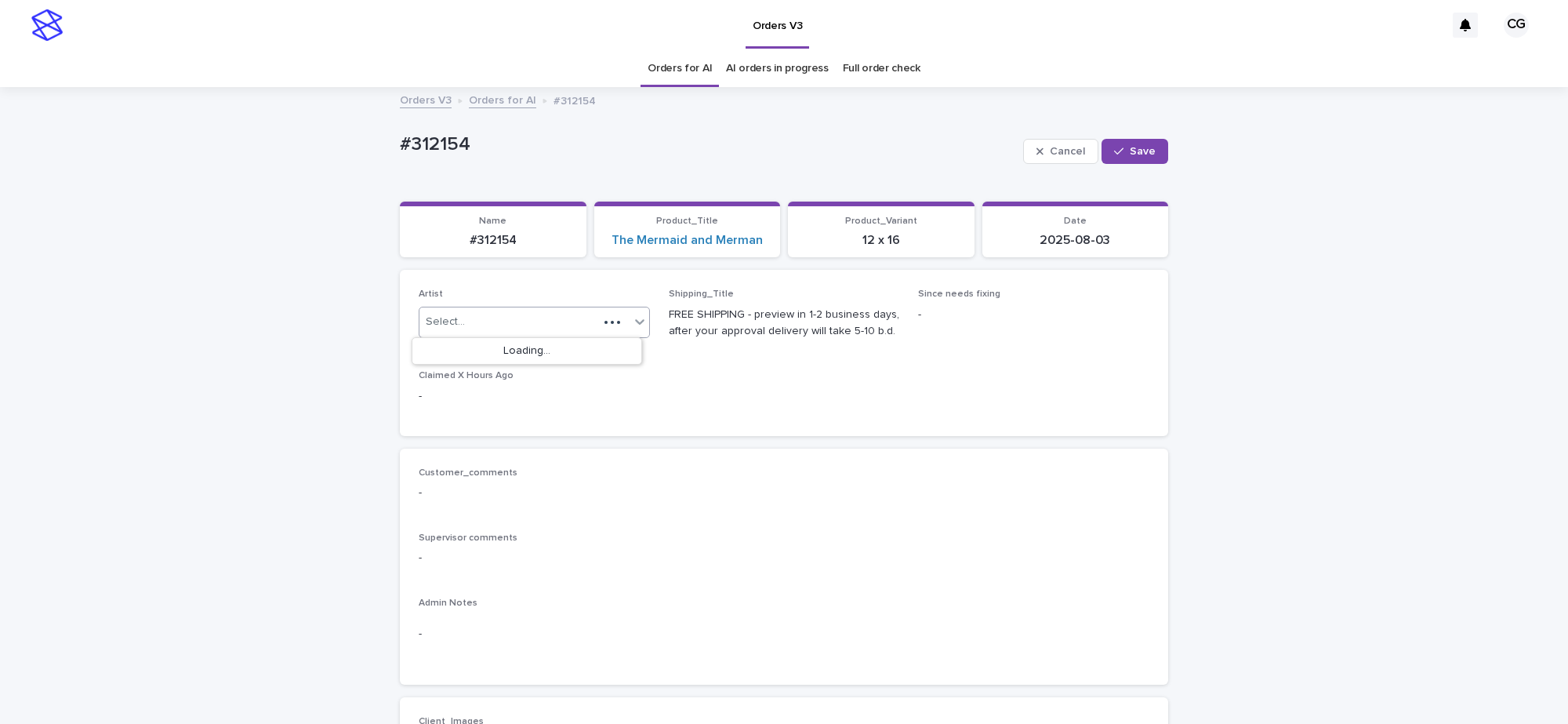 paste on "**********" 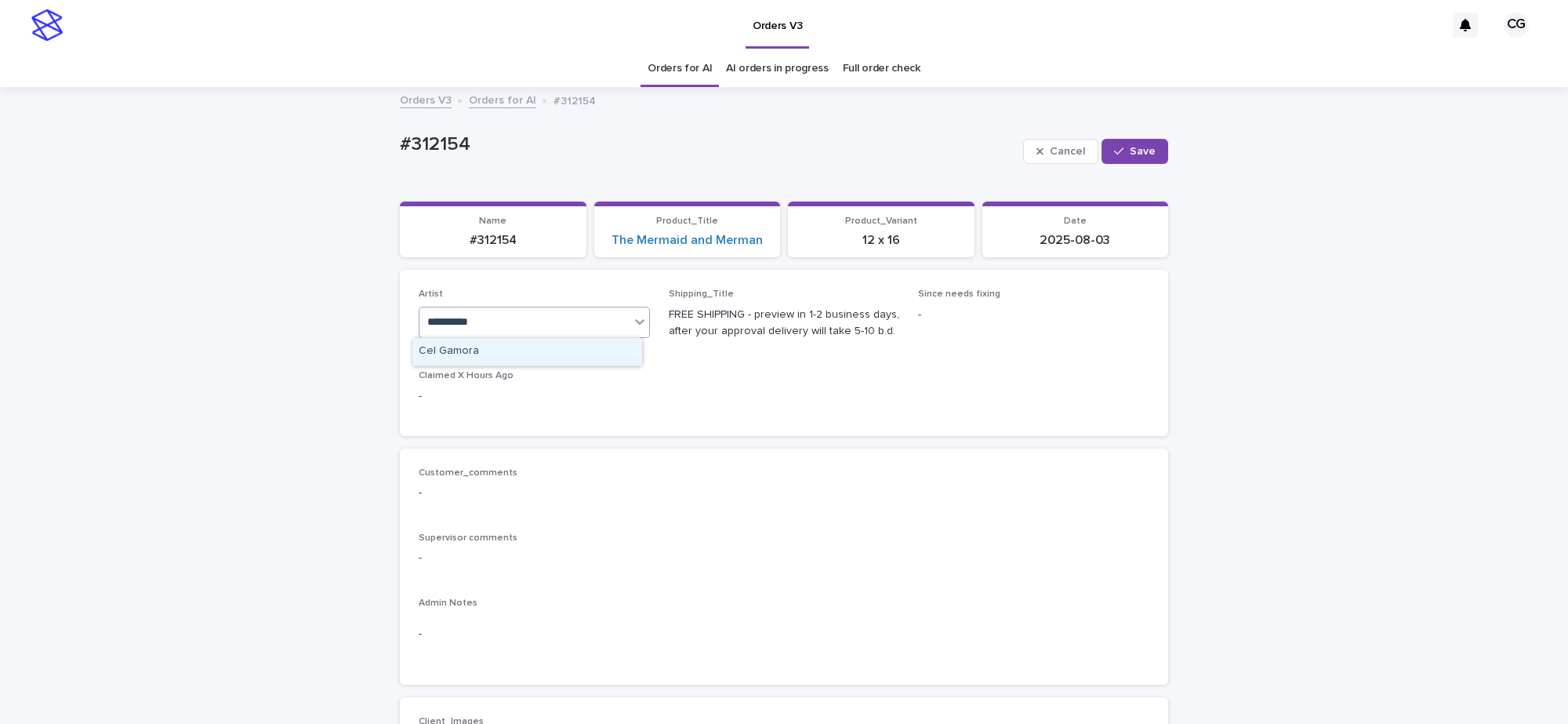 type 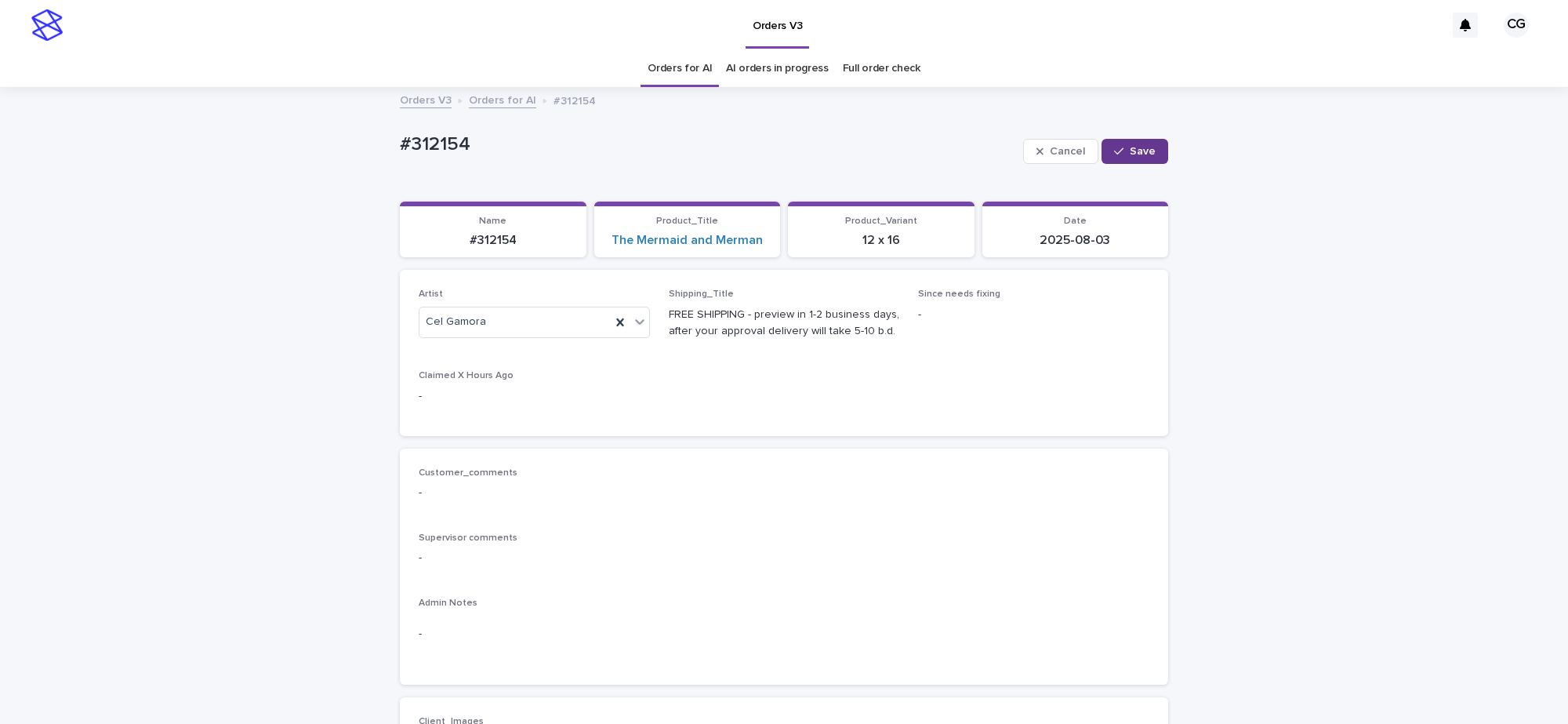 drag, startPoint x: 1138, startPoint y: 155, endPoint x: 699, endPoint y: 75, distance: 446.23 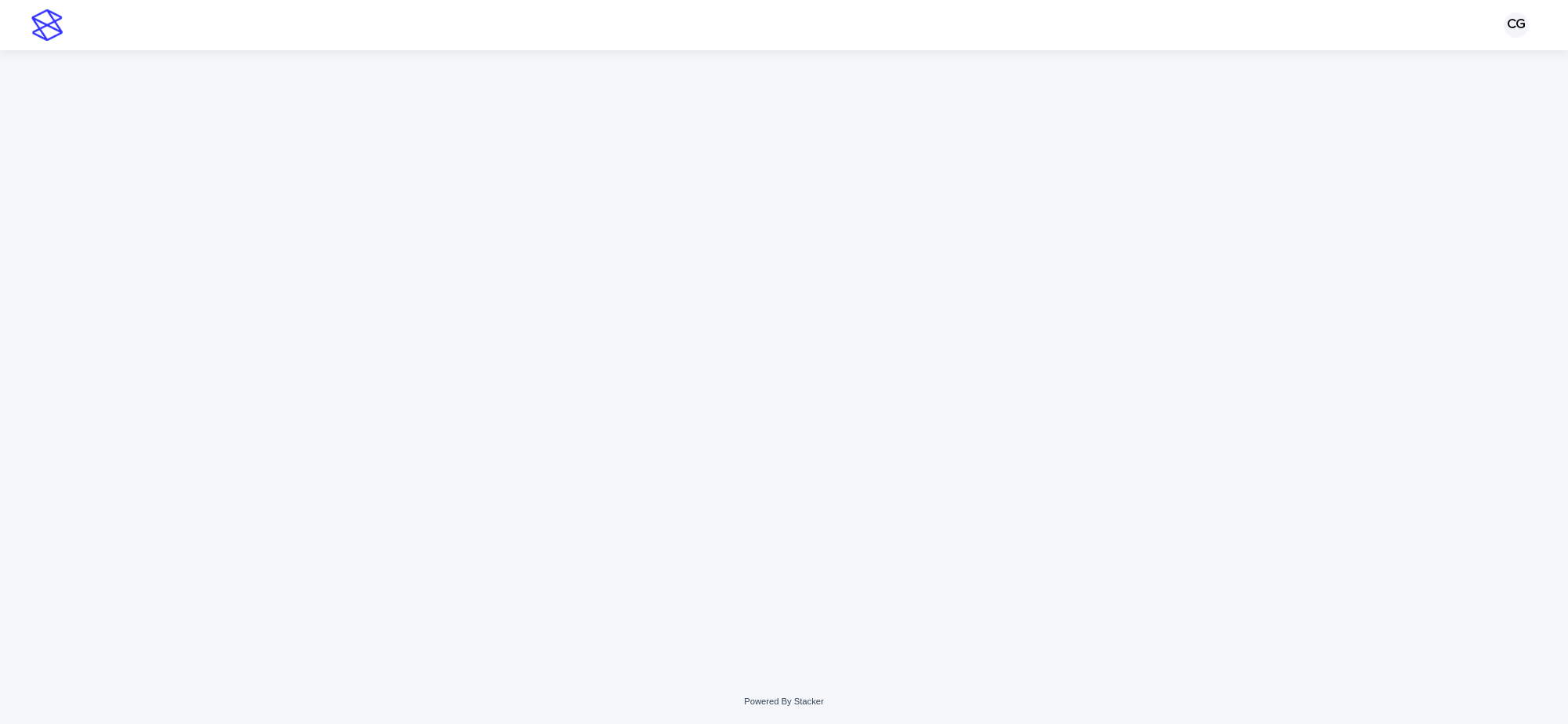 scroll, scrollTop: 0, scrollLeft: 0, axis: both 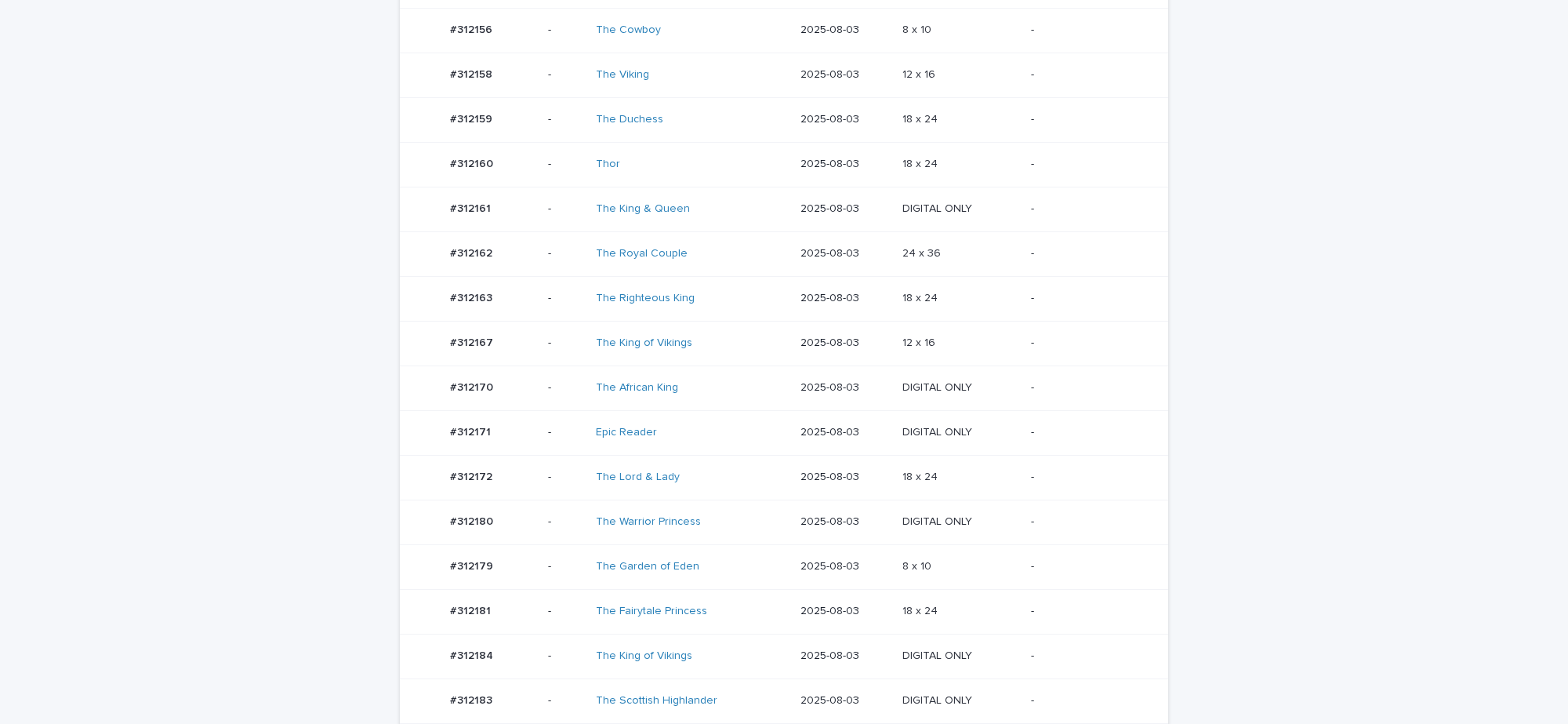 click on "The Fairytale Princess" at bounding box center (691, 611) 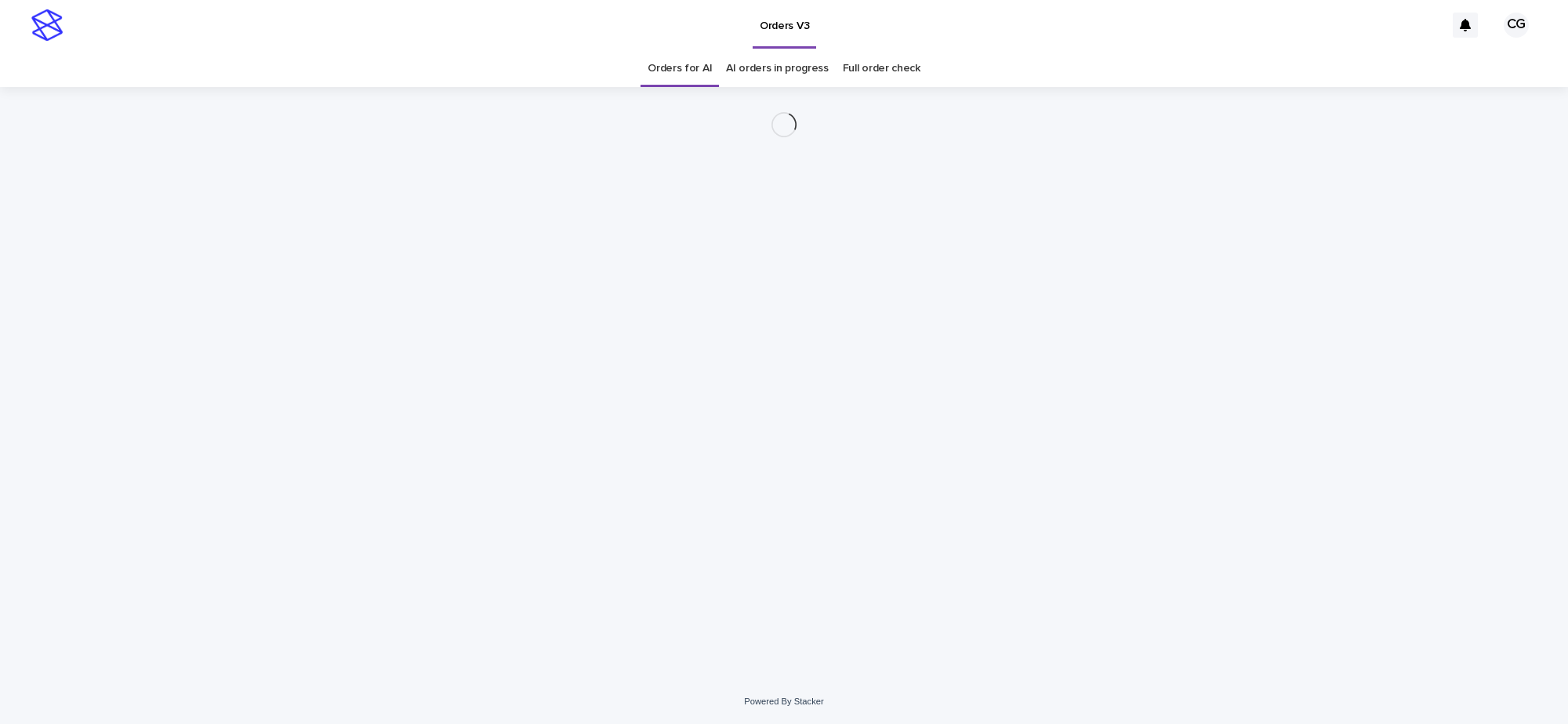 scroll, scrollTop: 0, scrollLeft: 0, axis: both 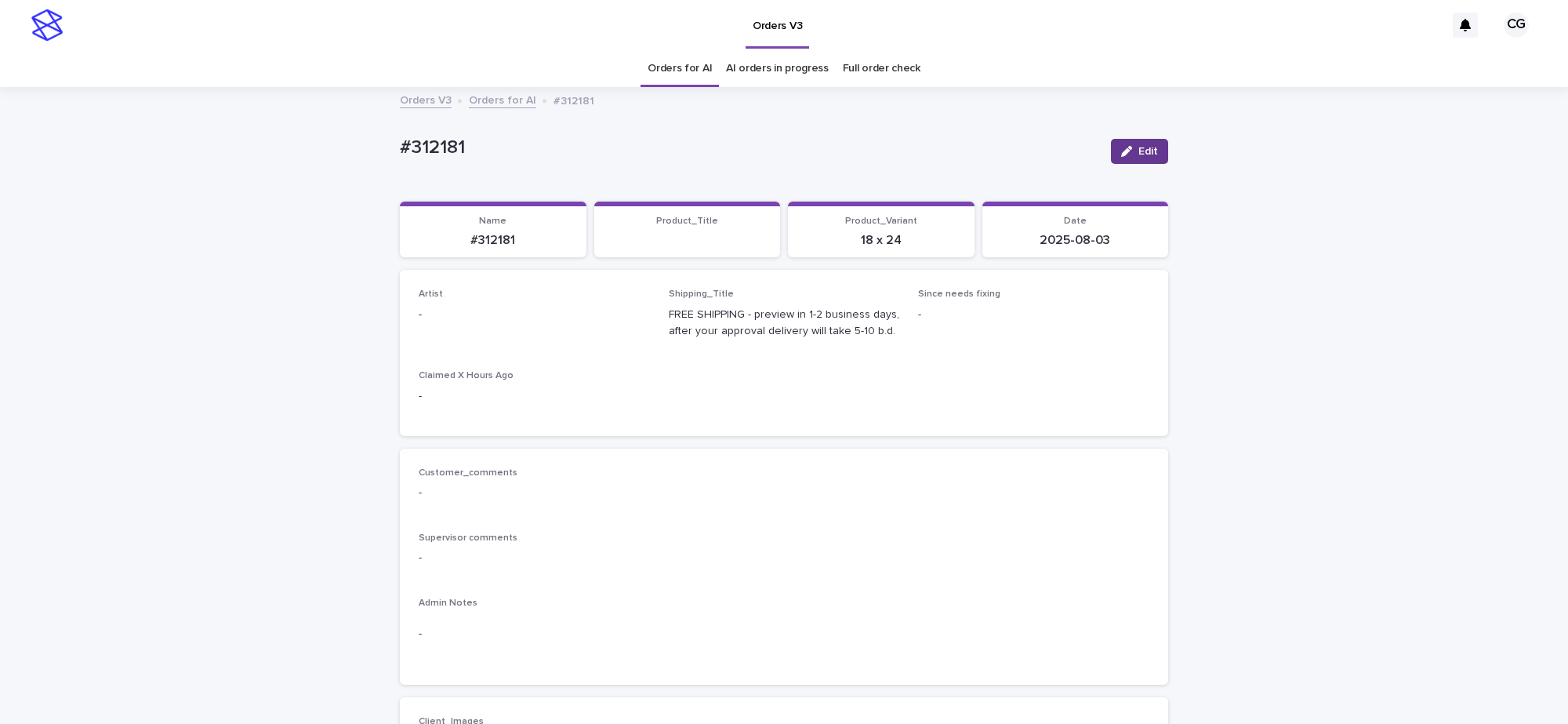 drag, startPoint x: 1110, startPoint y: 149, endPoint x: 608, endPoint y: 300, distance: 524.21847 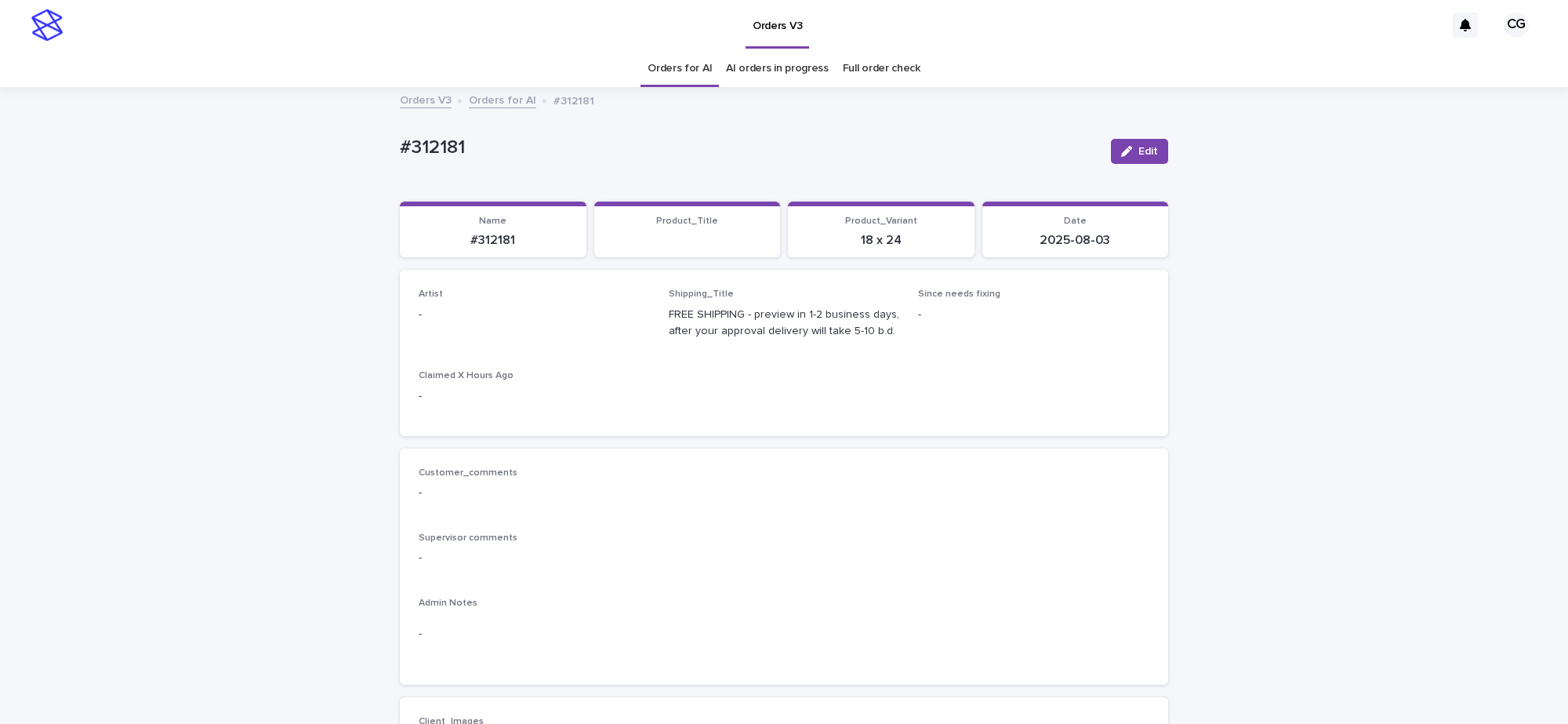 click on "Edit" at bounding box center (1139, 151) 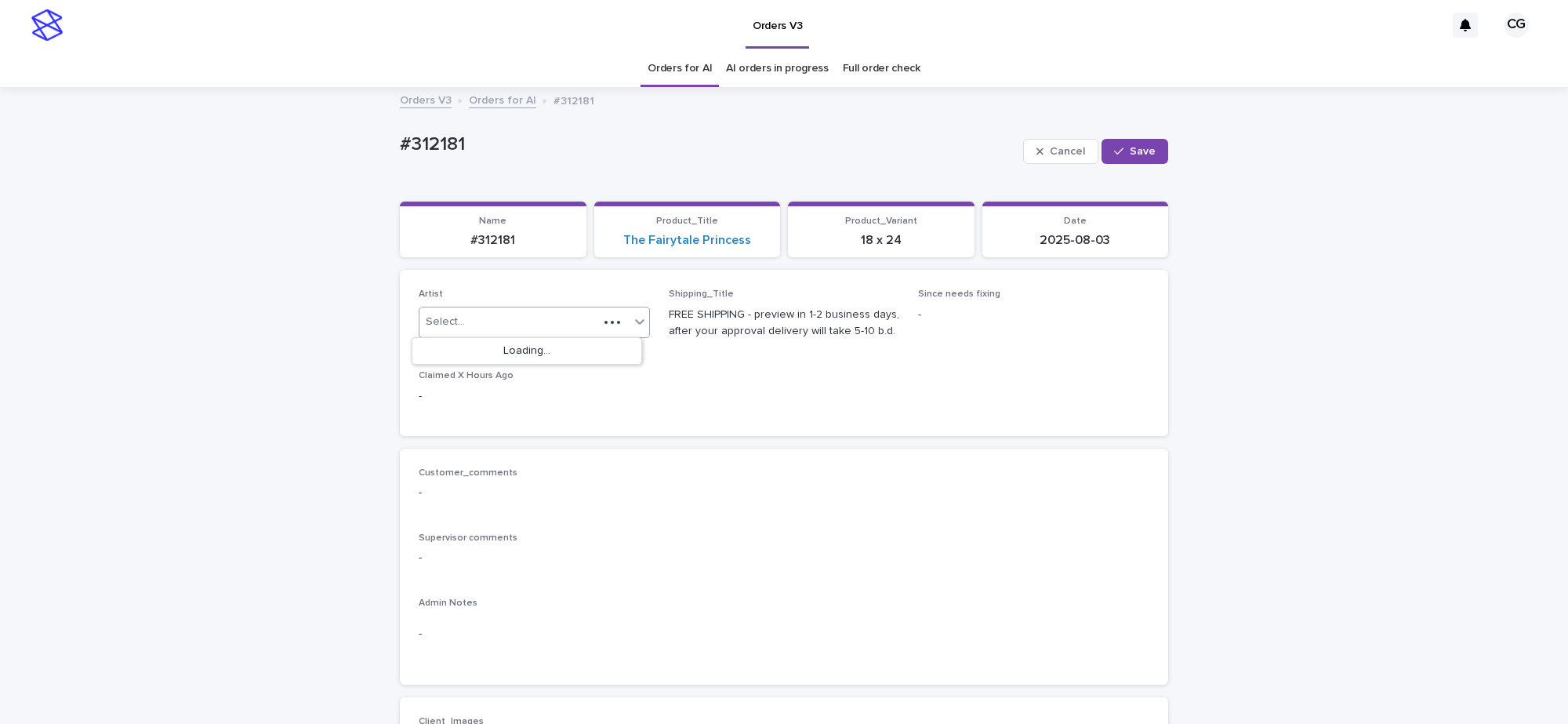 click on "Select..." at bounding box center [509, 322] 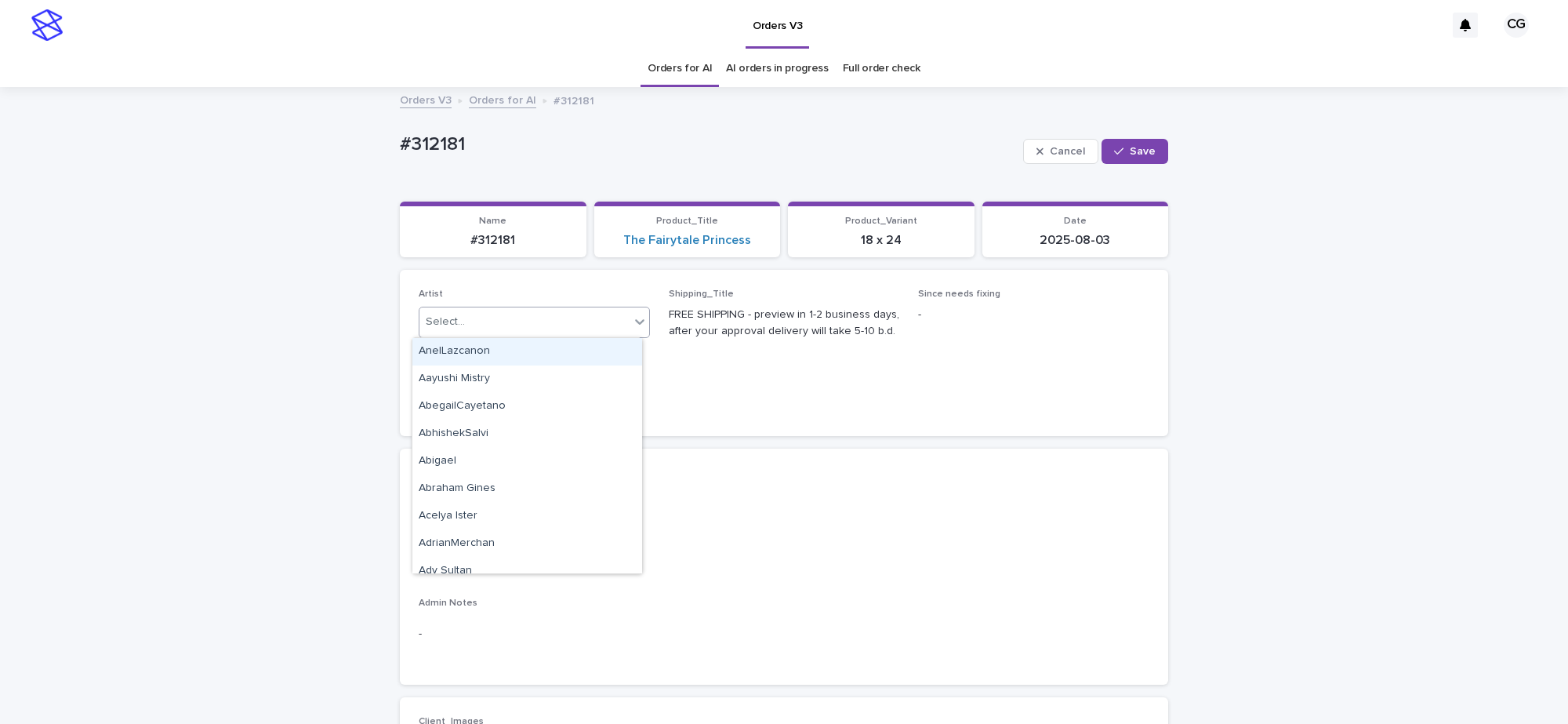 paste on "**********" 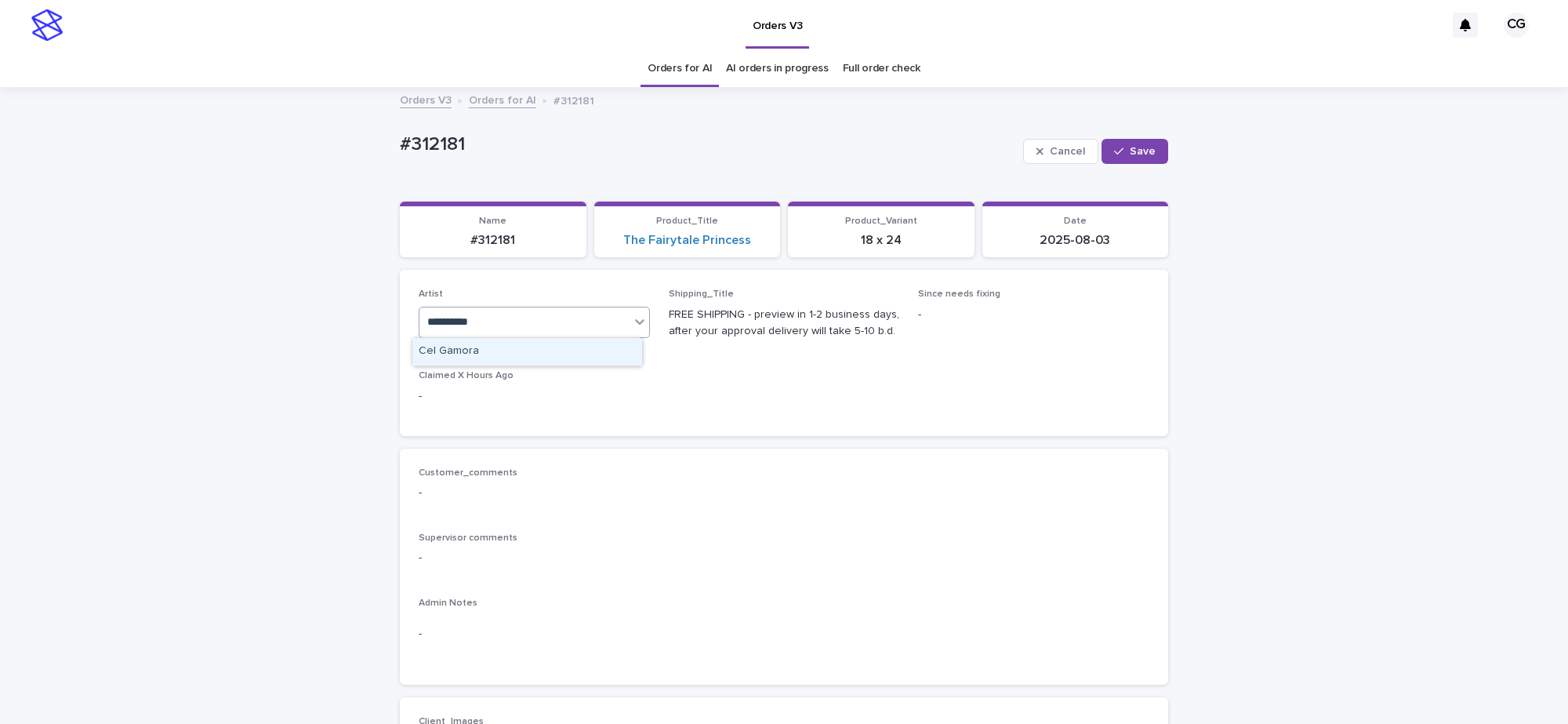 type on "**********" 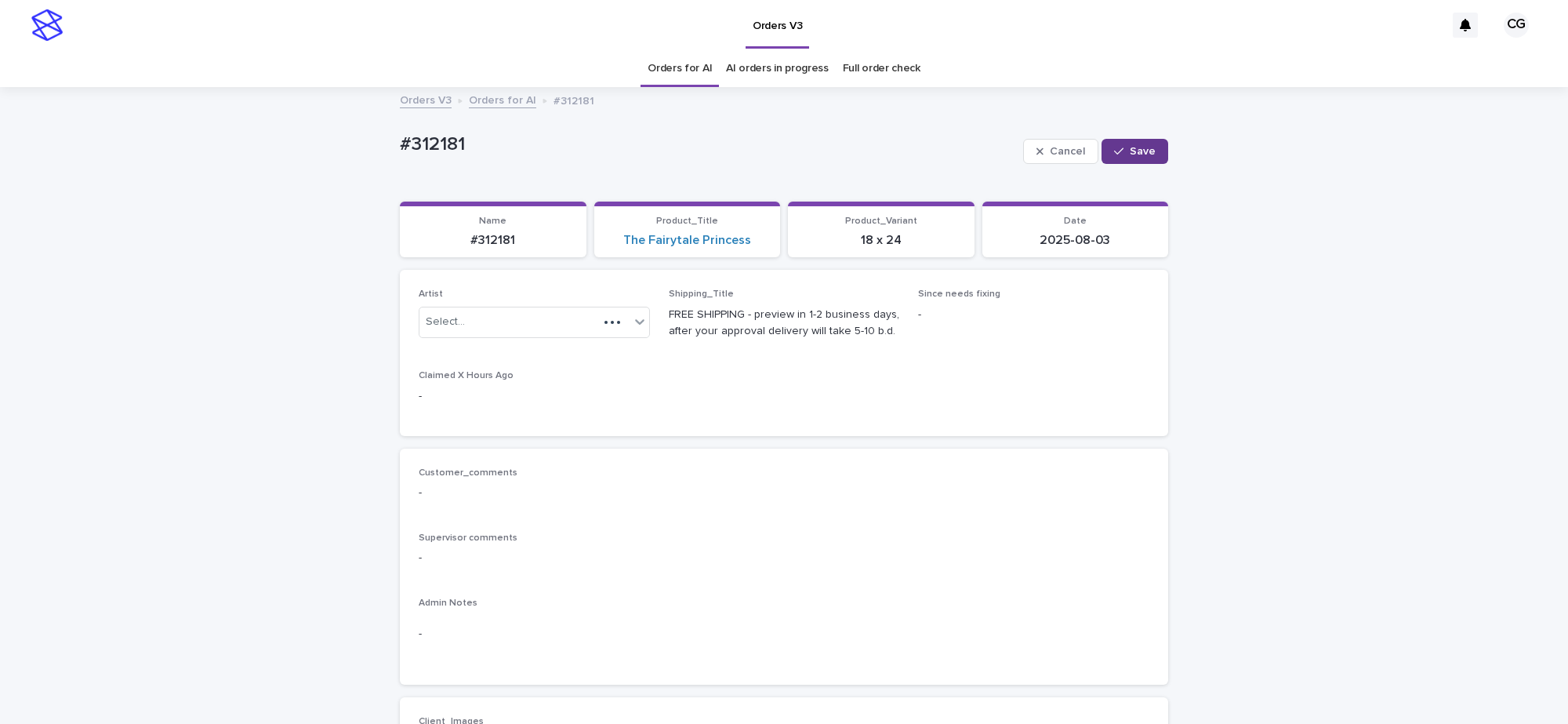 drag, startPoint x: 1134, startPoint y: 153, endPoint x: 866, endPoint y: 108, distance: 271.75172 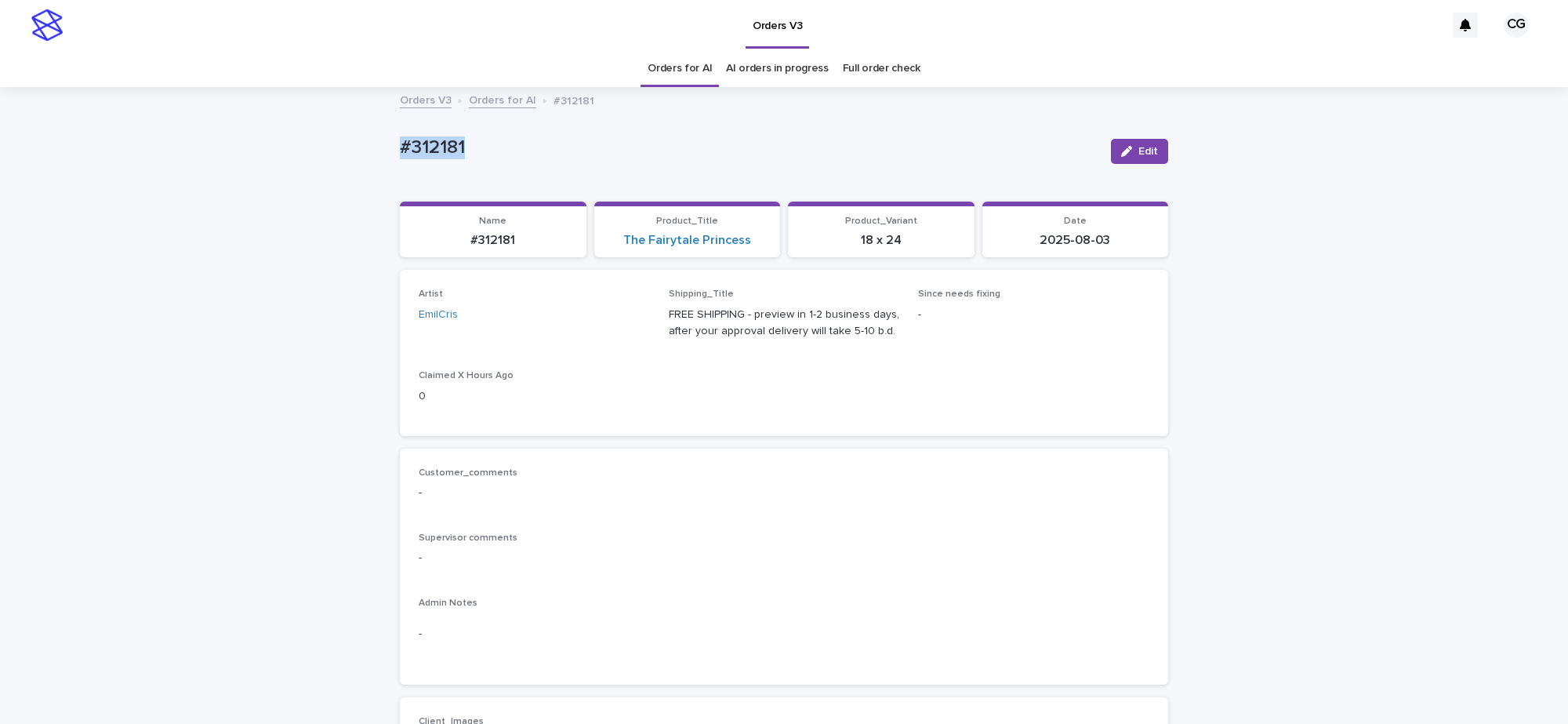 drag, startPoint x: 361, startPoint y: 146, endPoint x: 514, endPoint y: 161, distance: 153.73354 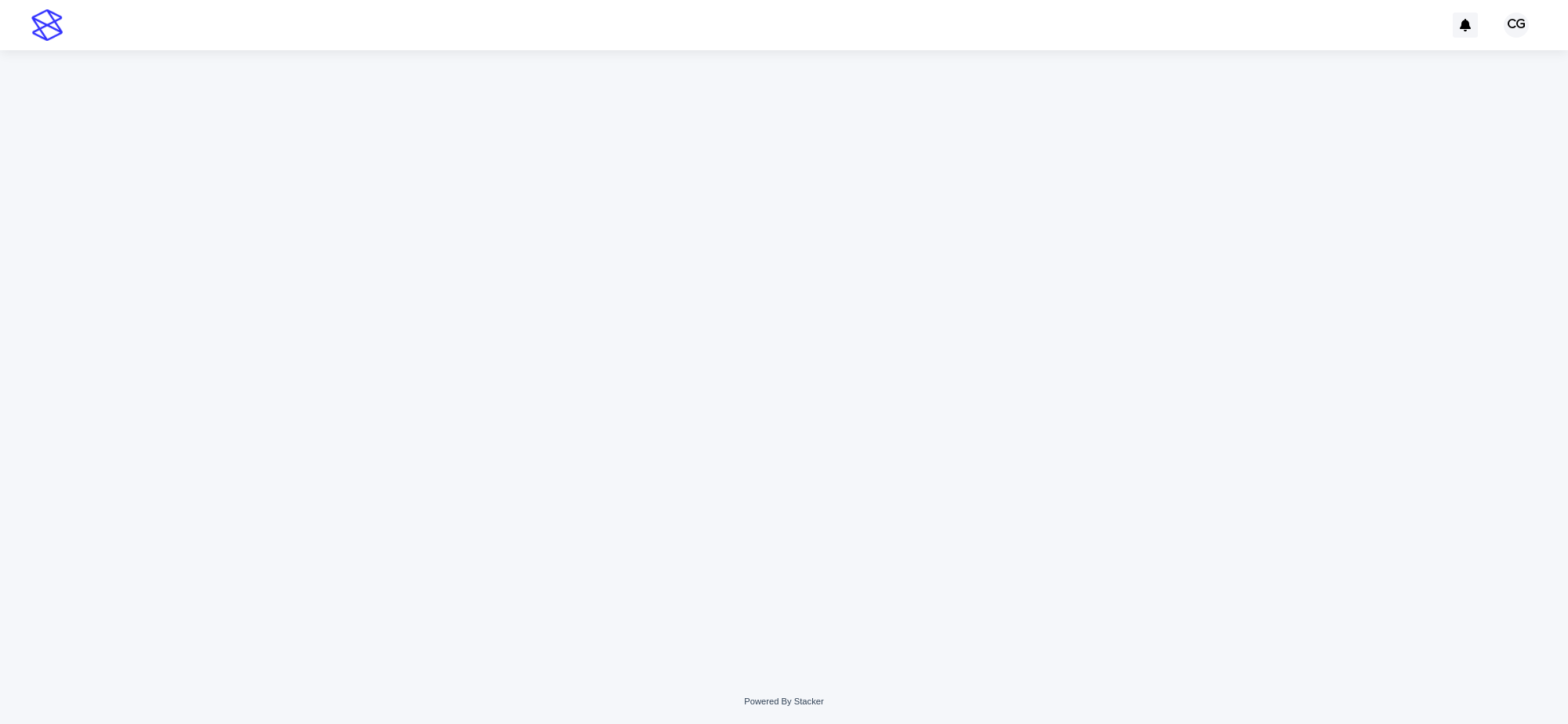 scroll, scrollTop: 0, scrollLeft: 0, axis: both 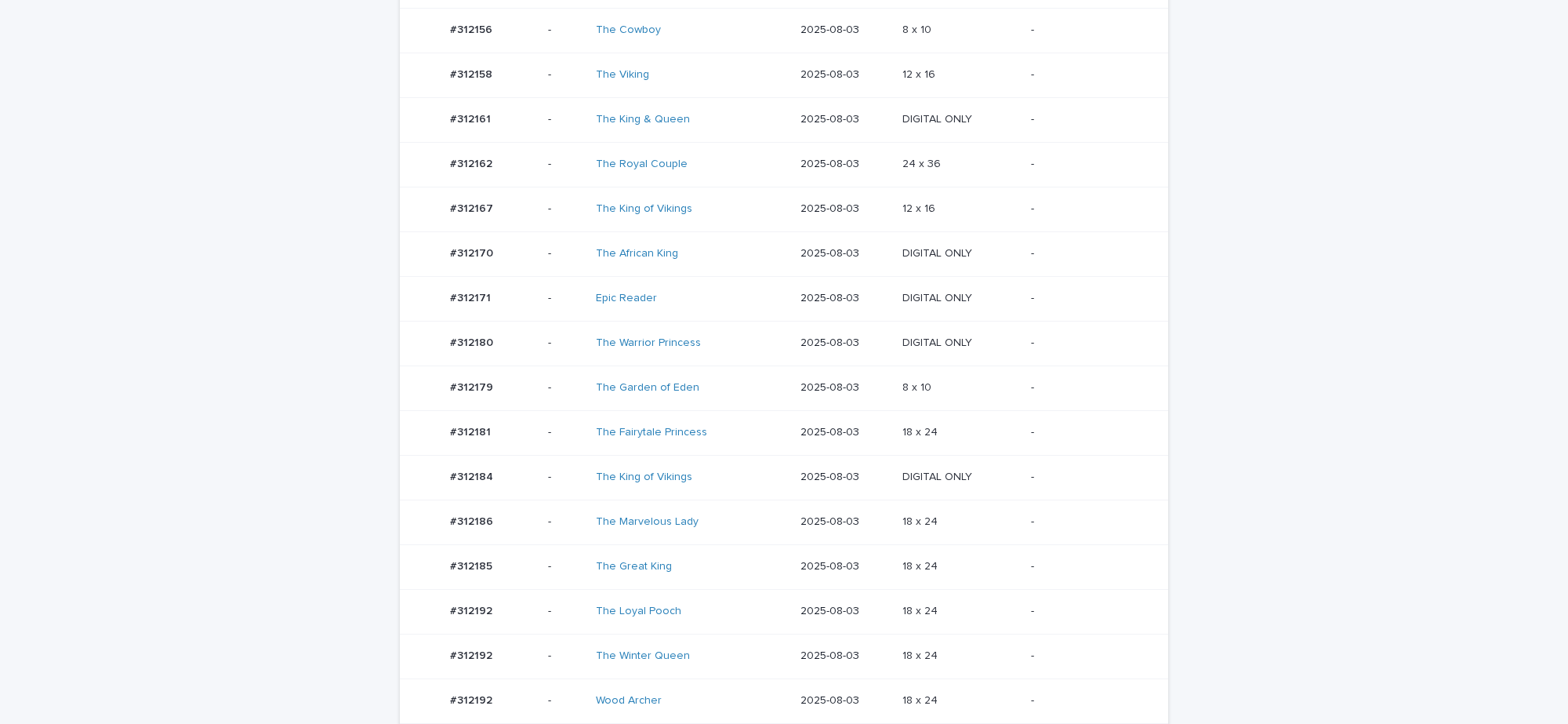 click on "The Winter Queen" at bounding box center [691, 656] 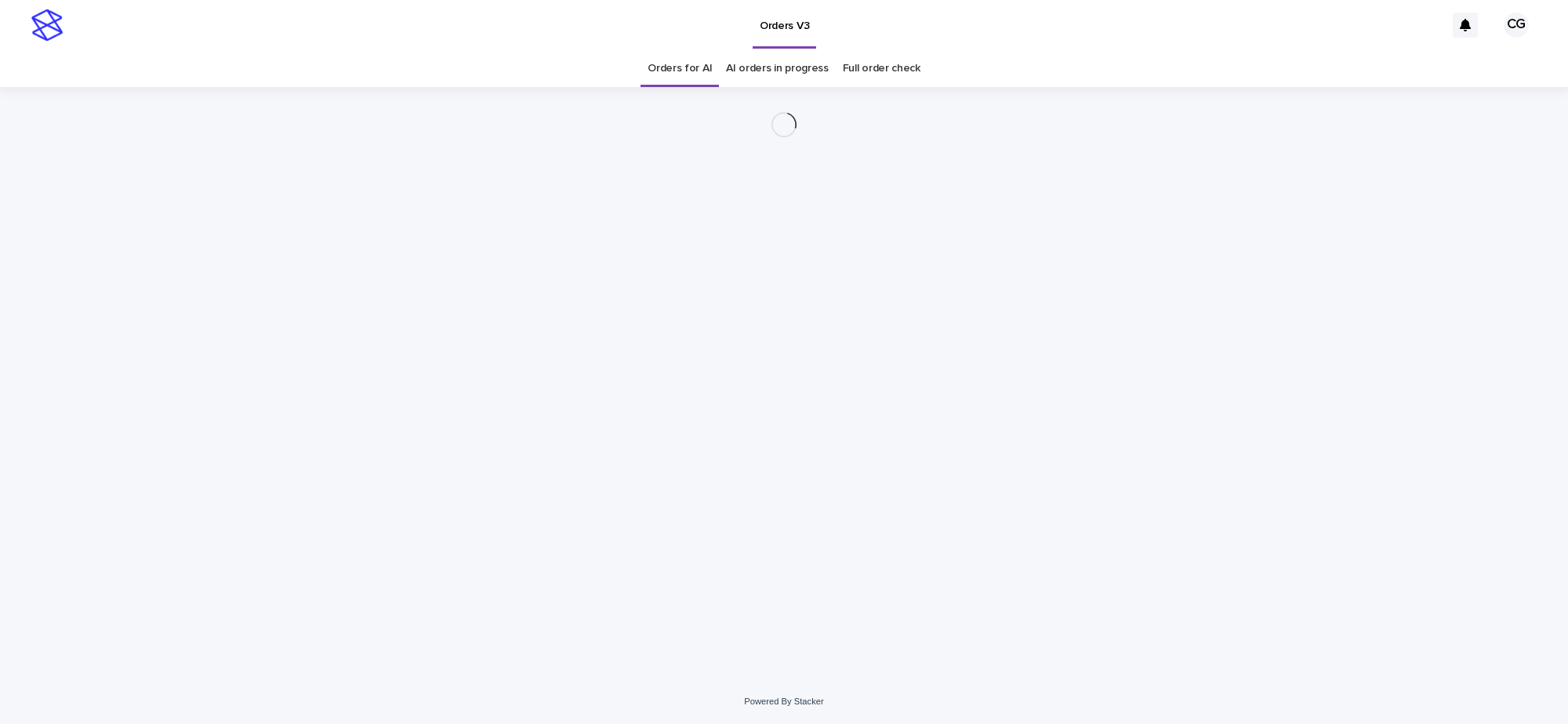 scroll, scrollTop: 0, scrollLeft: 0, axis: both 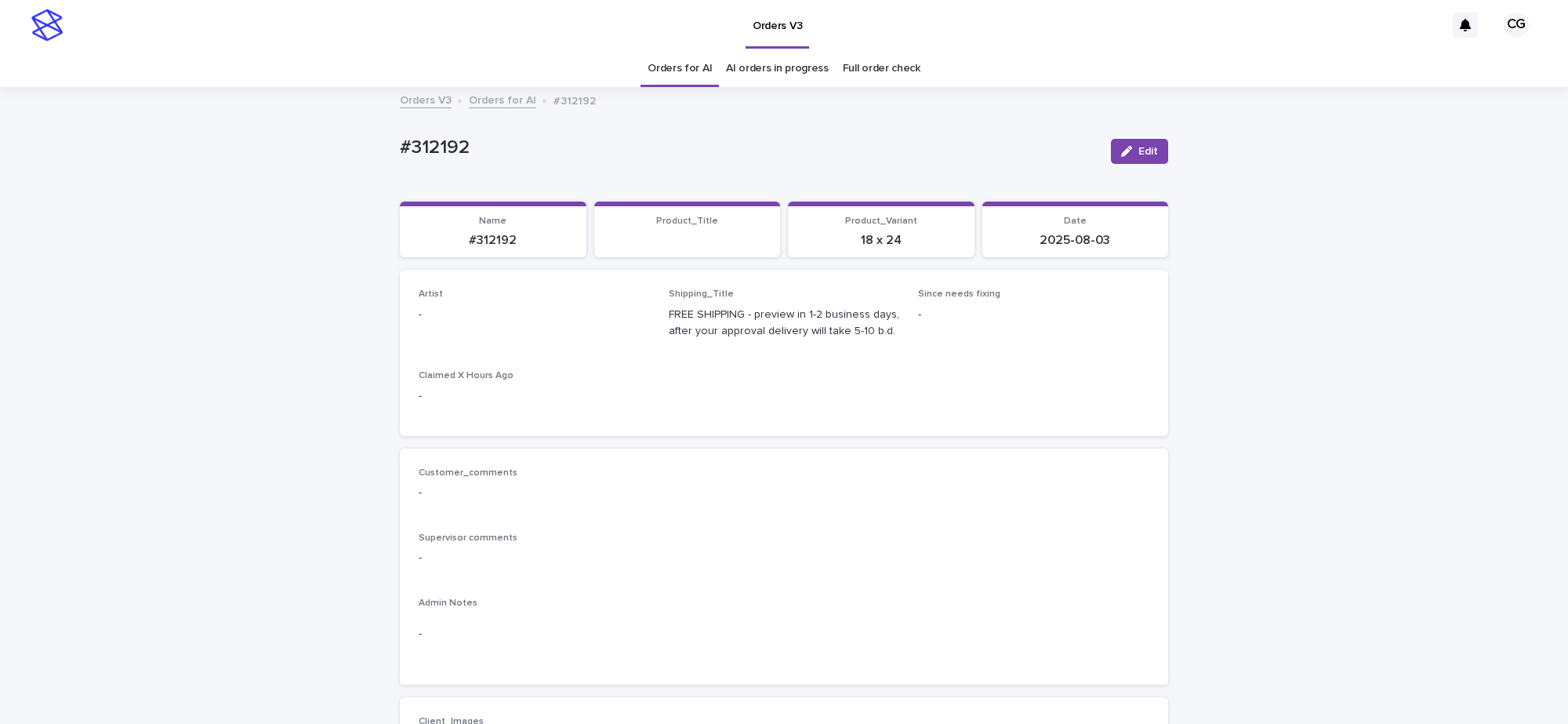 click on "Edit" at bounding box center (1136, 151) 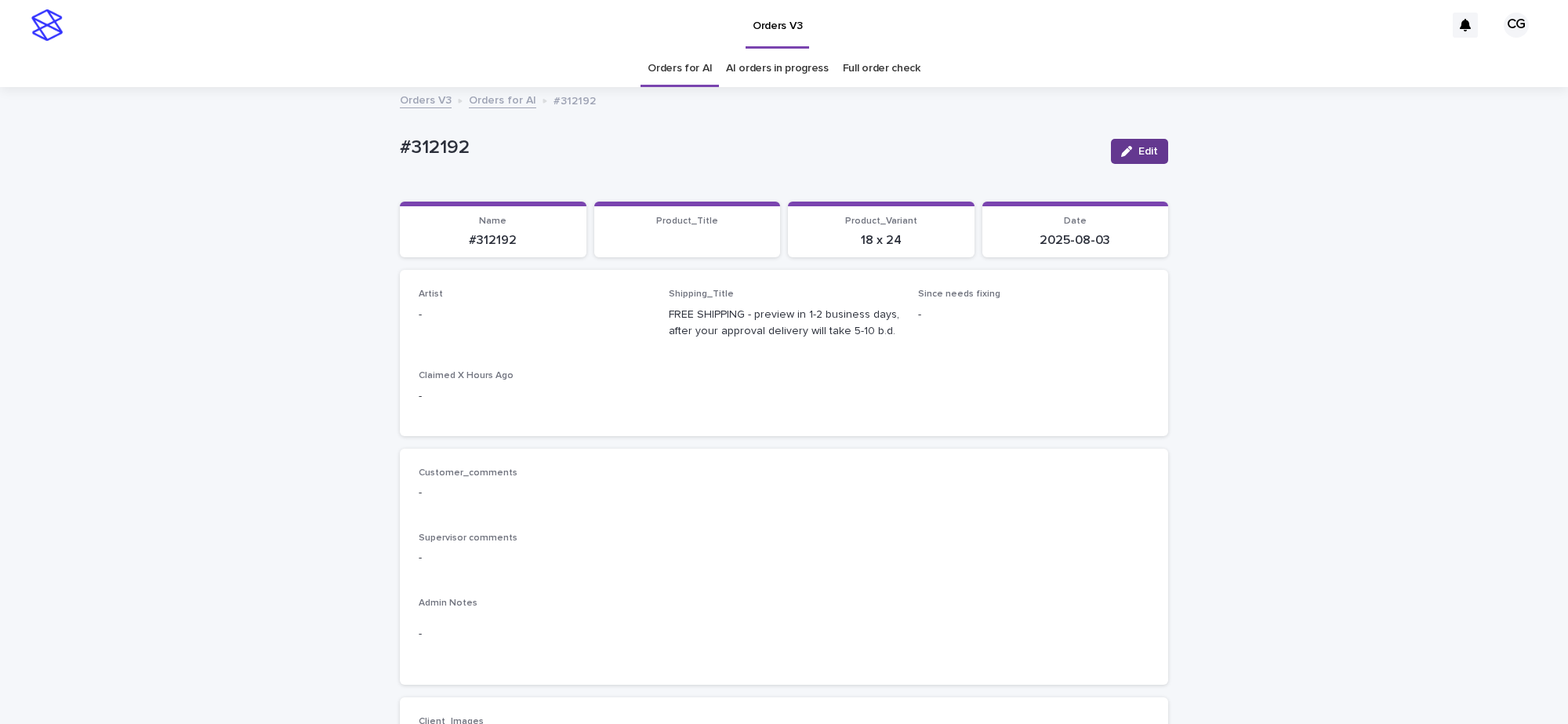 click on "Edit" at bounding box center (1139, 151) 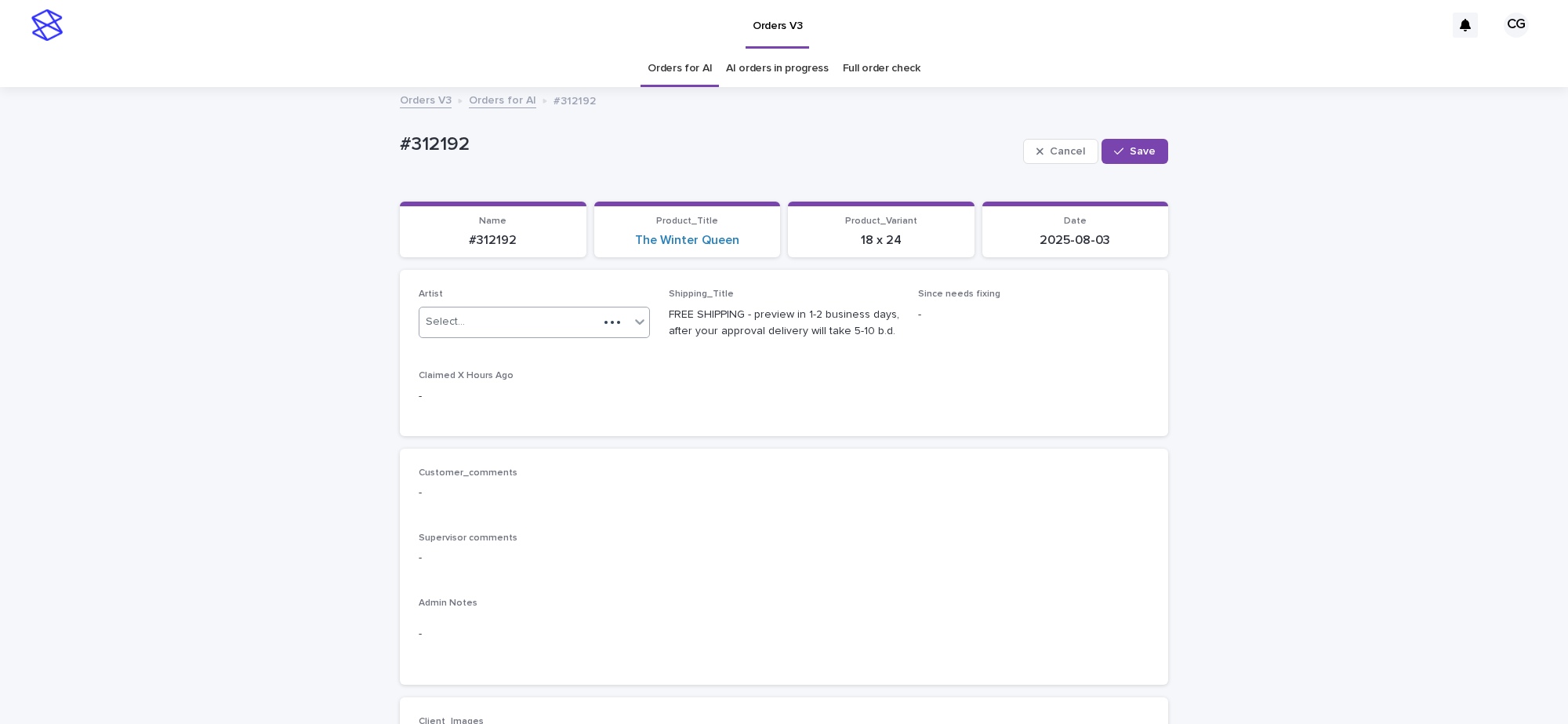 click on "Select..." at bounding box center (509, 322) 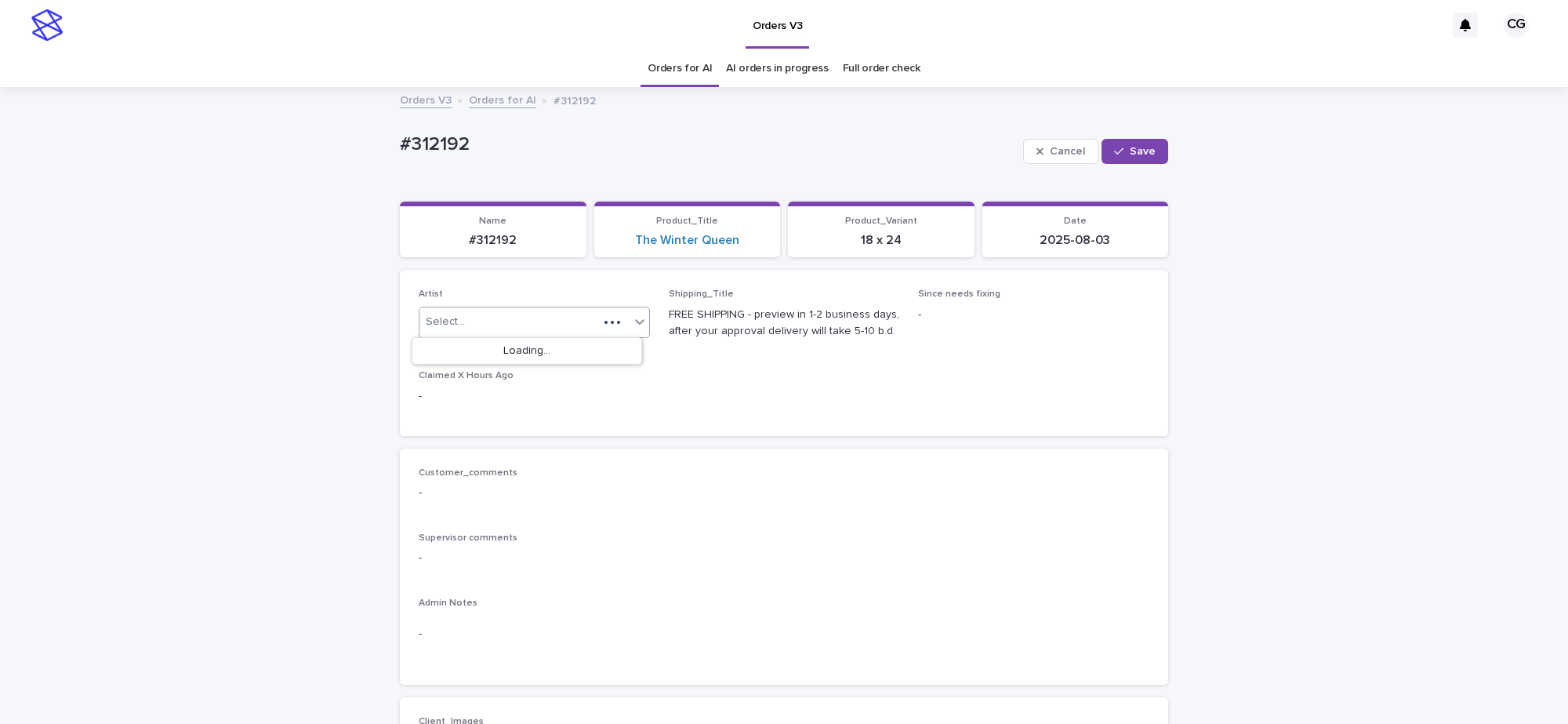 paste on "**********" 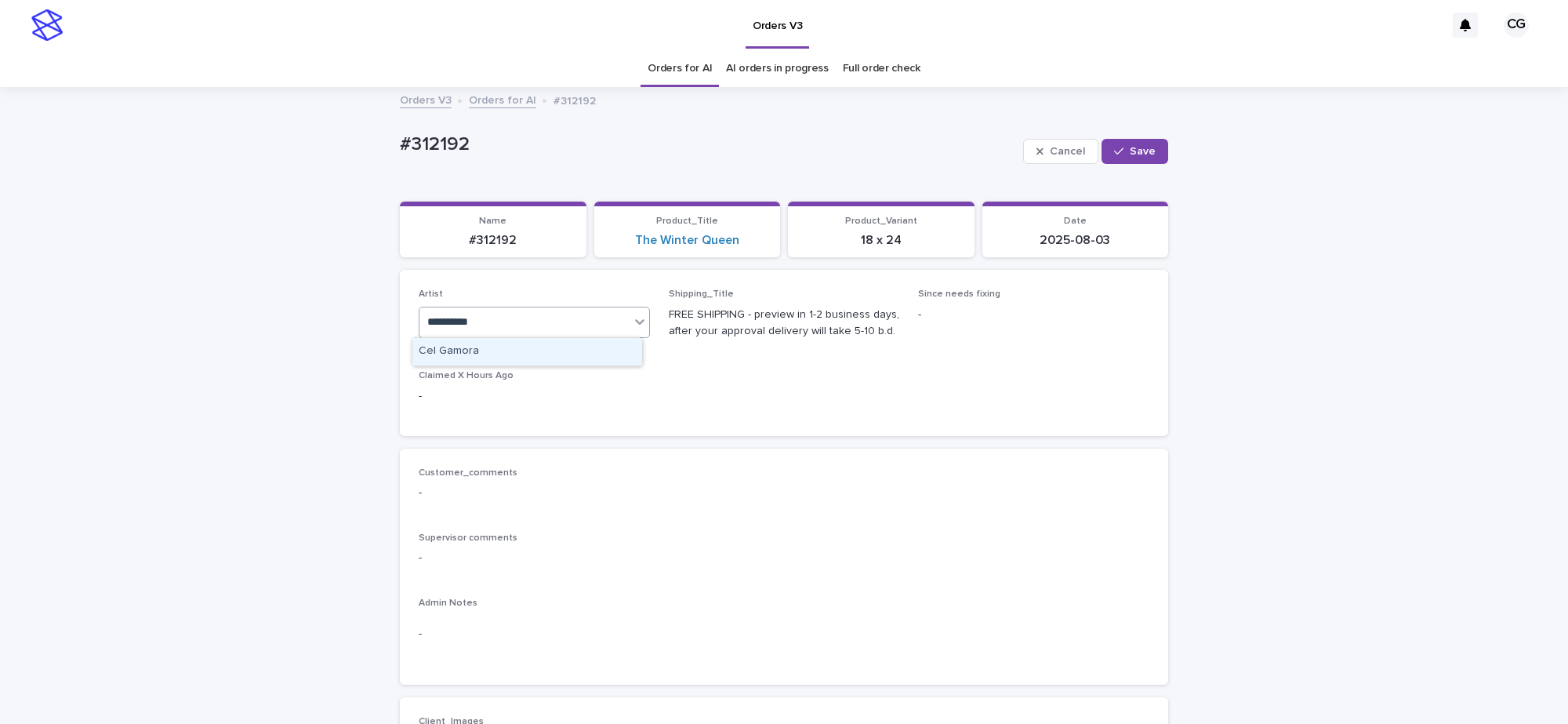 type on "**********" 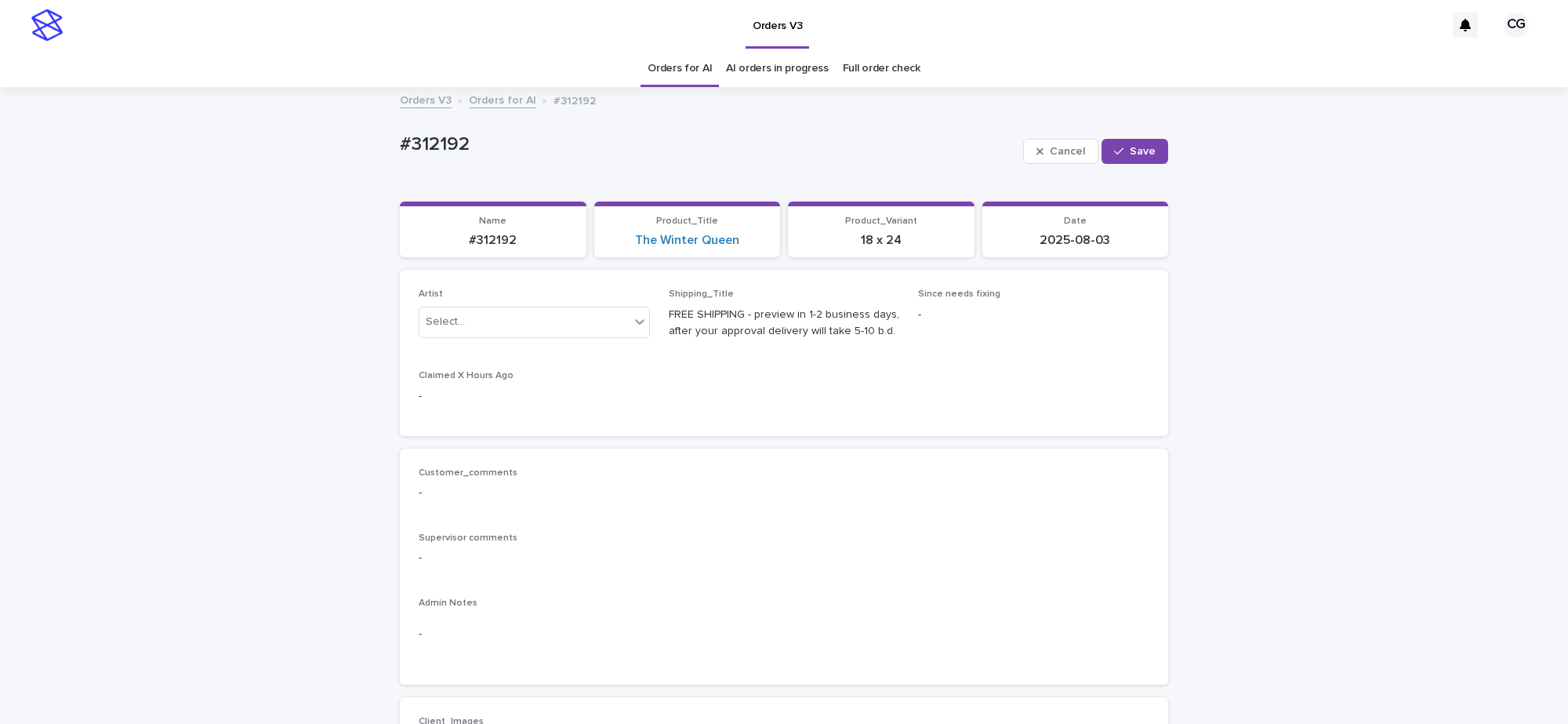 click on "Artist Select..." at bounding box center [534, 319] 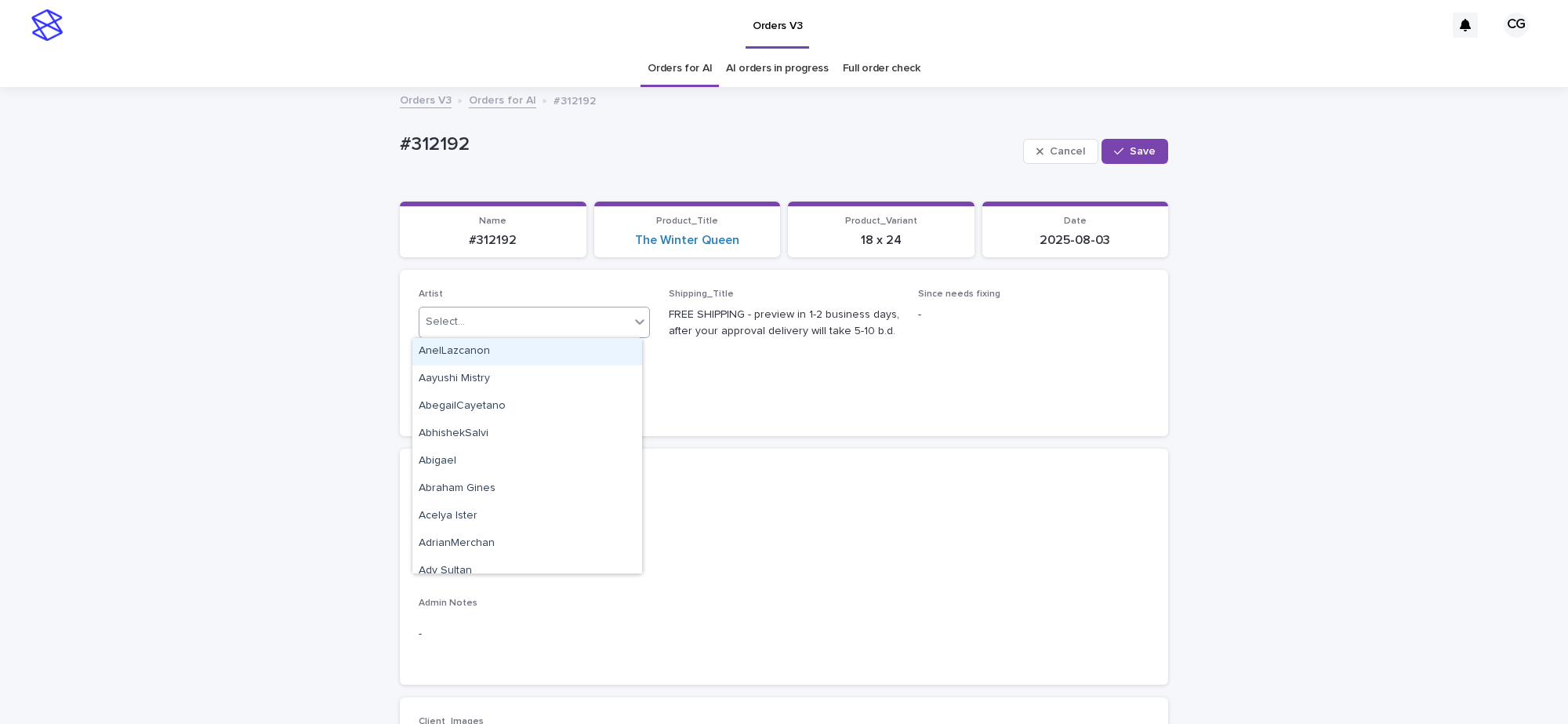 click on "Select..." at bounding box center [524, 322] 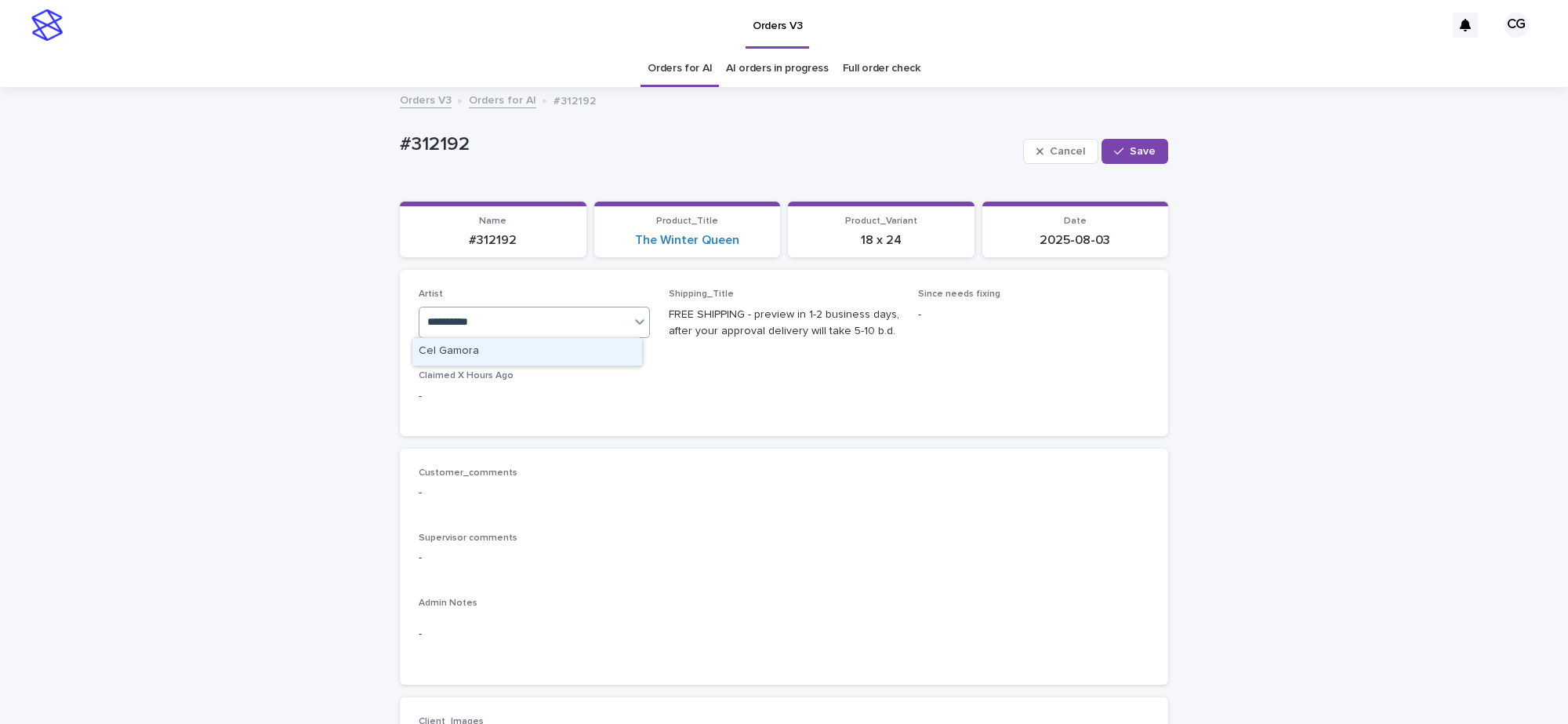 click on "Cel Gamora" at bounding box center [527, 351] 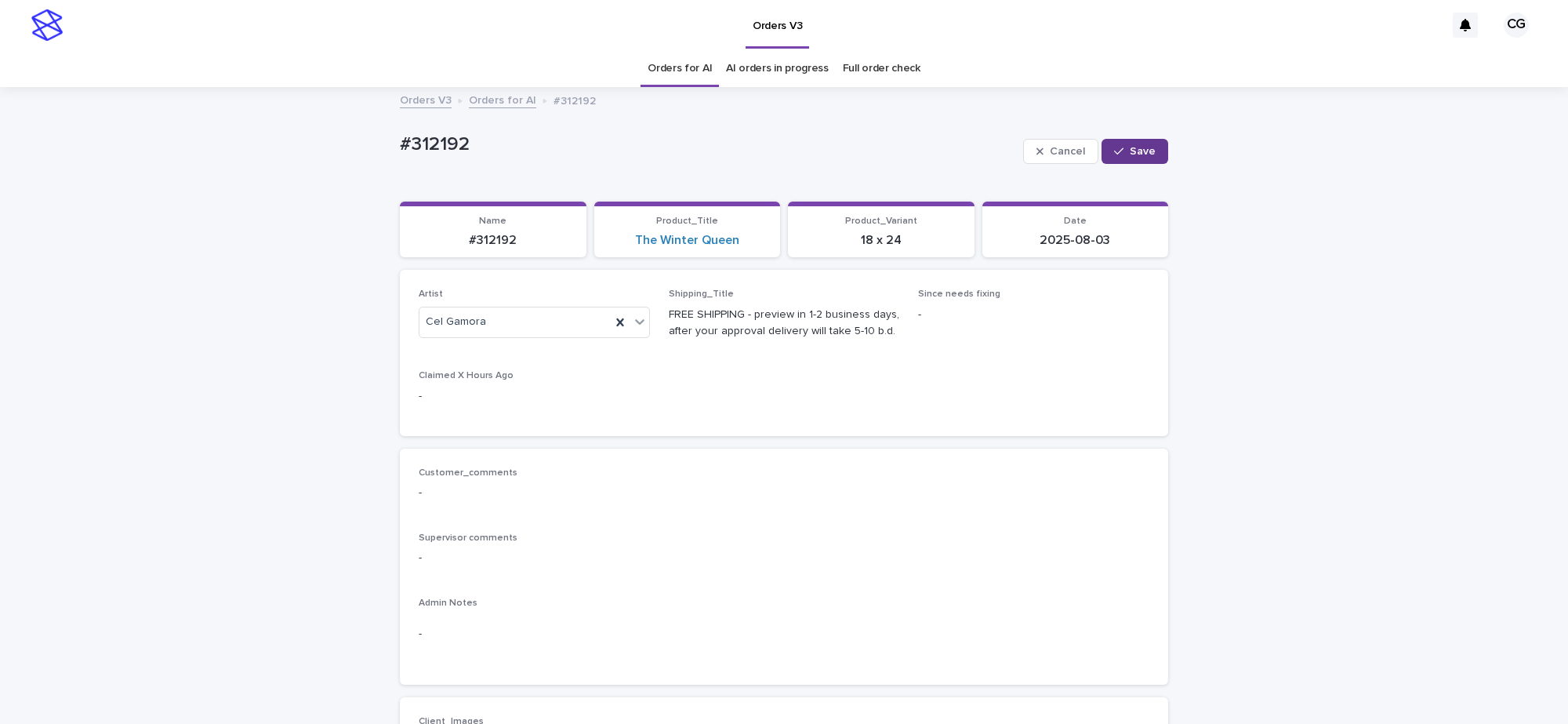 drag, startPoint x: 1150, startPoint y: 154, endPoint x: 796, endPoint y: 151, distance: 354.01271 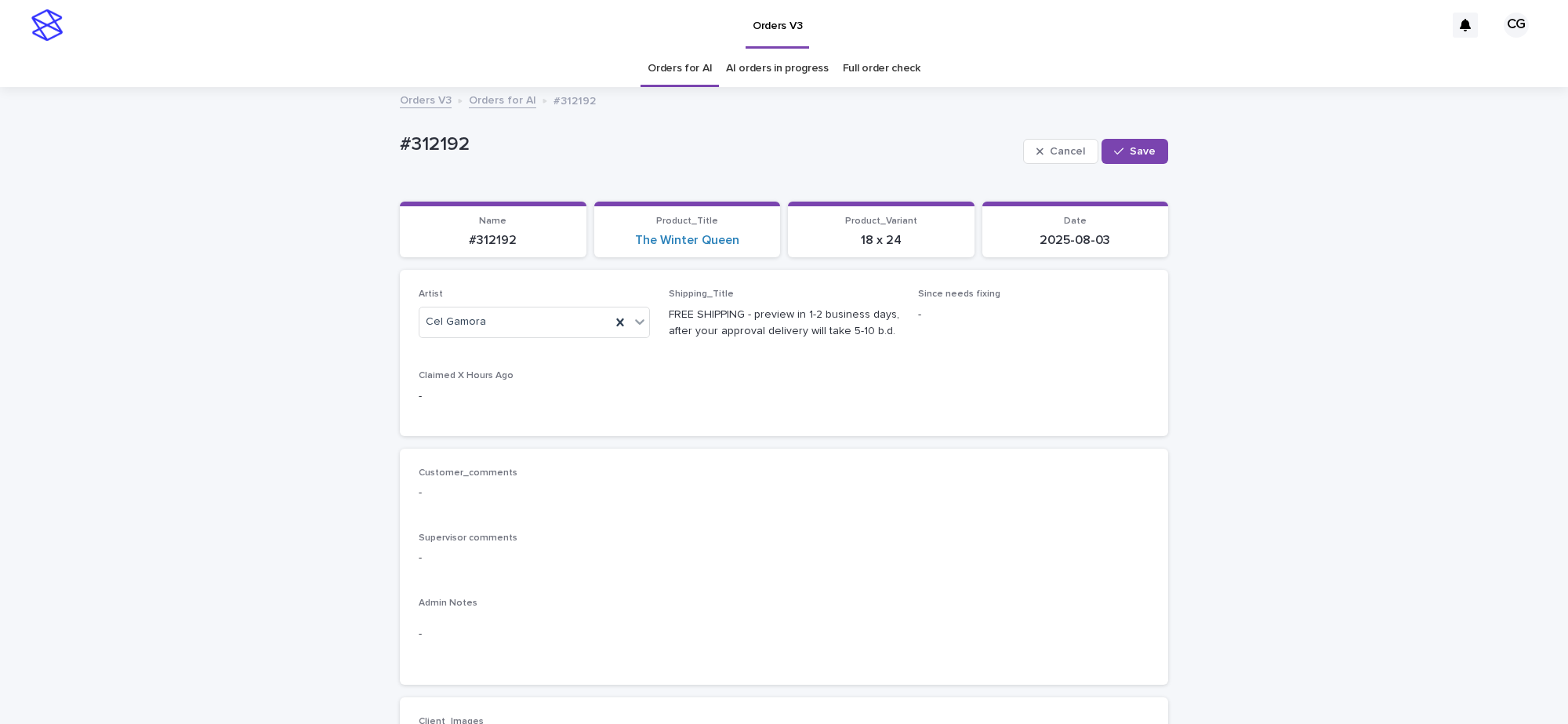 click on "Save" at bounding box center [1134, 151] 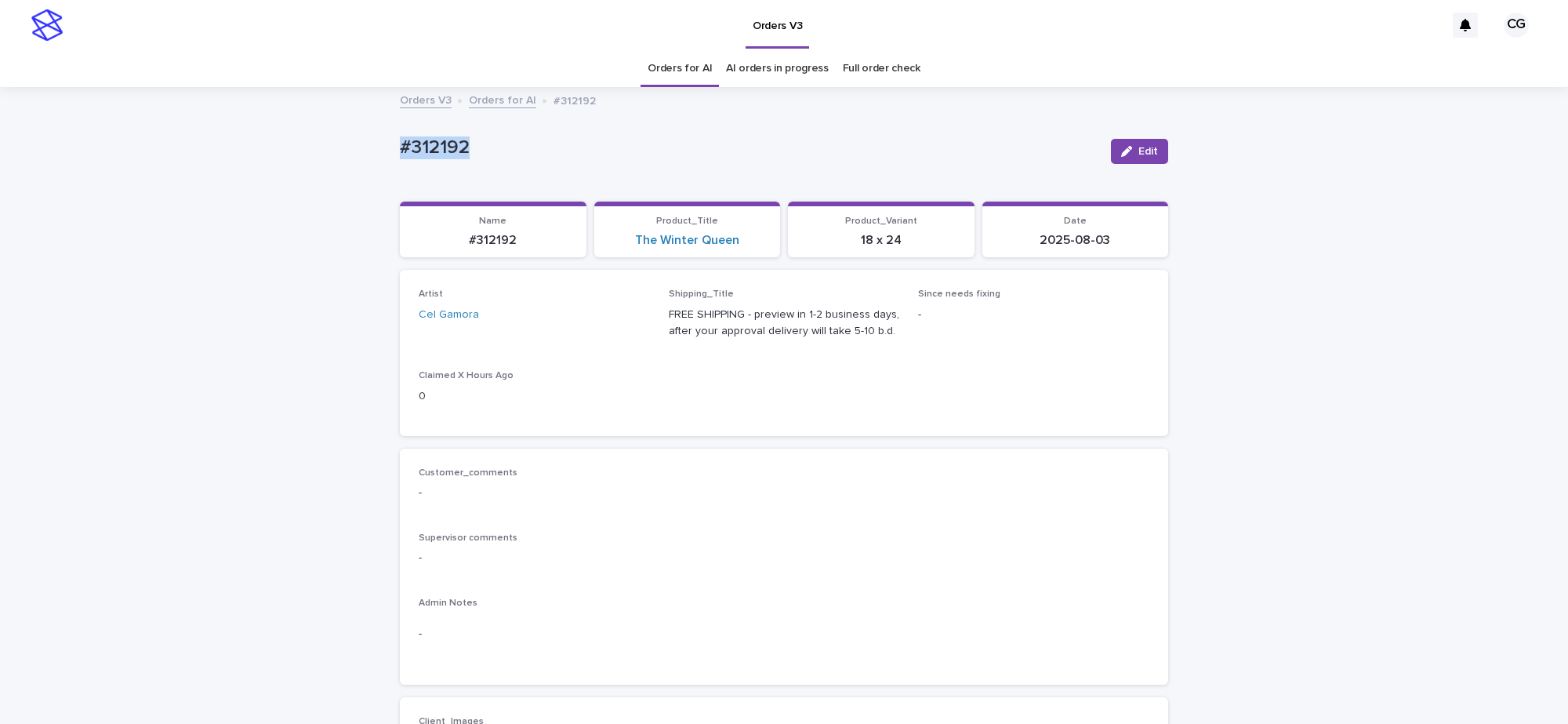 drag, startPoint x: 376, startPoint y: 169, endPoint x: 495, endPoint y: 173, distance: 119.06721 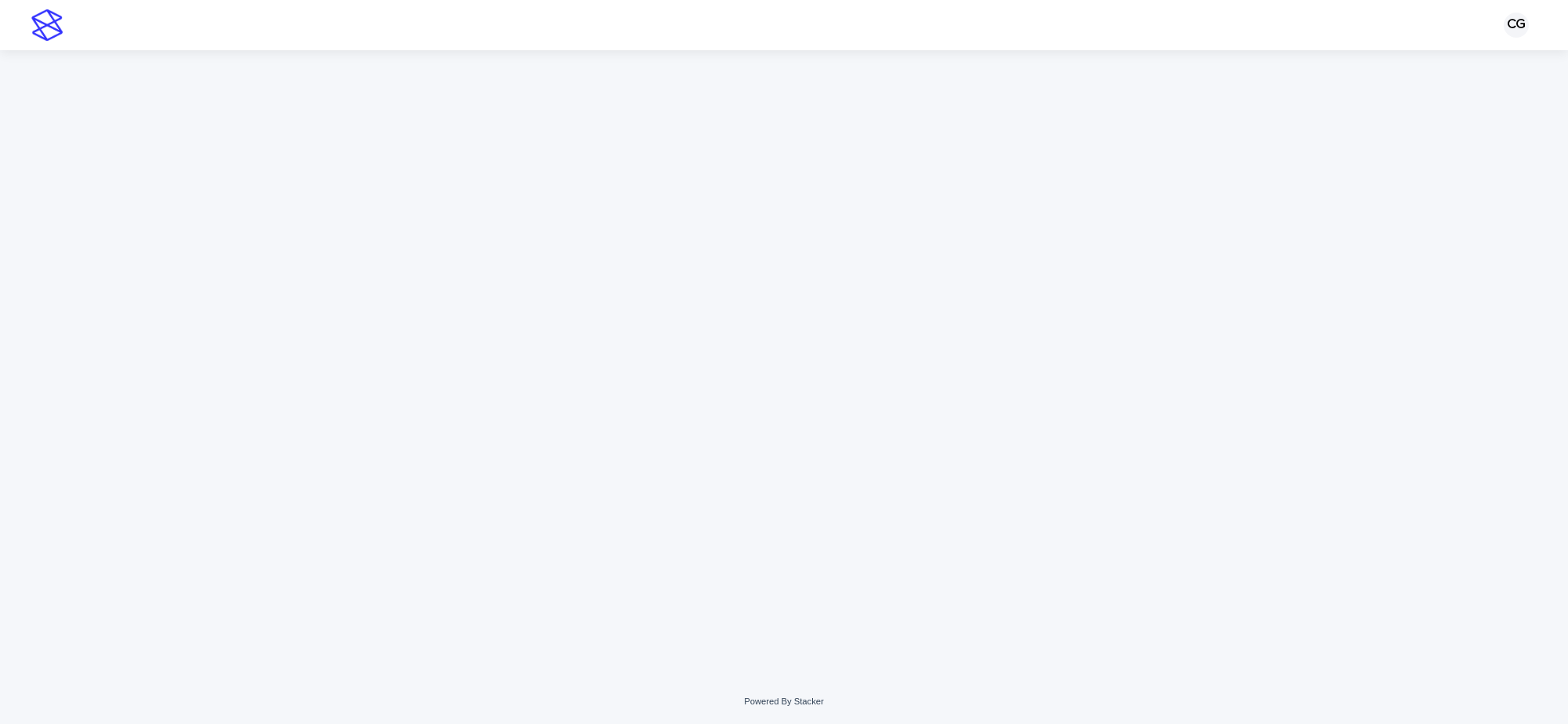 scroll, scrollTop: 0, scrollLeft: 0, axis: both 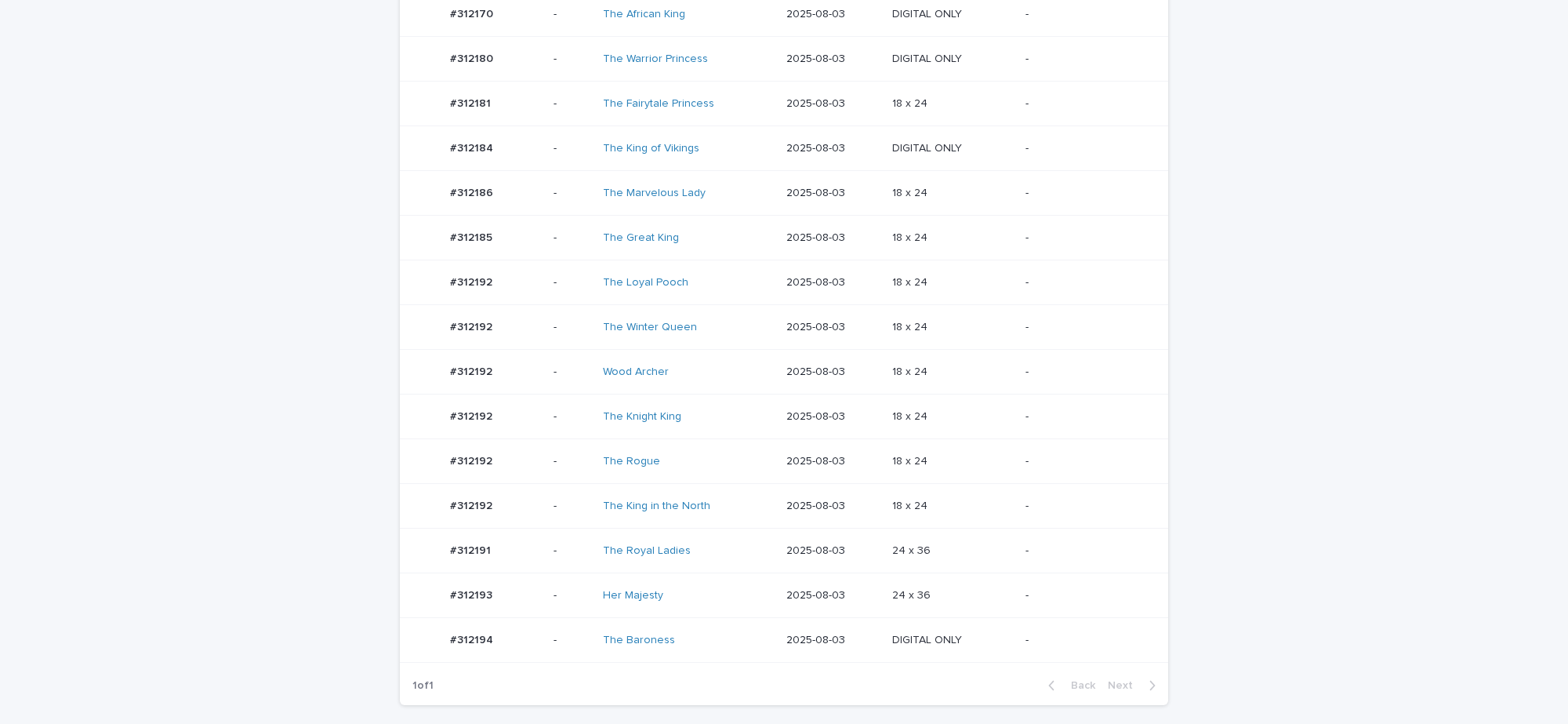 click on "2025-08-03" at bounding box center [833, 595] 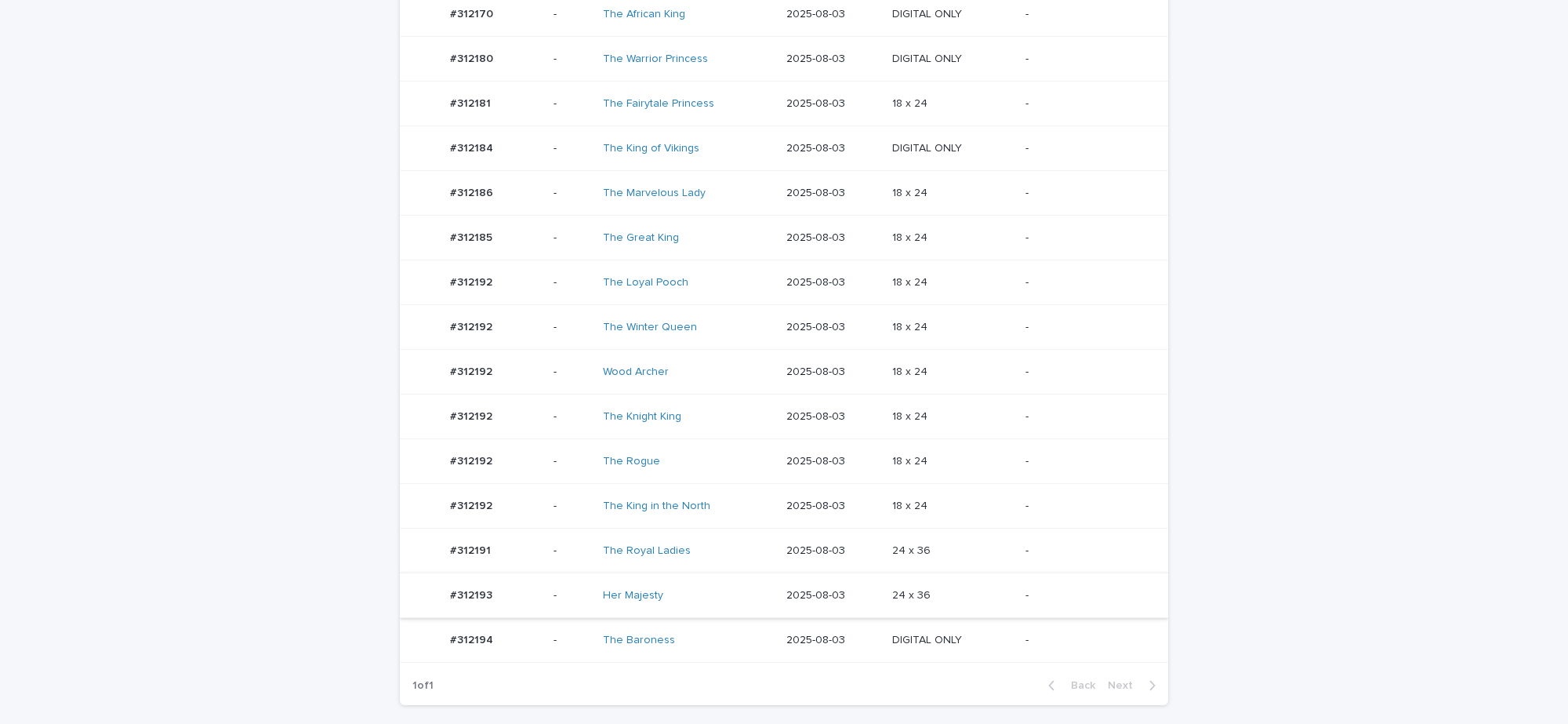 scroll, scrollTop: 0, scrollLeft: 0, axis: both 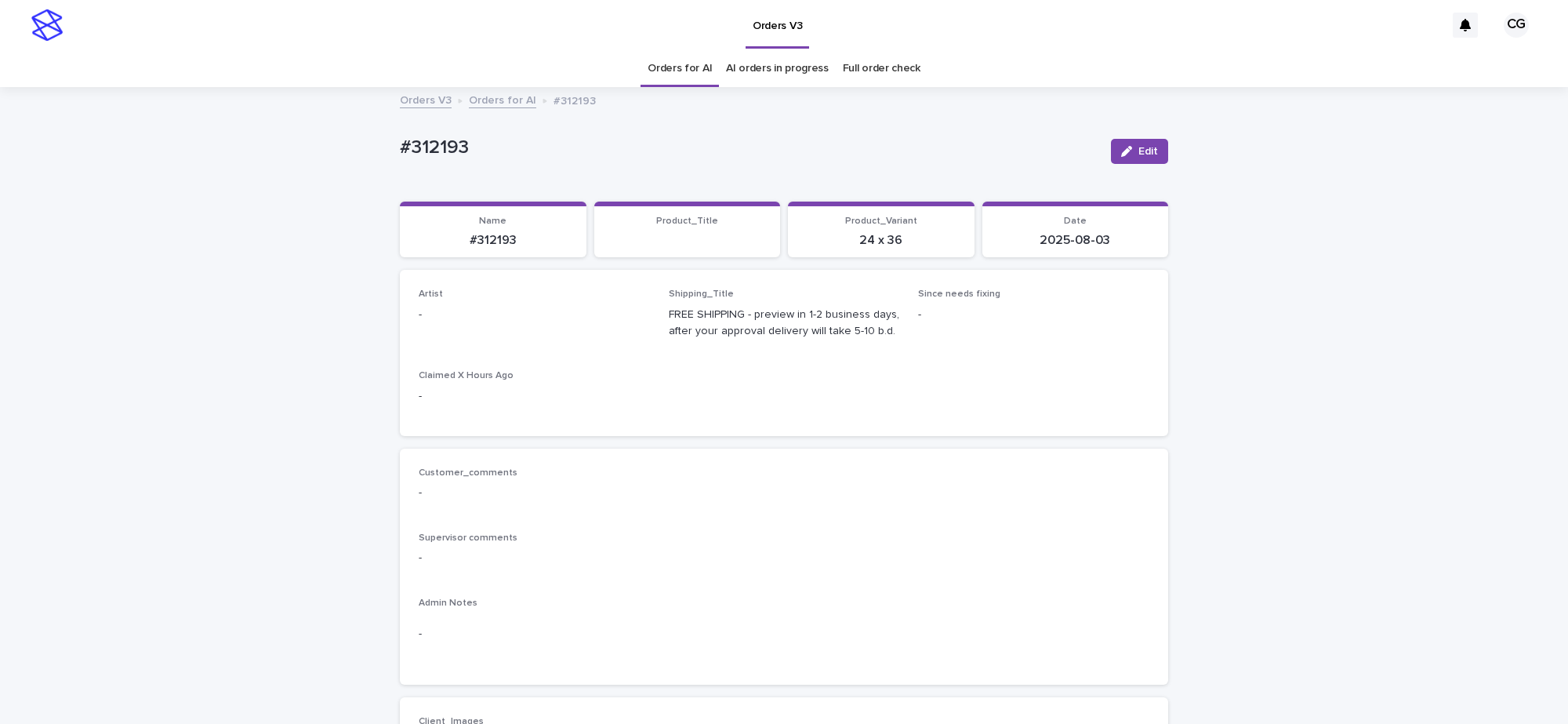 drag, startPoint x: 1134, startPoint y: 153, endPoint x: 637, endPoint y: 300, distance: 518.28371 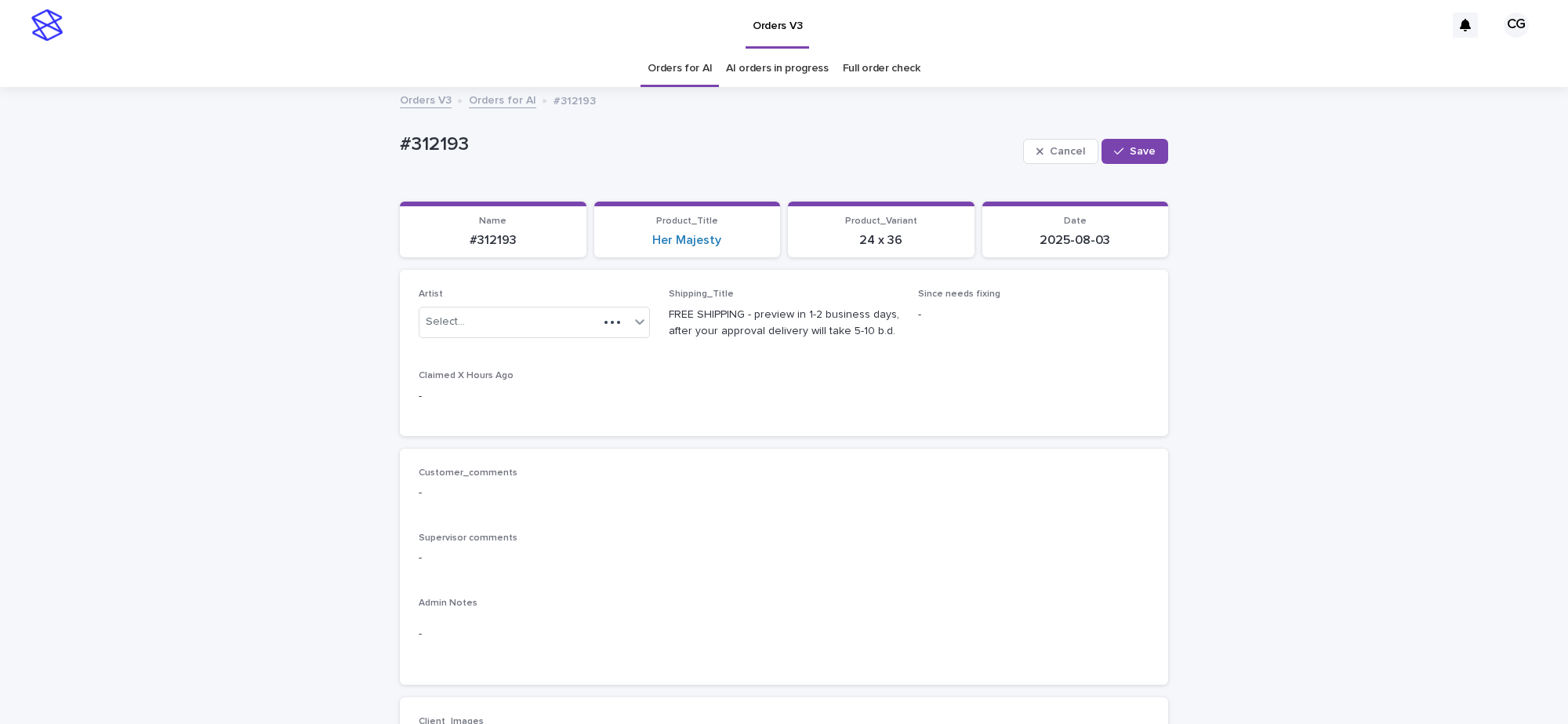 click on "Artist Select..." at bounding box center (534, 319) 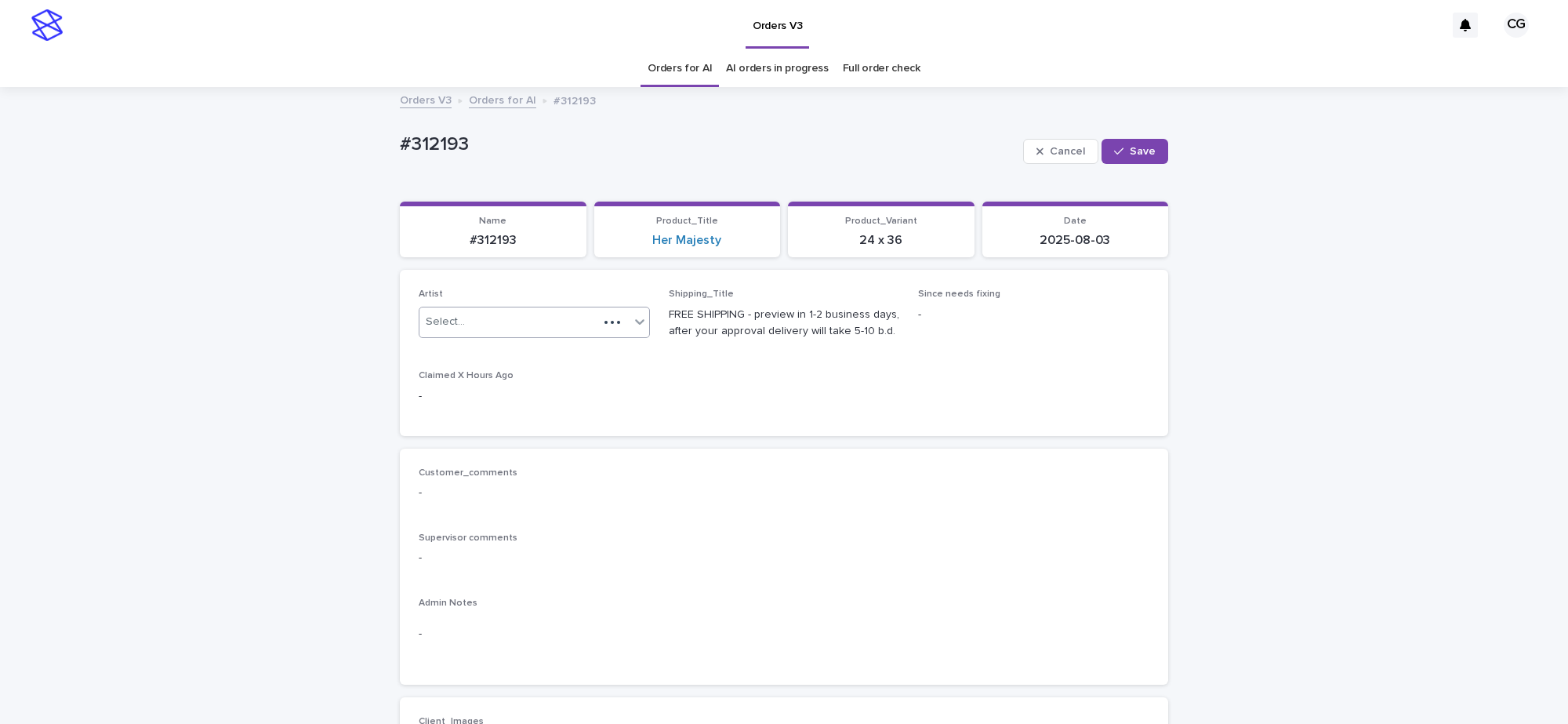 click on "Select..." at bounding box center [509, 322] 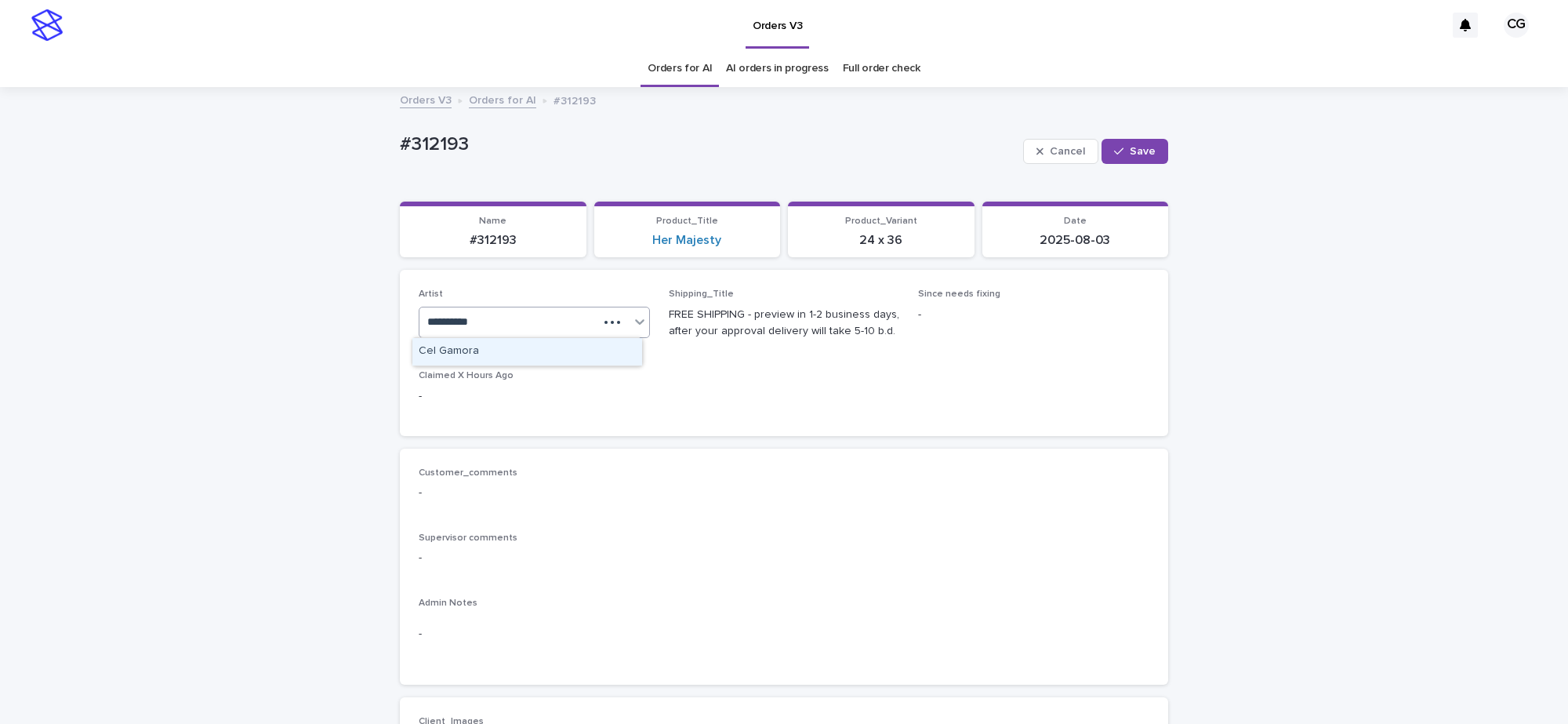 click on "Cel Gamora" at bounding box center [527, 351] 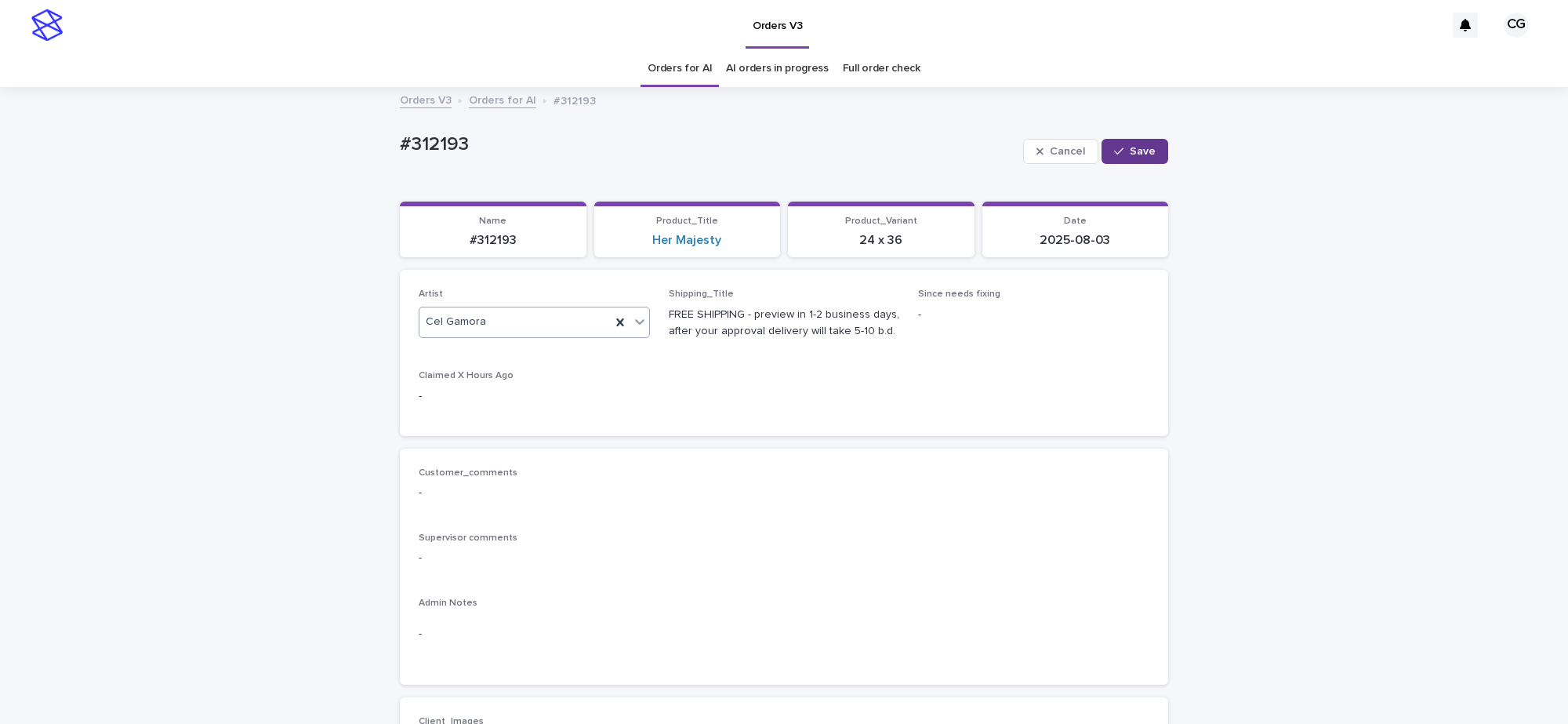 click on "Save" at bounding box center (1142, 151) 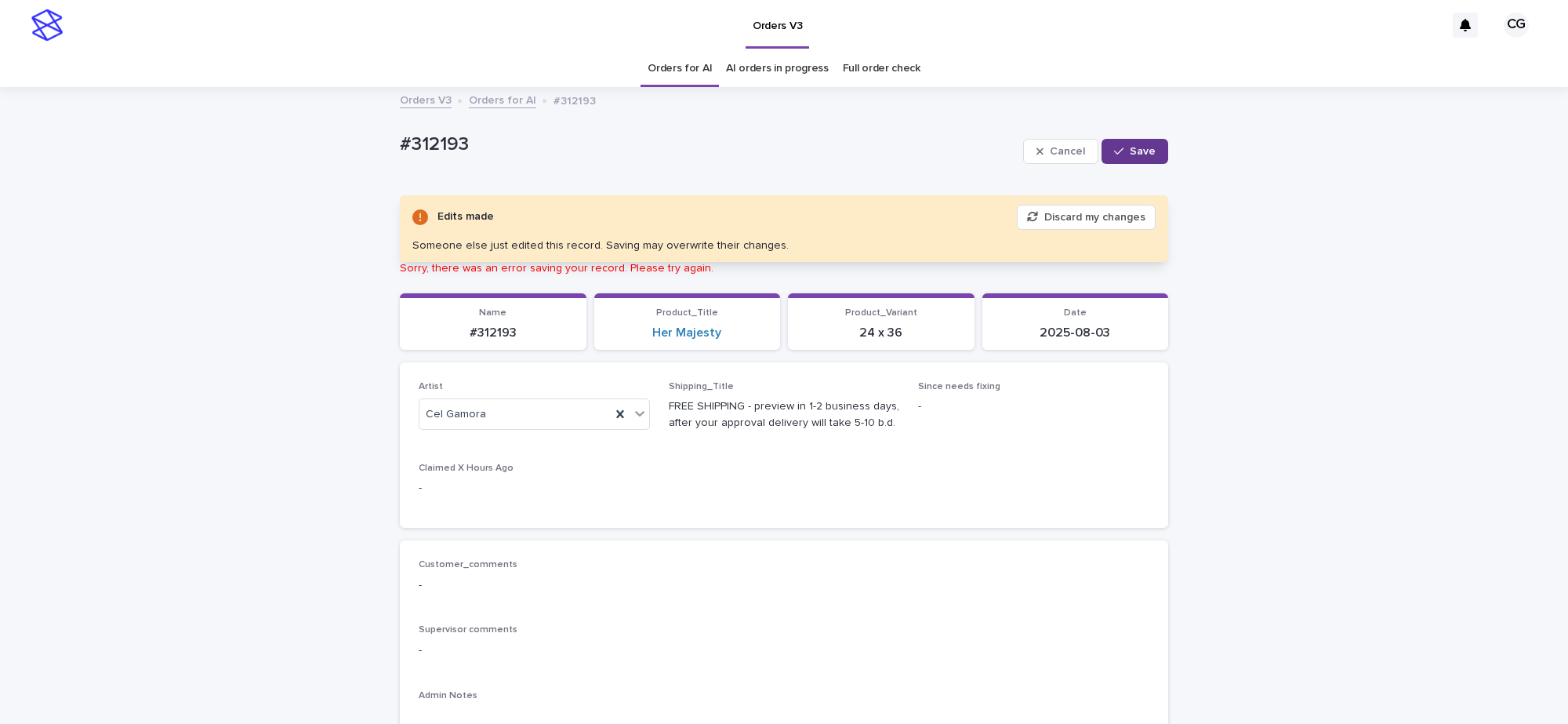 drag, startPoint x: 1146, startPoint y: 134, endPoint x: 1143, endPoint y: 142, distance: 8.544004 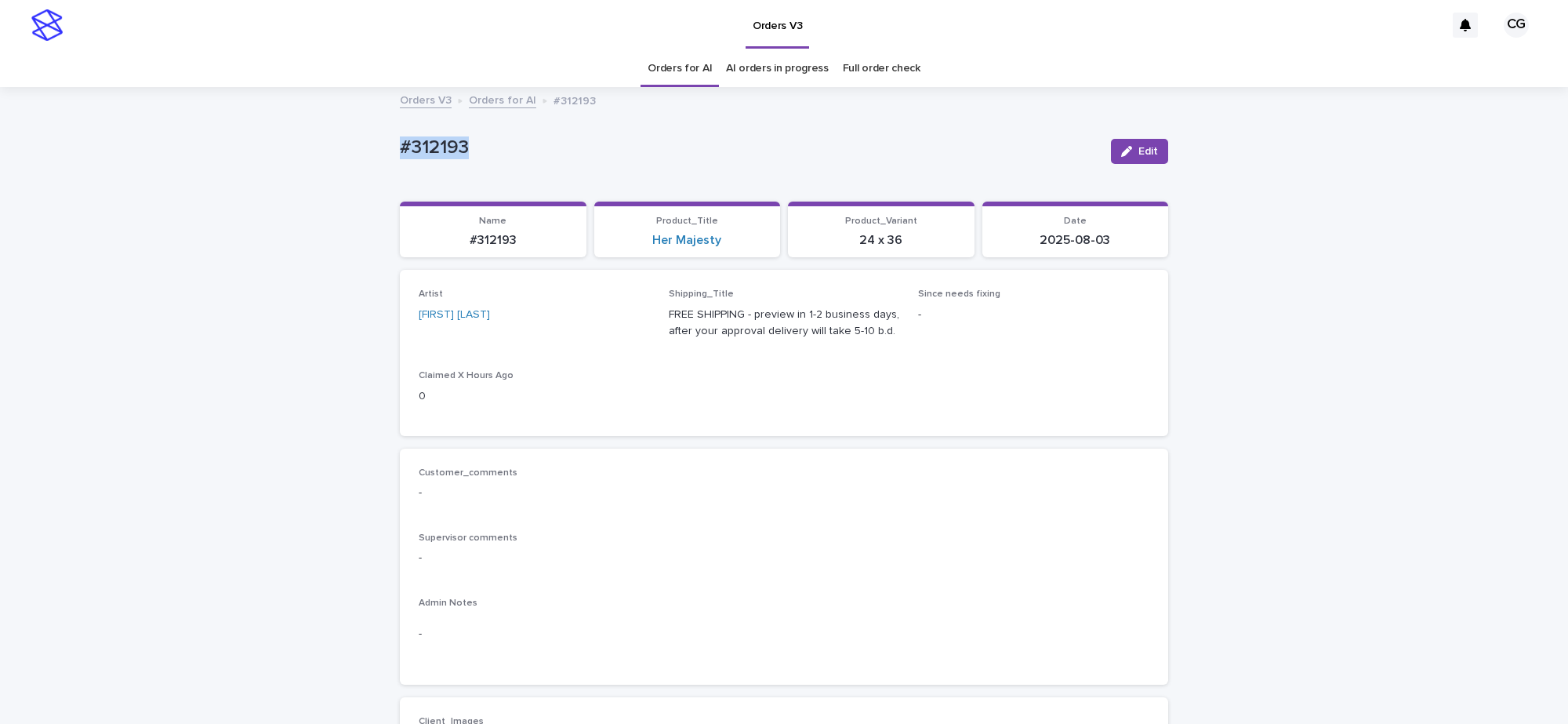 drag, startPoint x: 369, startPoint y: 157, endPoint x: 526, endPoint y: 171, distance: 157.62297 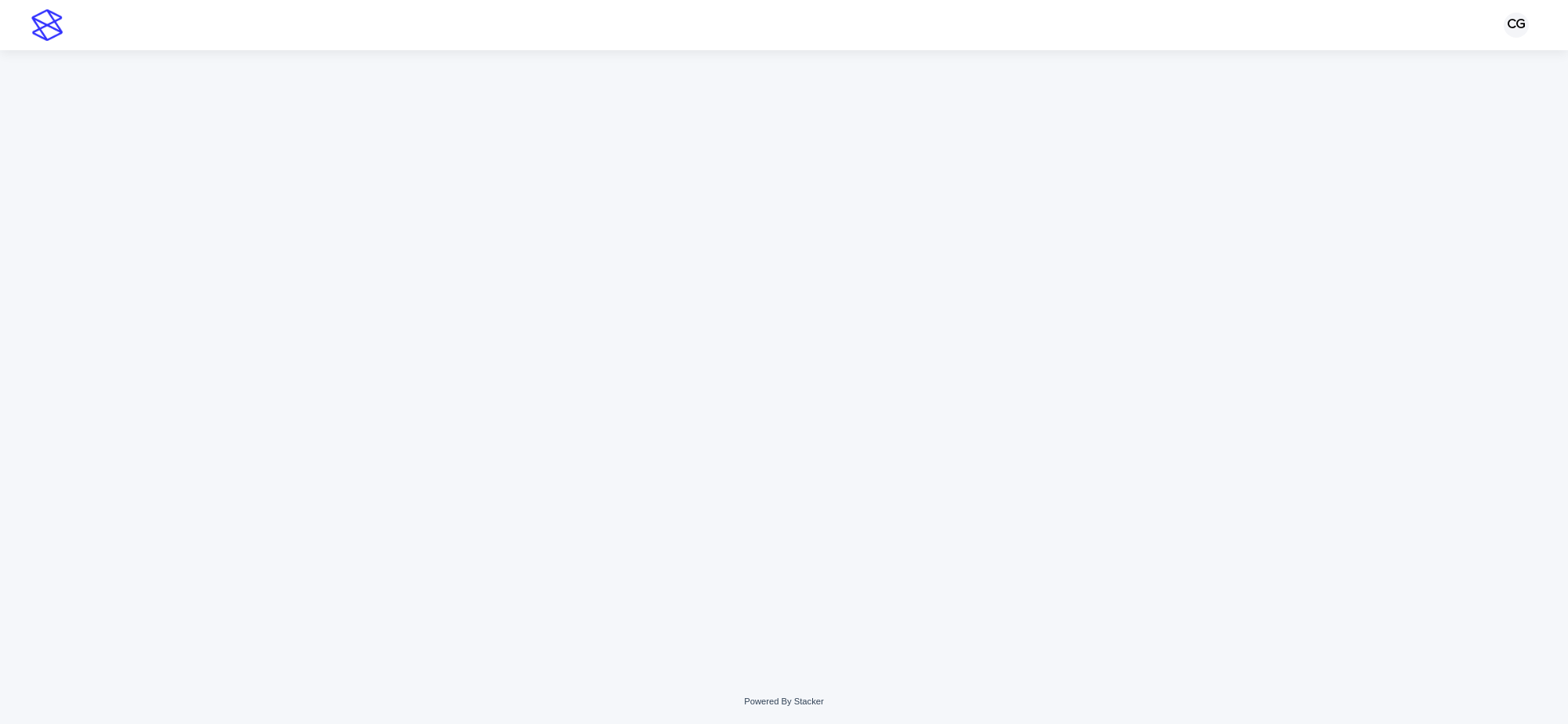 scroll, scrollTop: 0, scrollLeft: 0, axis: both 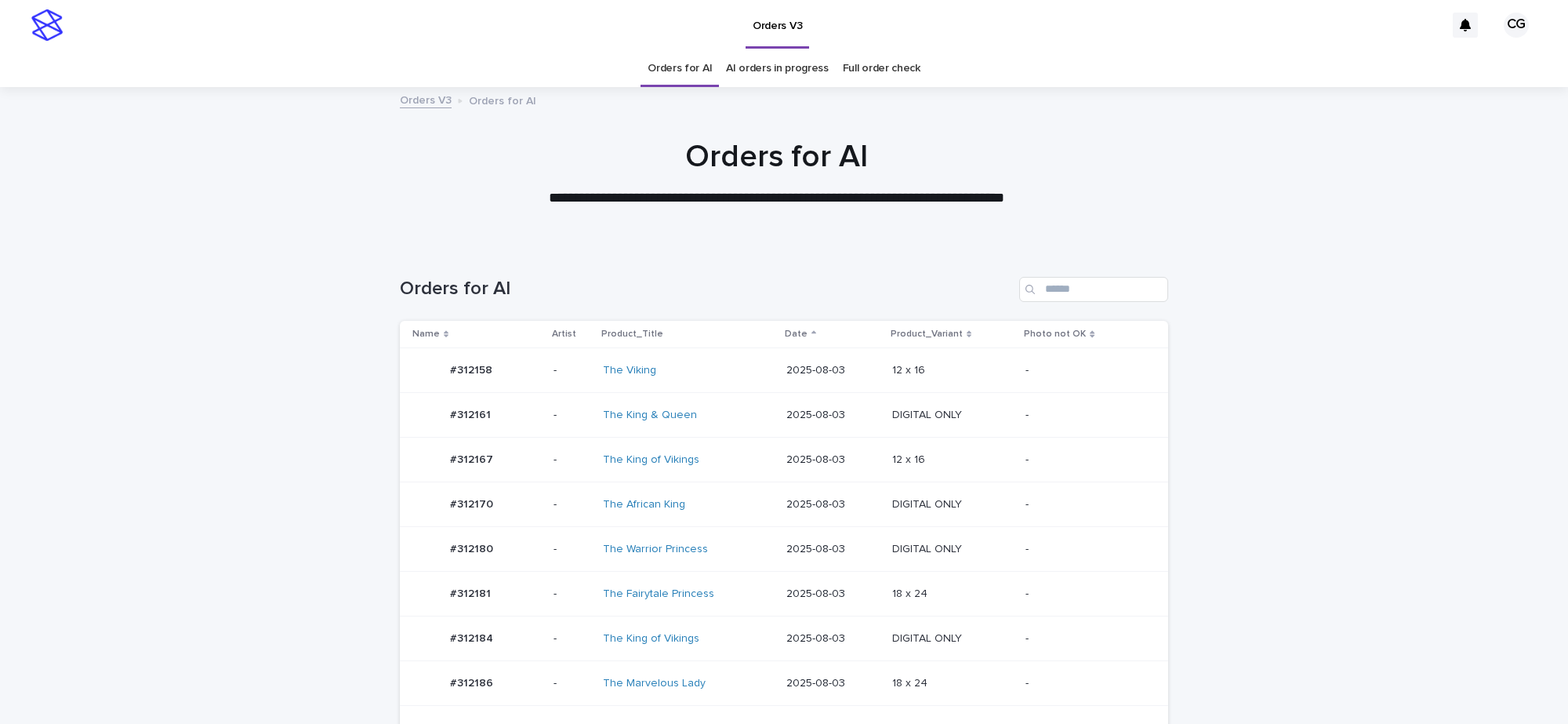 click on "2025-08-03" at bounding box center (833, 639) 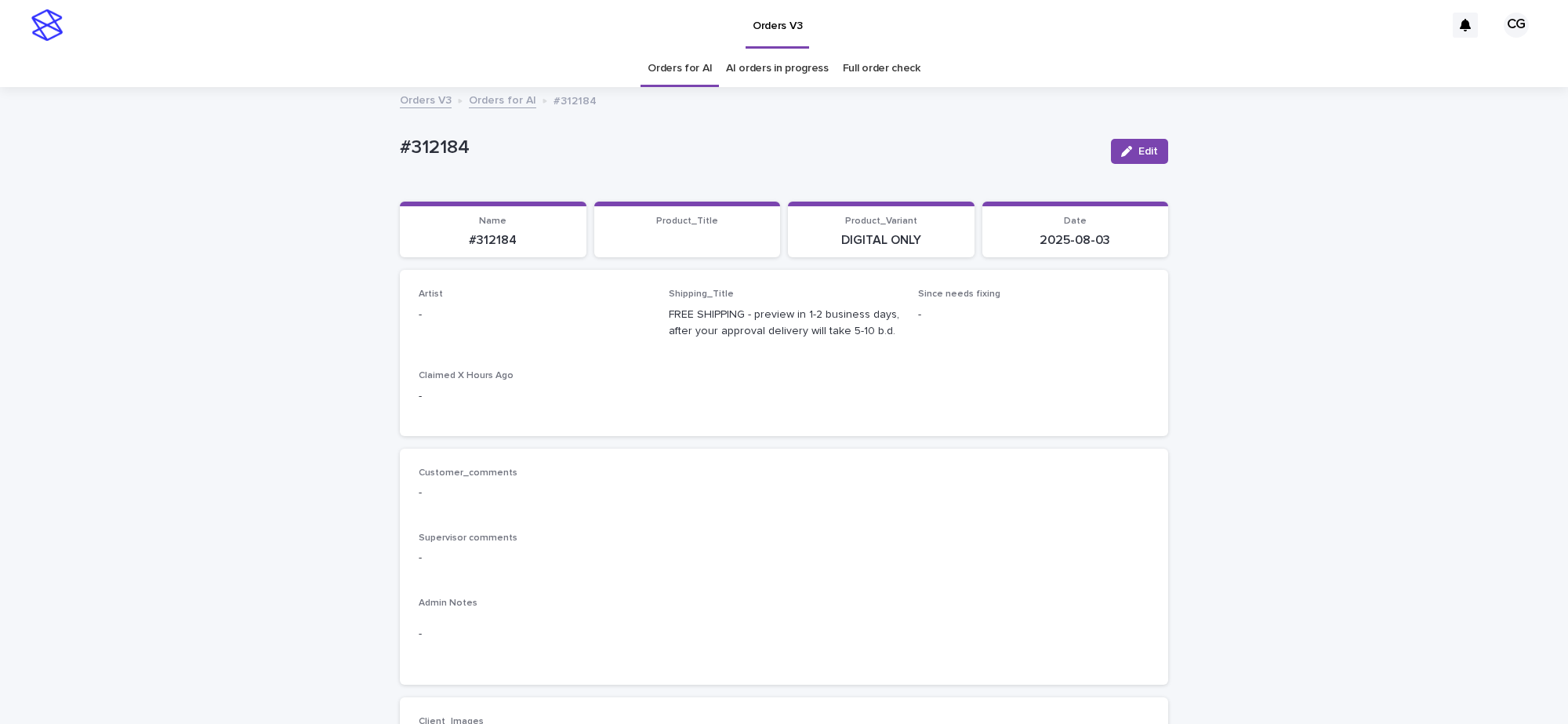 drag, startPoint x: 1127, startPoint y: 153, endPoint x: 753, endPoint y: 255, distance: 387.65964 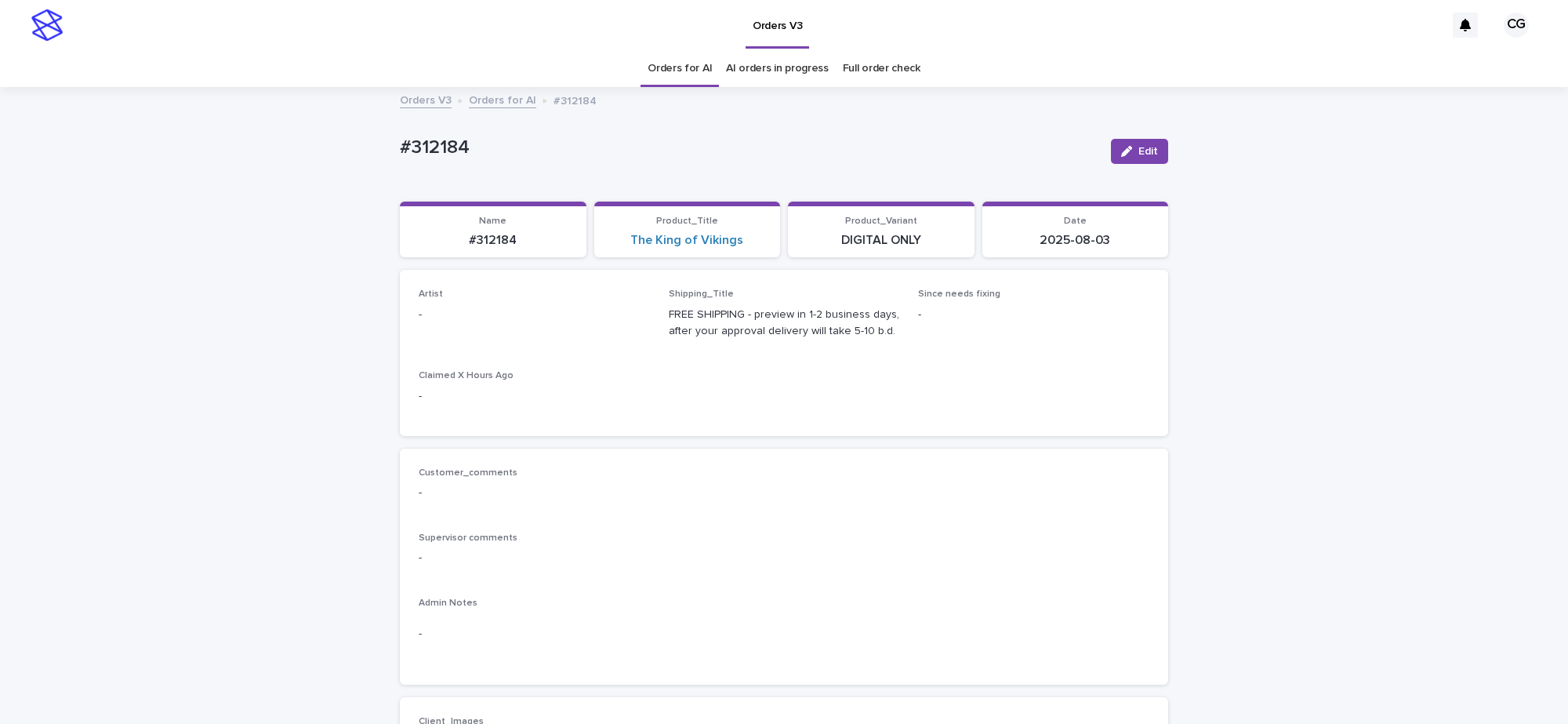 click on "-" at bounding box center (534, 315) 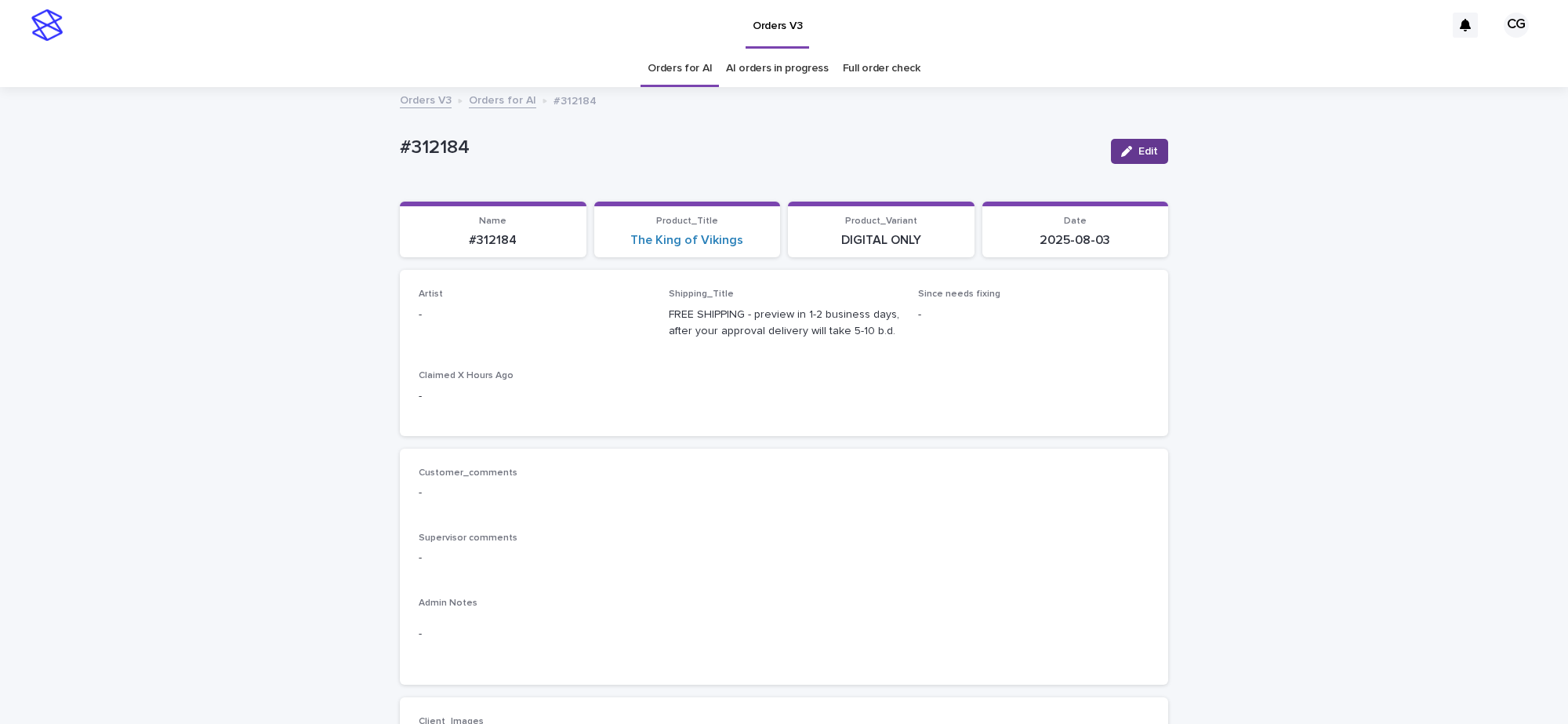click on "Edit" at bounding box center (1139, 151) 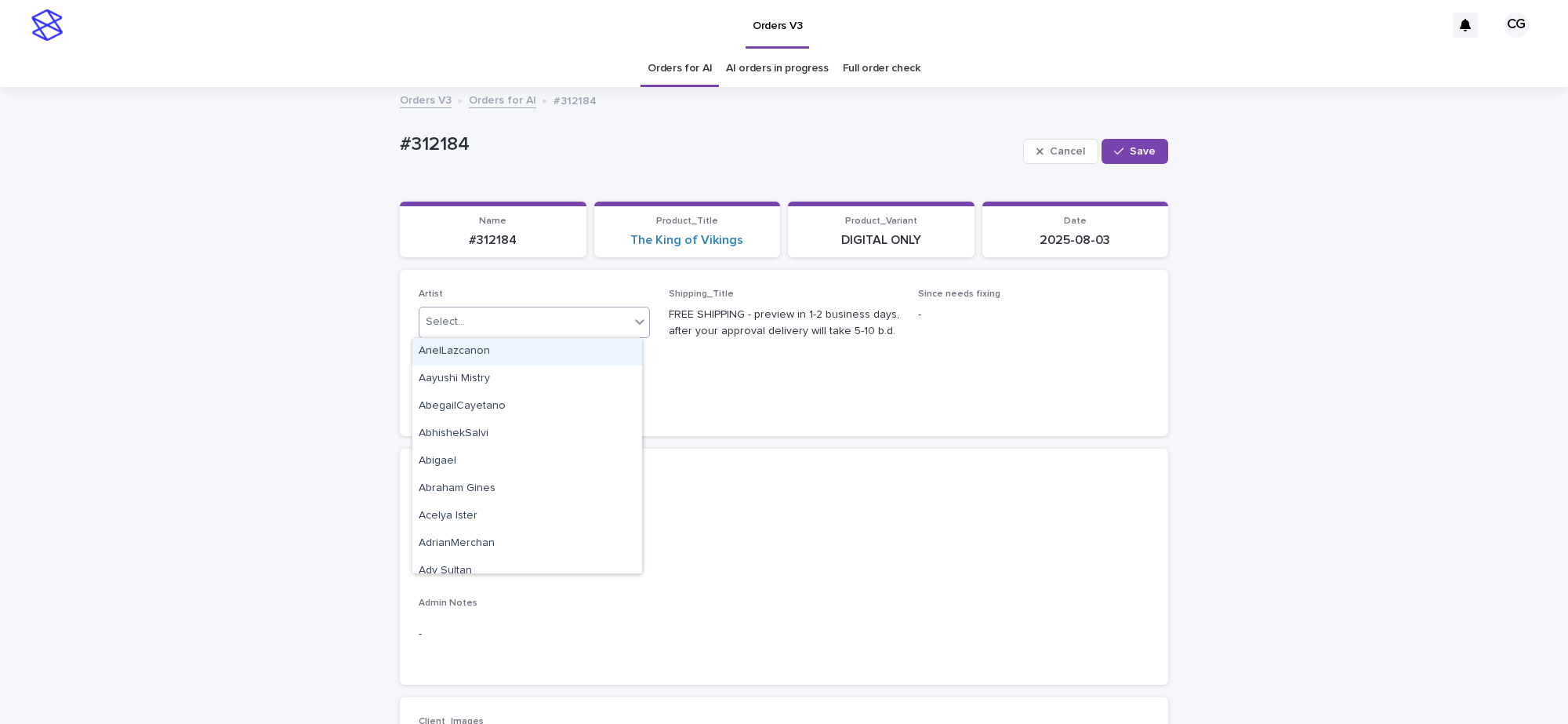 drag, startPoint x: 519, startPoint y: 316, endPoint x: 534, endPoint y: 338, distance: 26.62705 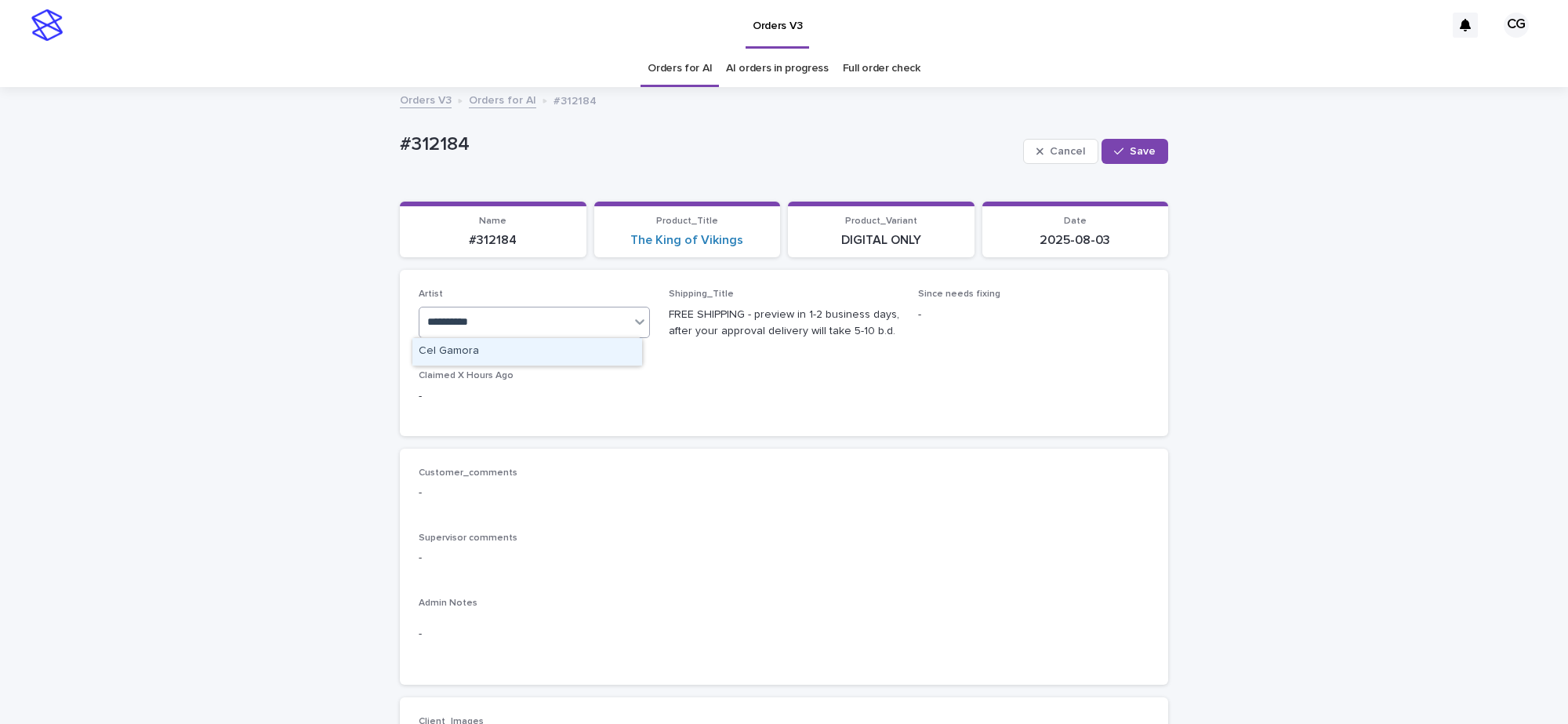 type 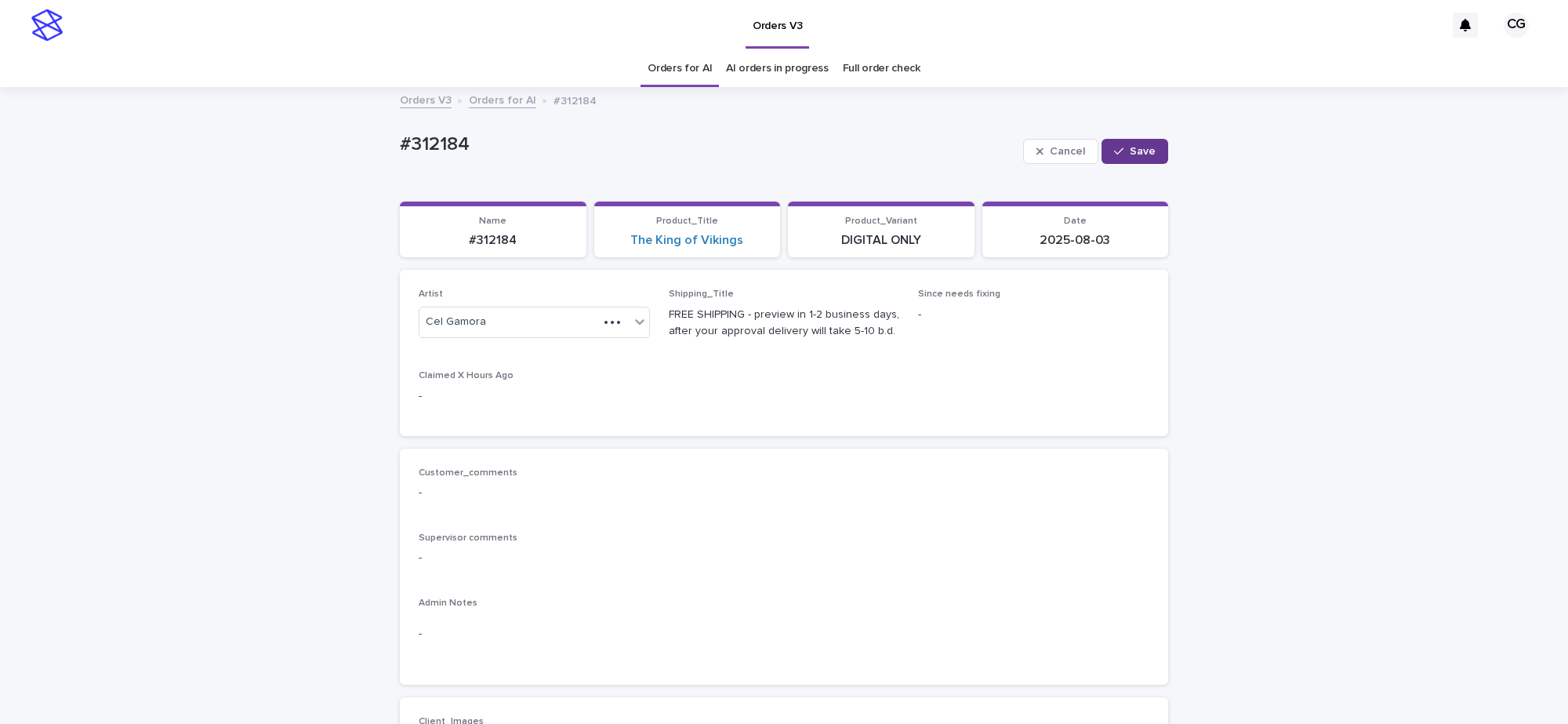 click on "Save" at bounding box center [1142, 151] 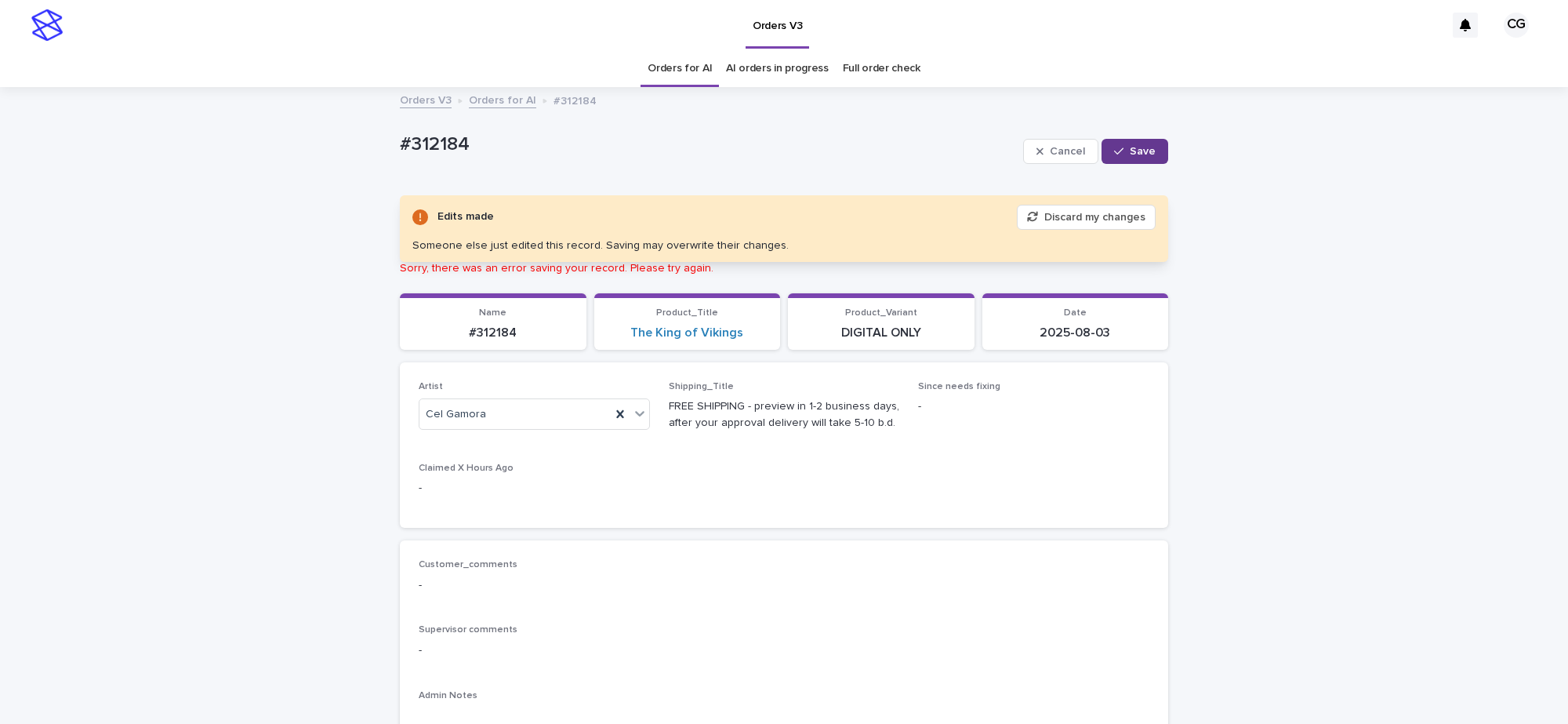 drag, startPoint x: 1138, startPoint y: 151, endPoint x: 1008, endPoint y: 80, distance: 148.12495 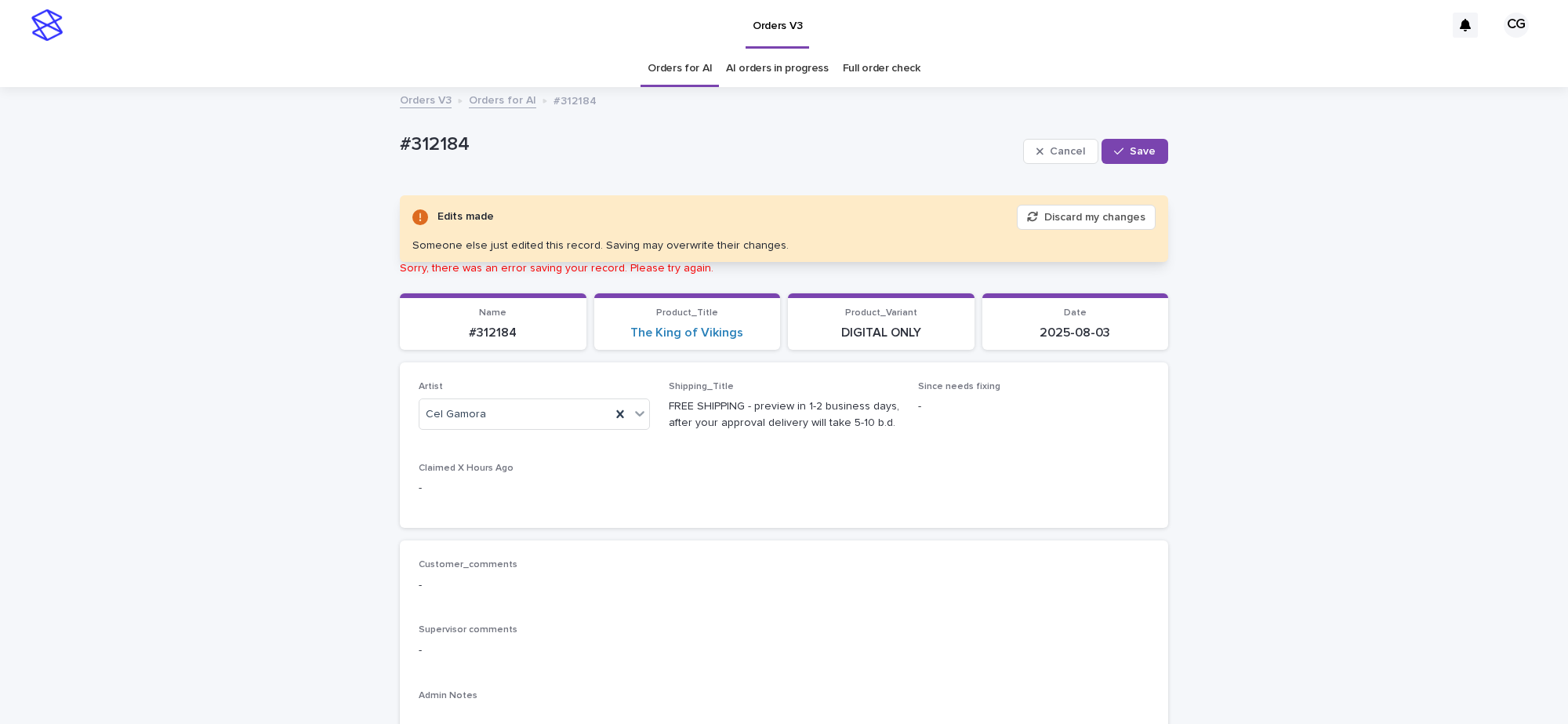click on "Save" at bounding box center (1142, 151) 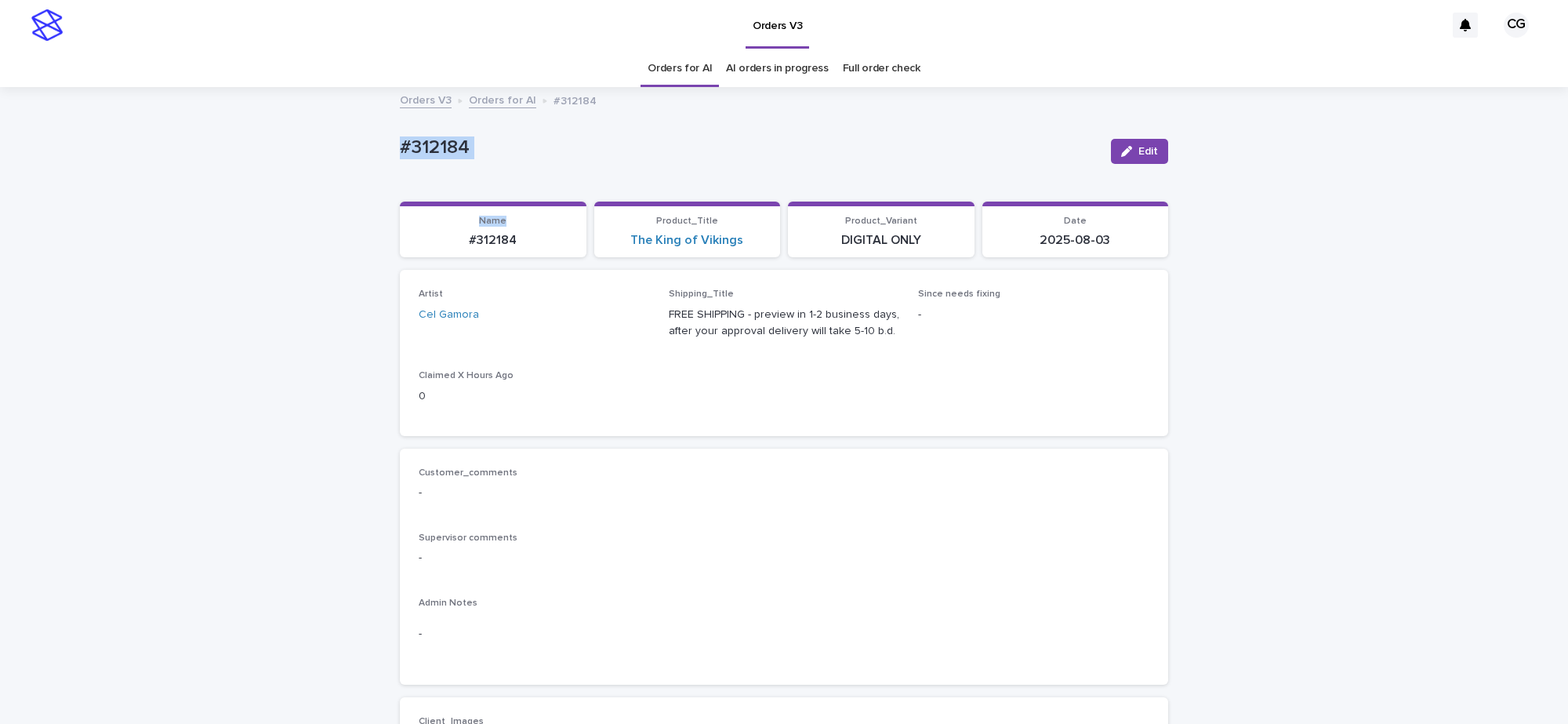 drag, startPoint x: 358, startPoint y: 158, endPoint x: 557, endPoint y: 189, distance: 201.4001 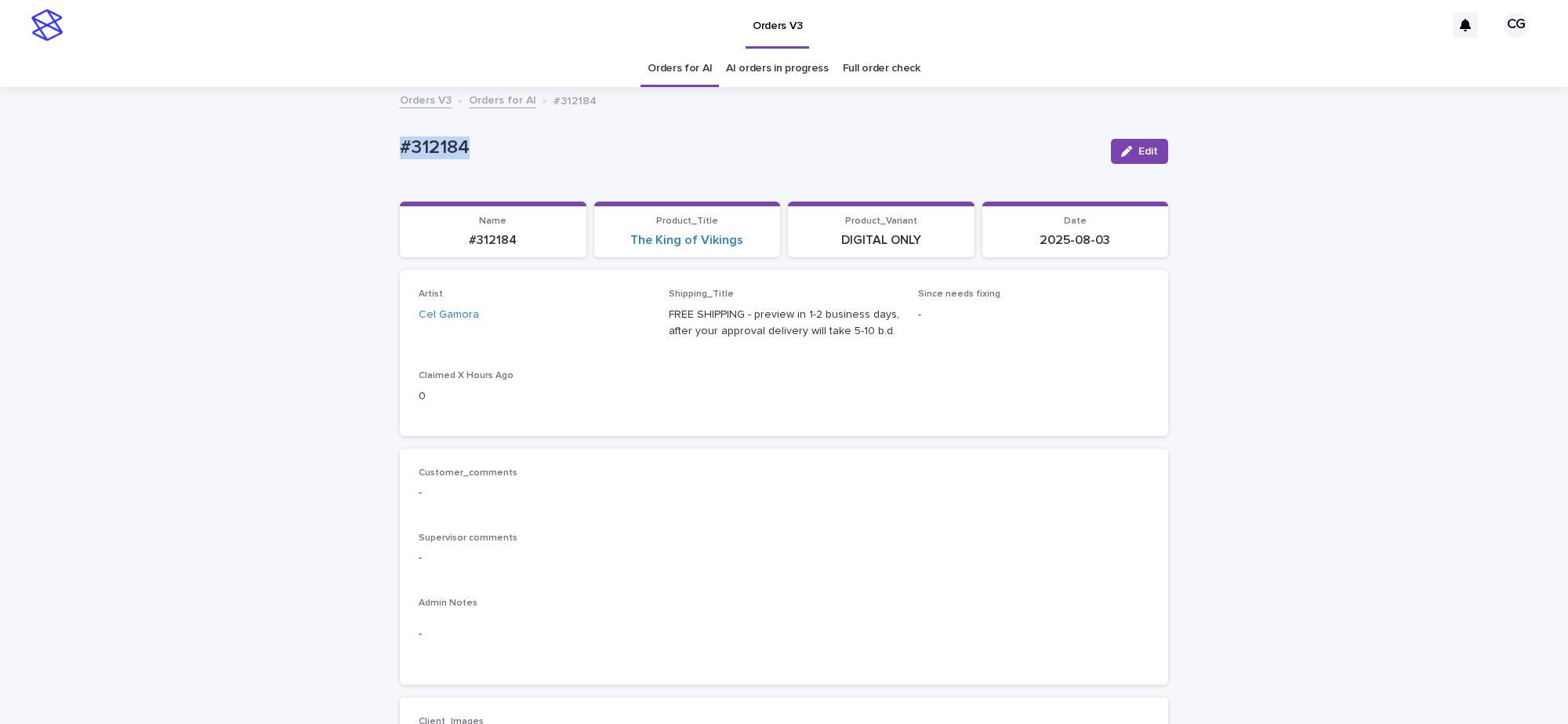 drag, startPoint x: 362, startPoint y: 137, endPoint x: 464, endPoint y: 149, distance: 102.70346 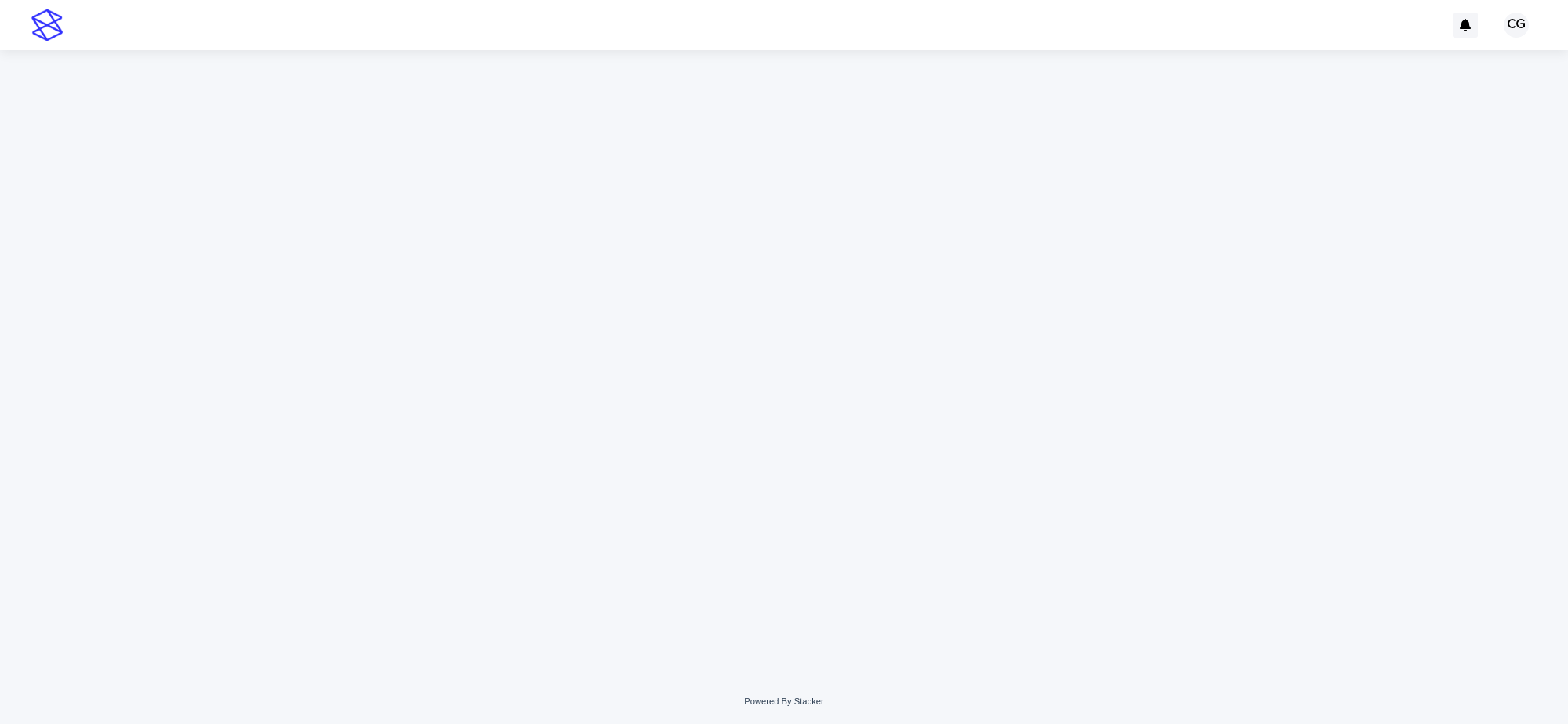 scroll, scrollTop: 0, scrollLeft: 0, axis: both 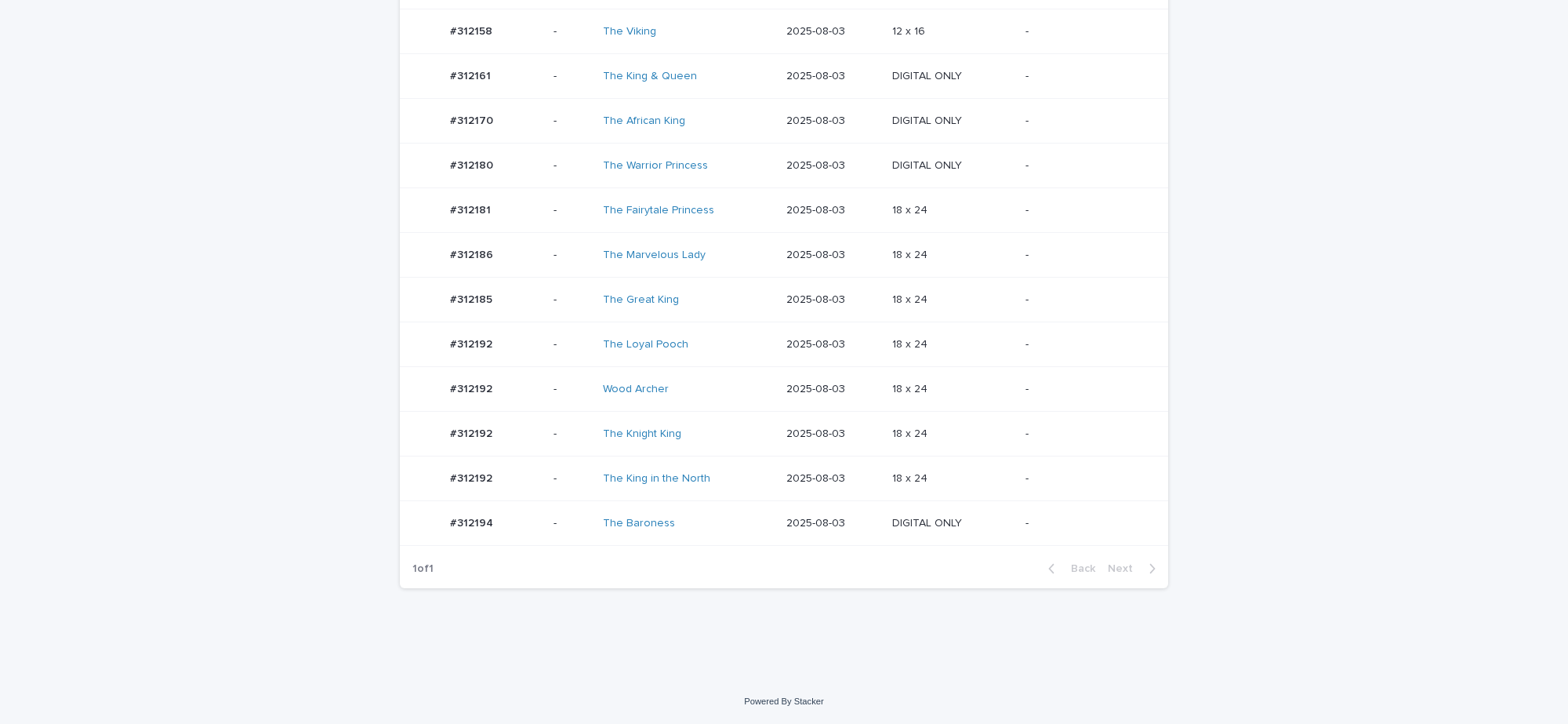 click on "2025-08-03" at bounding box center (833, 523) 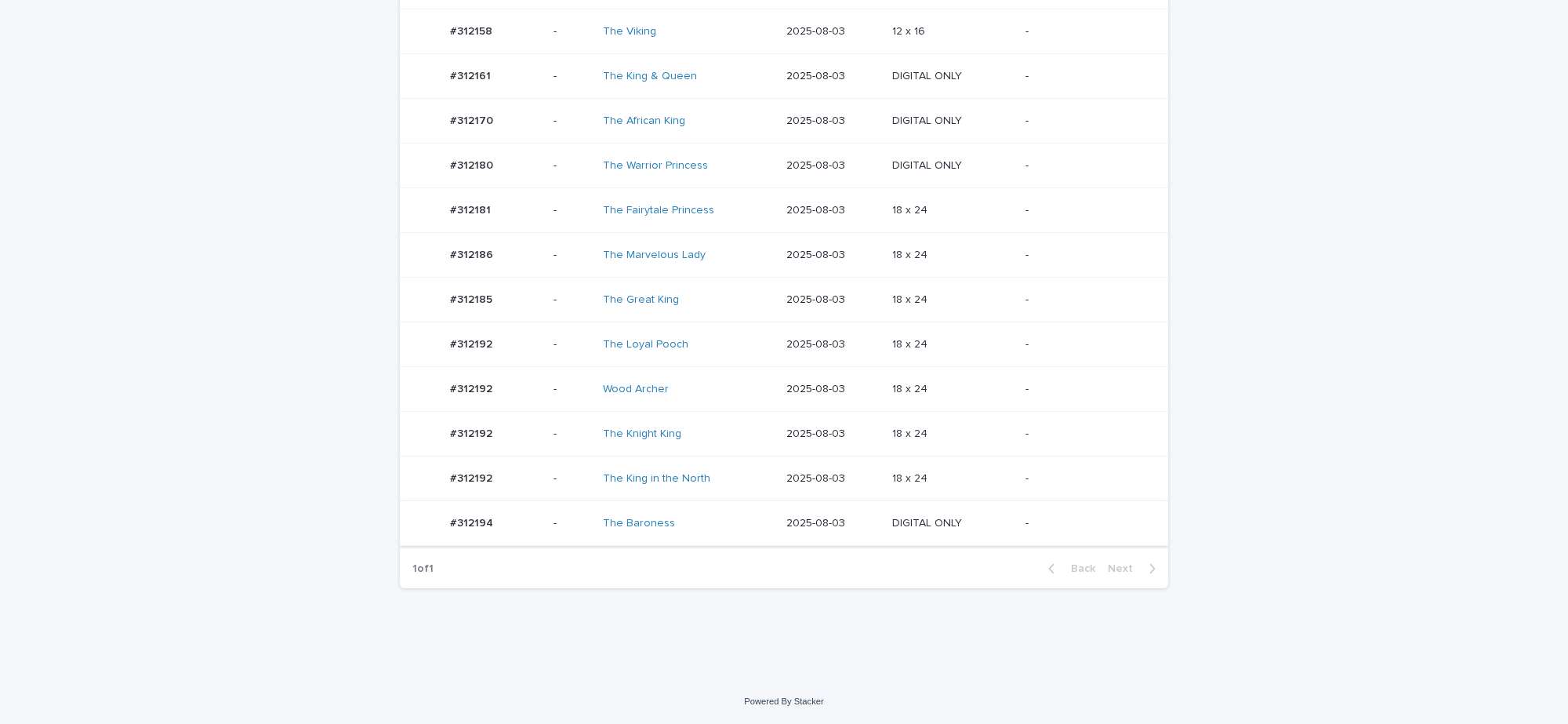 scroll, scrollTop: 0, scrollLeft: 0, axis: both 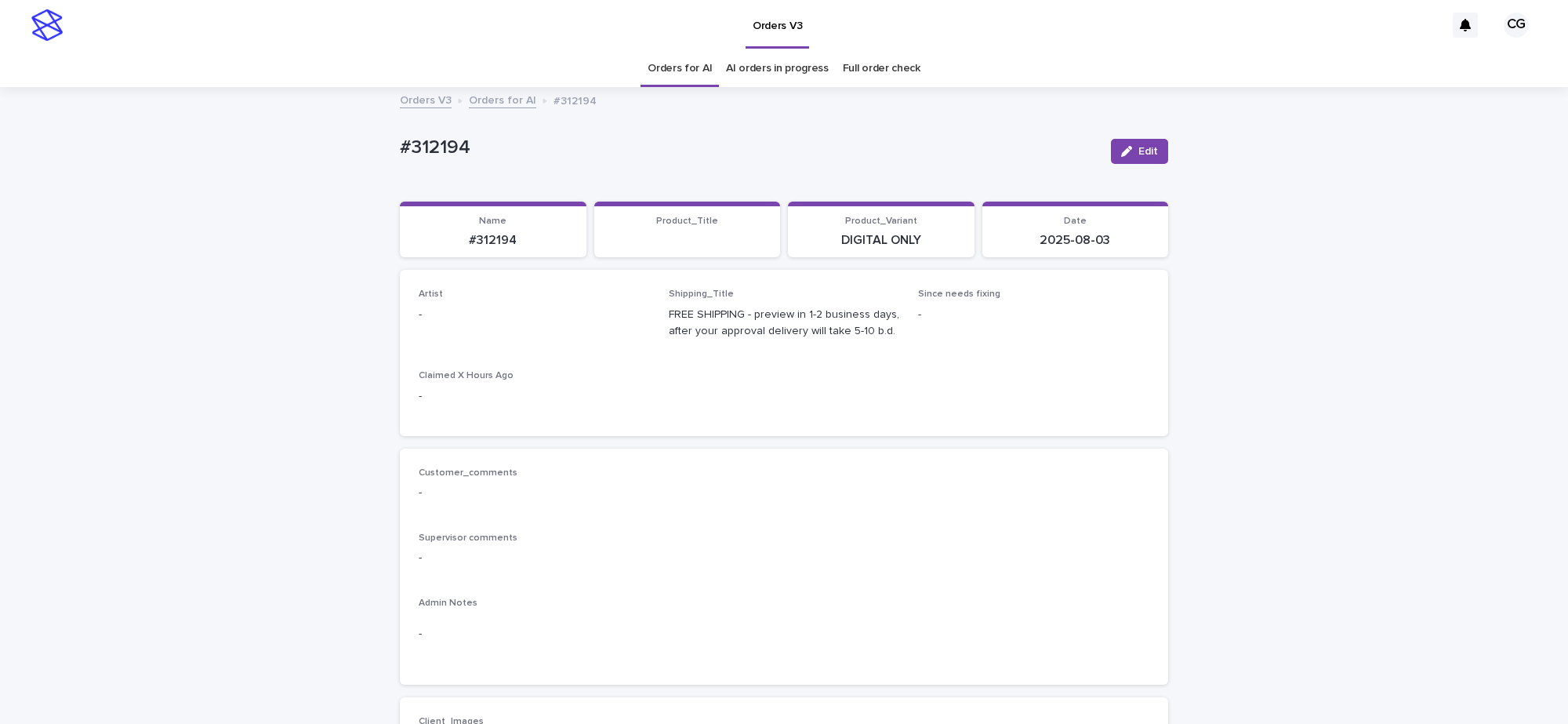 drag, startPoint x: 1126, startPoint y: 154, endPoint x: 731, endPoint y: 287, distance: 416.7901 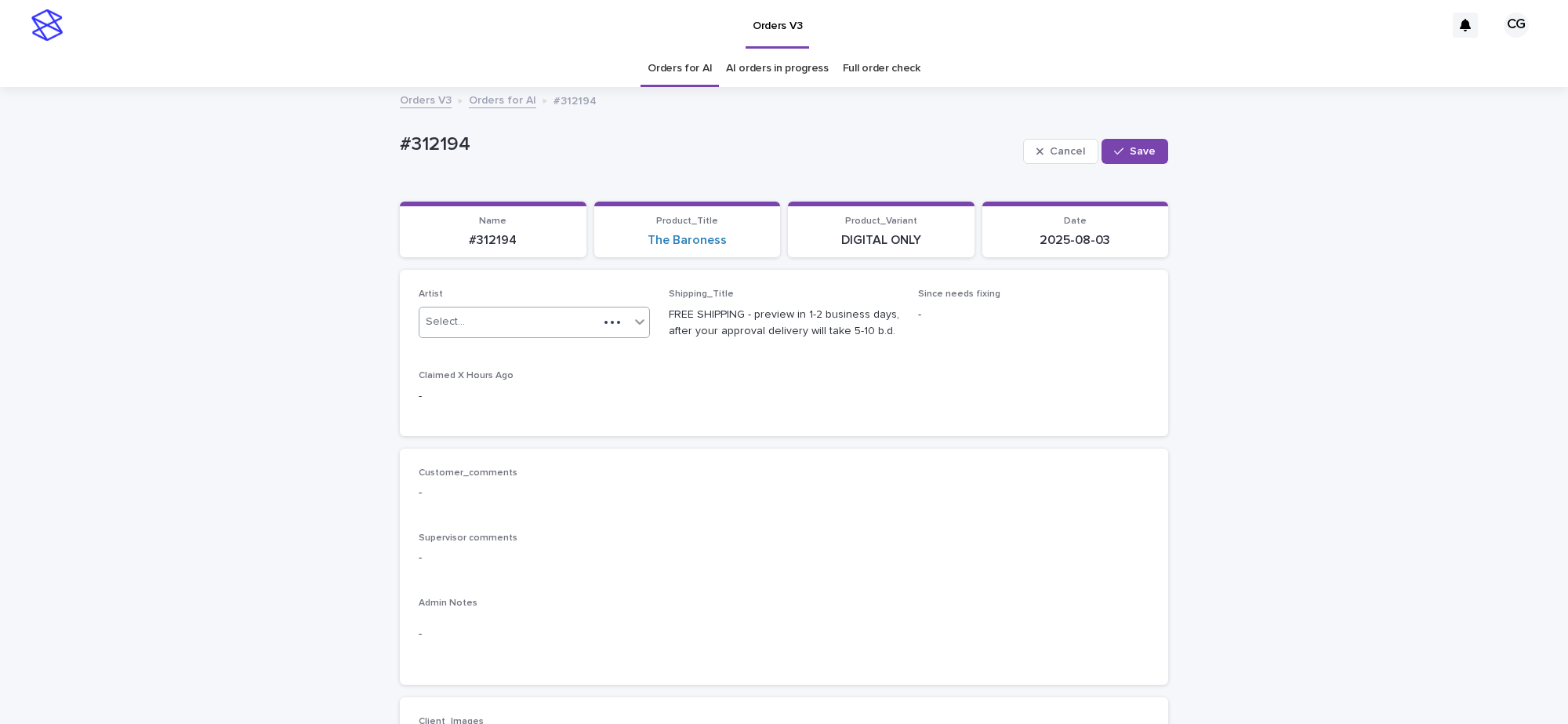 drag, startPoint x: 592, startPoint y: 316, endPoint x: 606, endPoint y: 336, distance: 24.413111 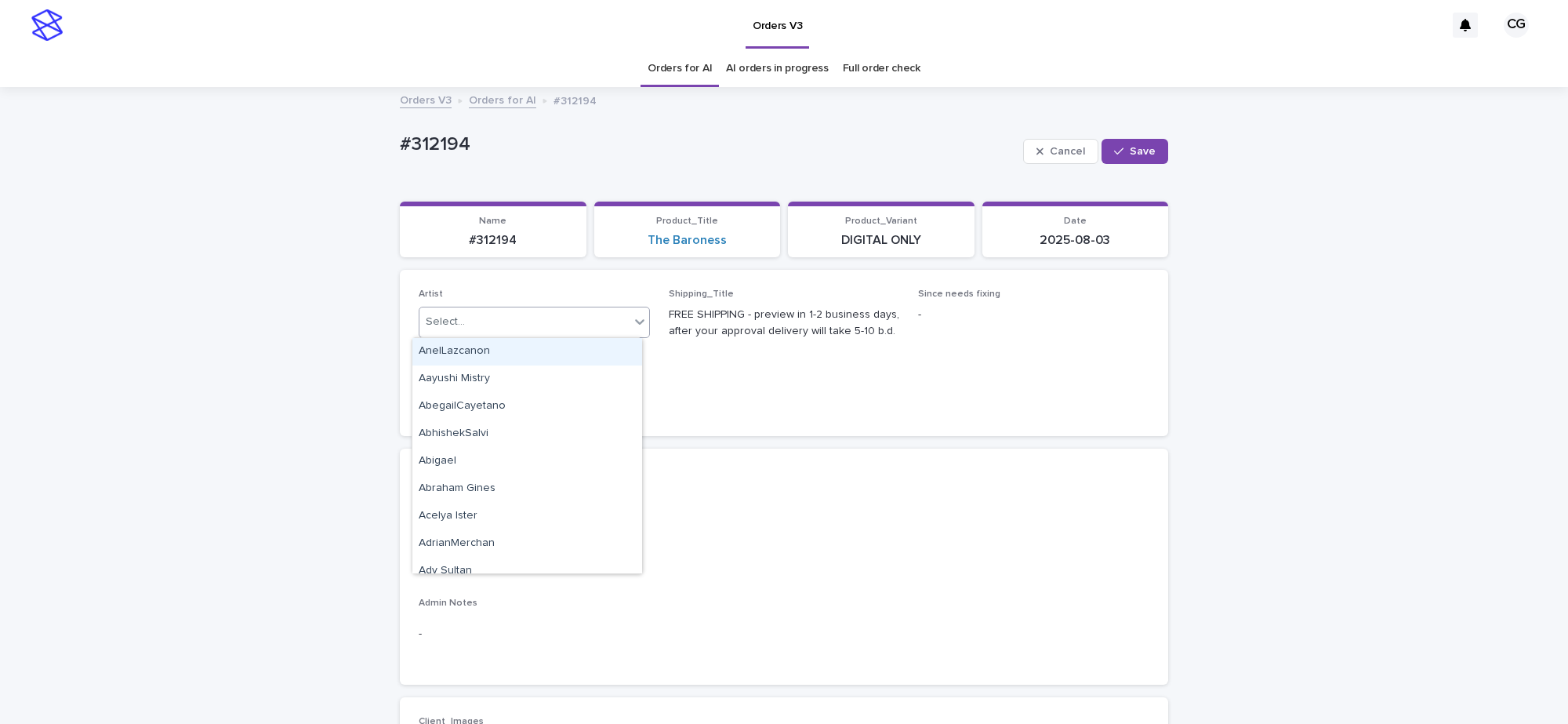 paste on "**********" 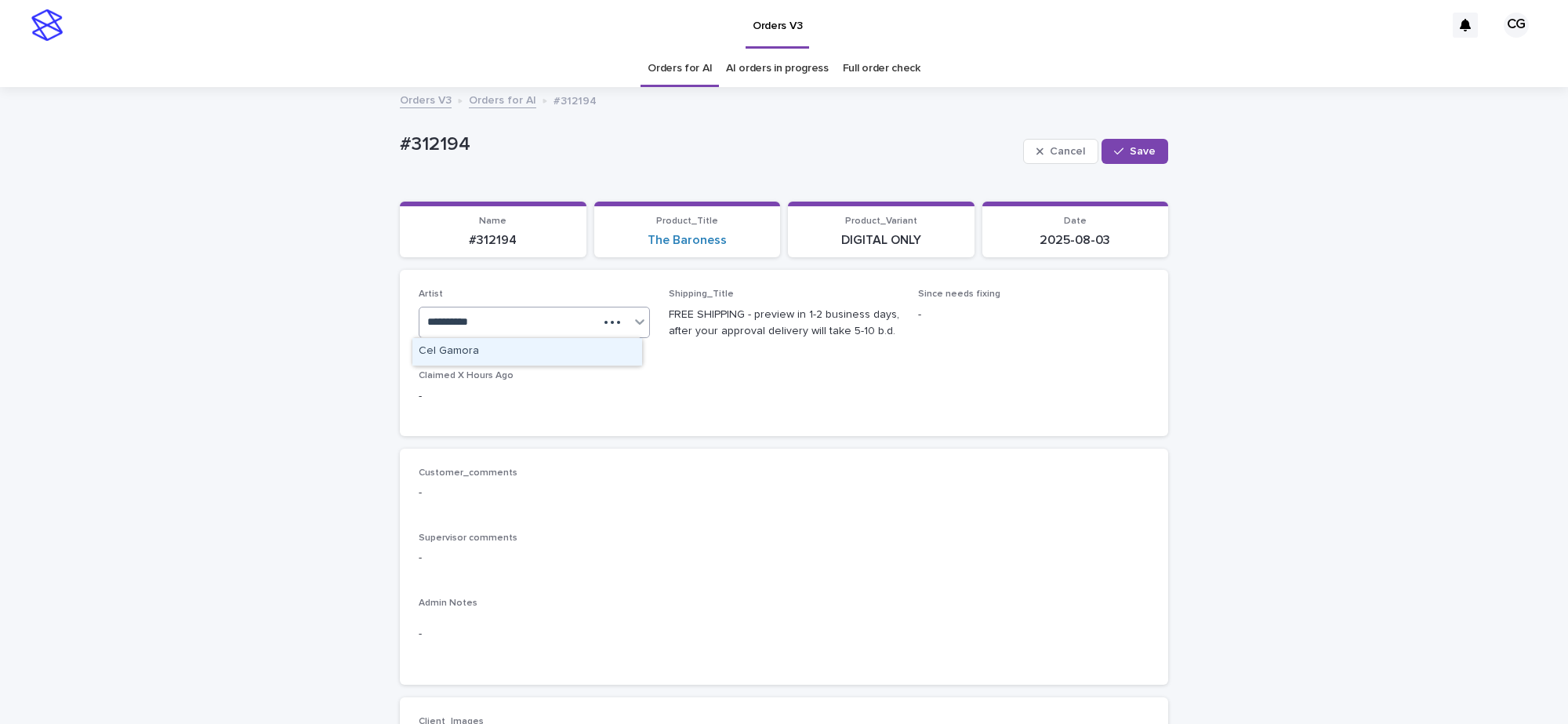 click on "Cel Gamora" at bounding box center [527, 351] 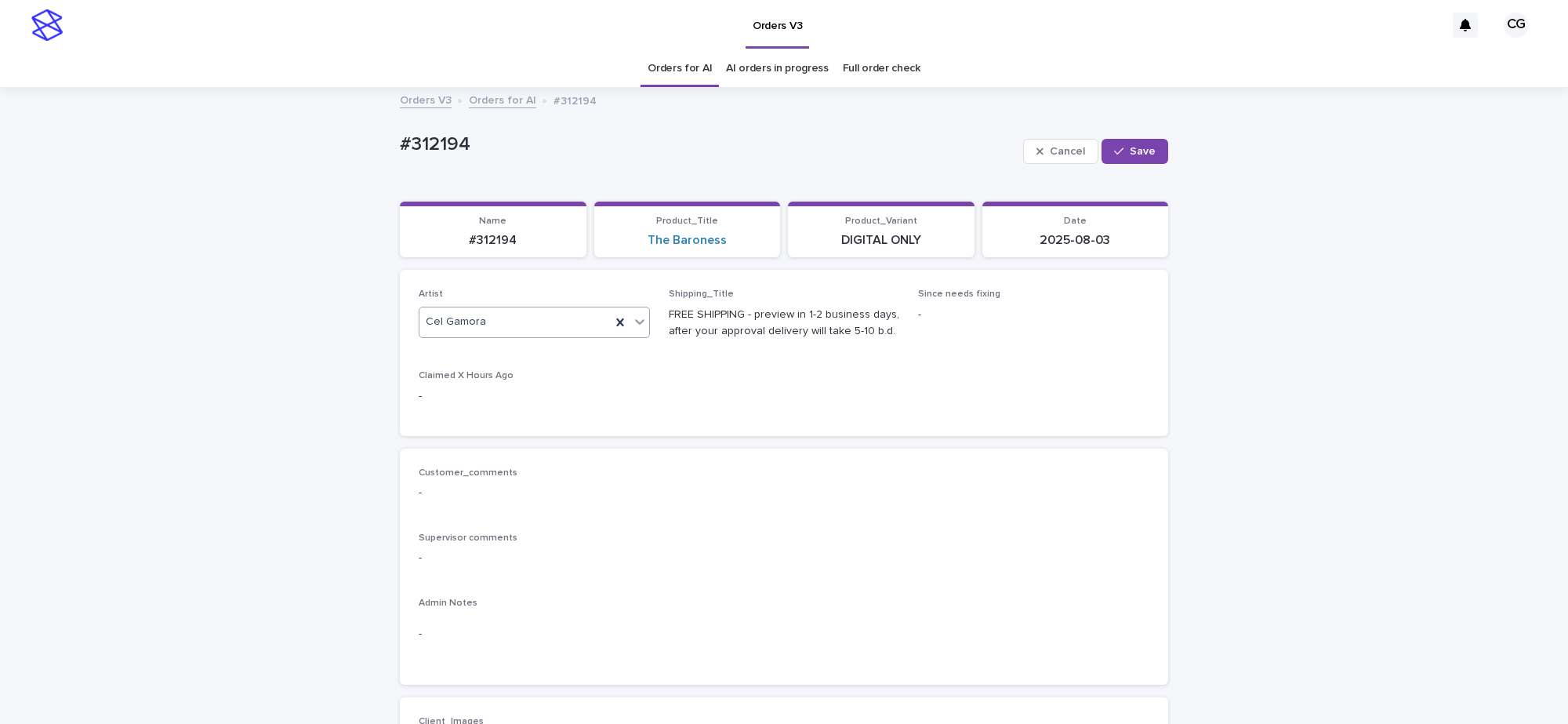 click on "Cancel Save" at bounding box center (1095, 151) 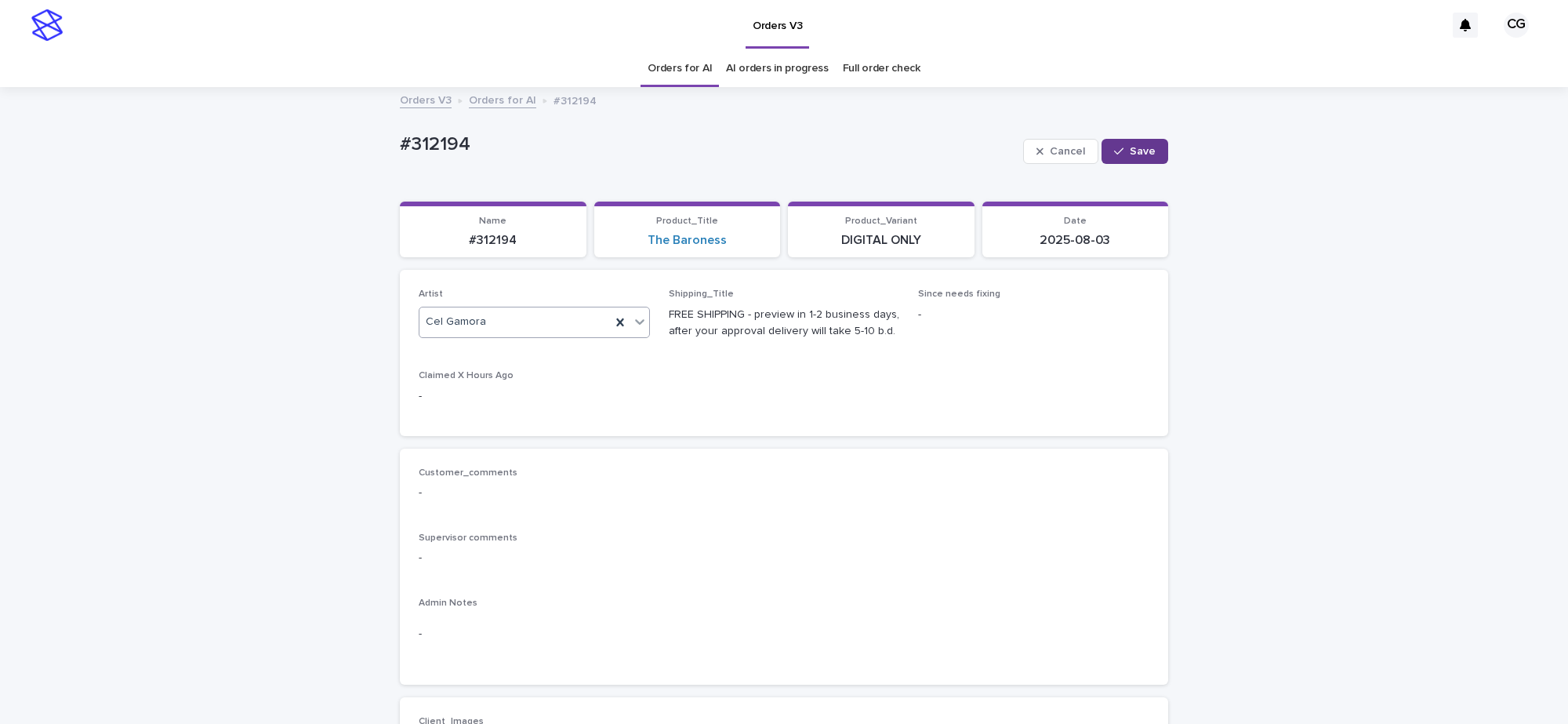 drag, startPoint x: 1130, startPoint y: 151, endPoint x: 1014, endPoint y: 137, distance: 116.84177 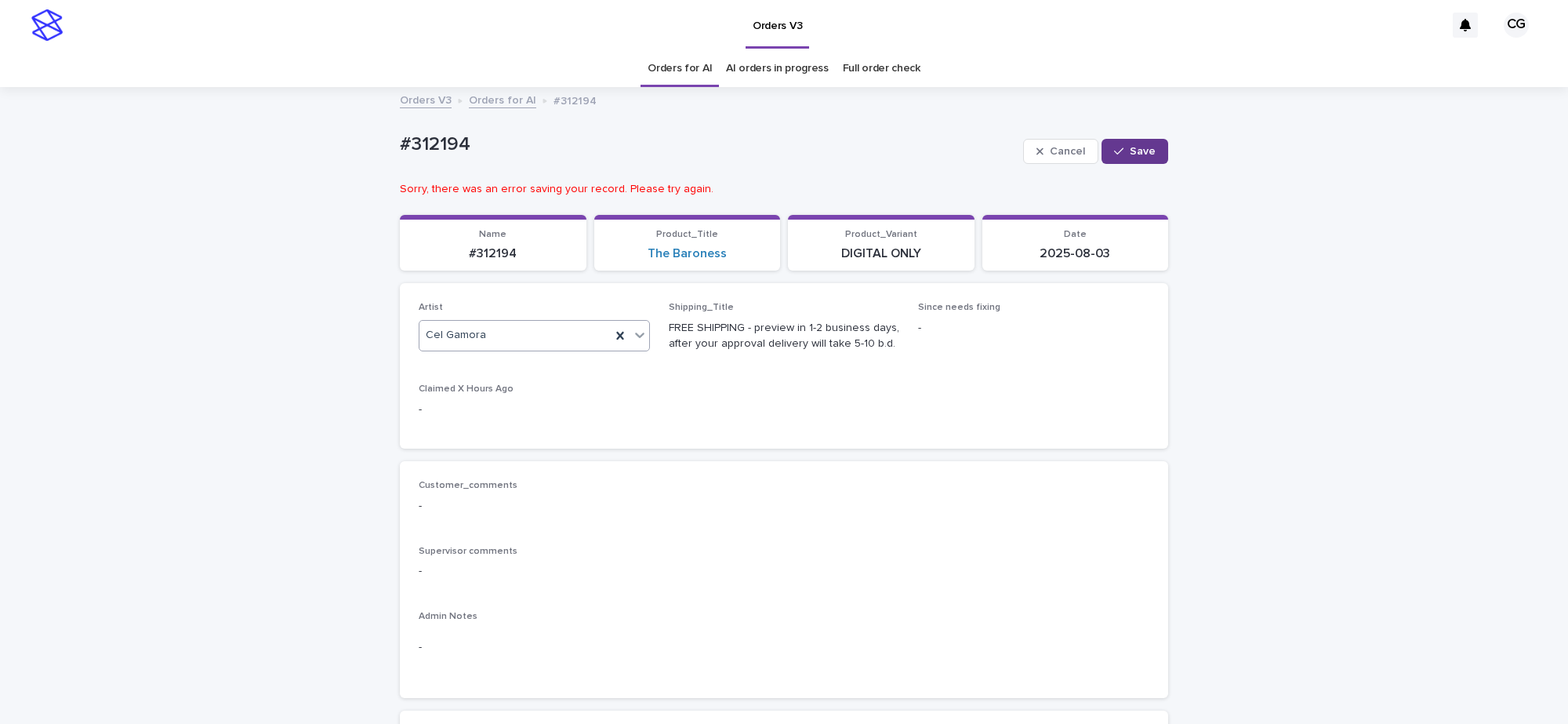 click on "Save" at bounding box center (1134, 151) 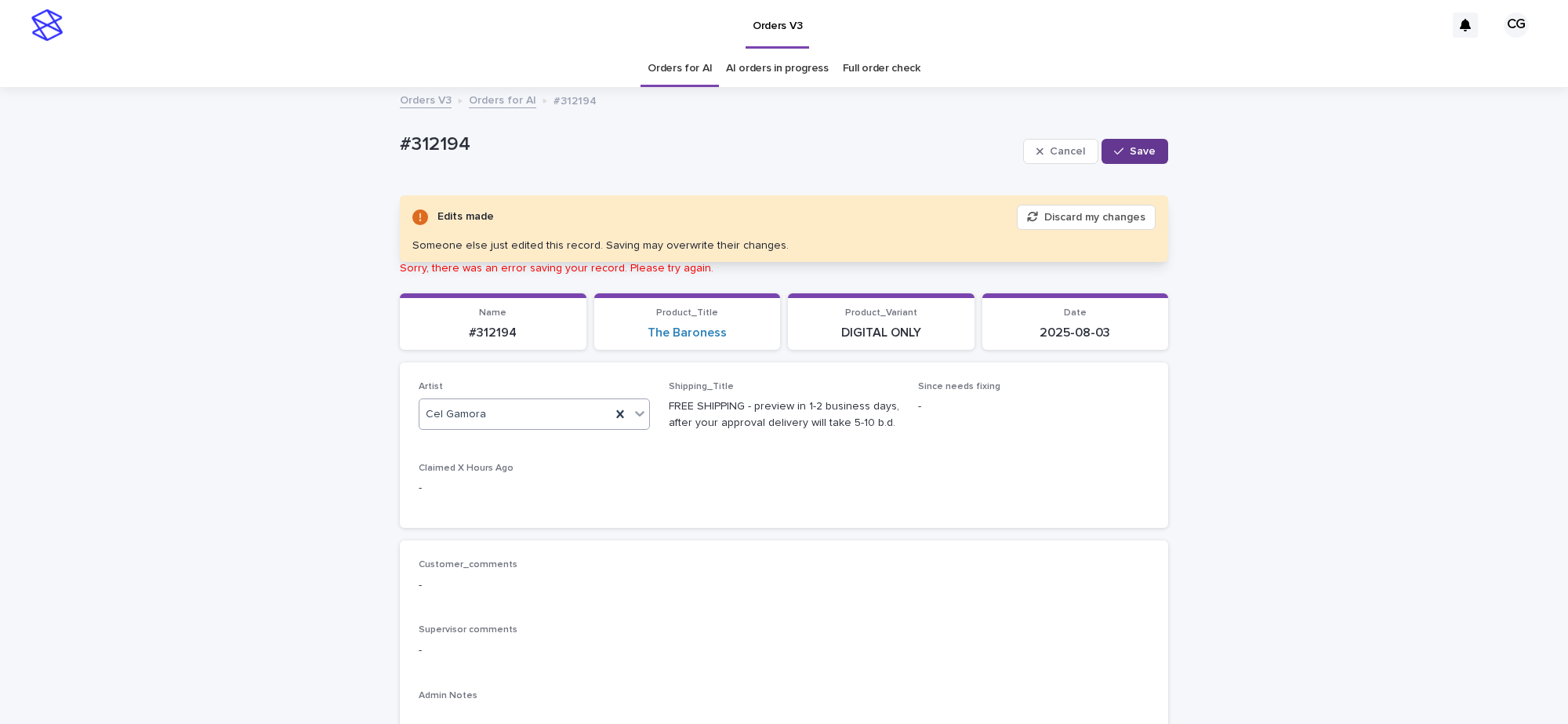 click on "Save" at bounding box center (1134, 151) 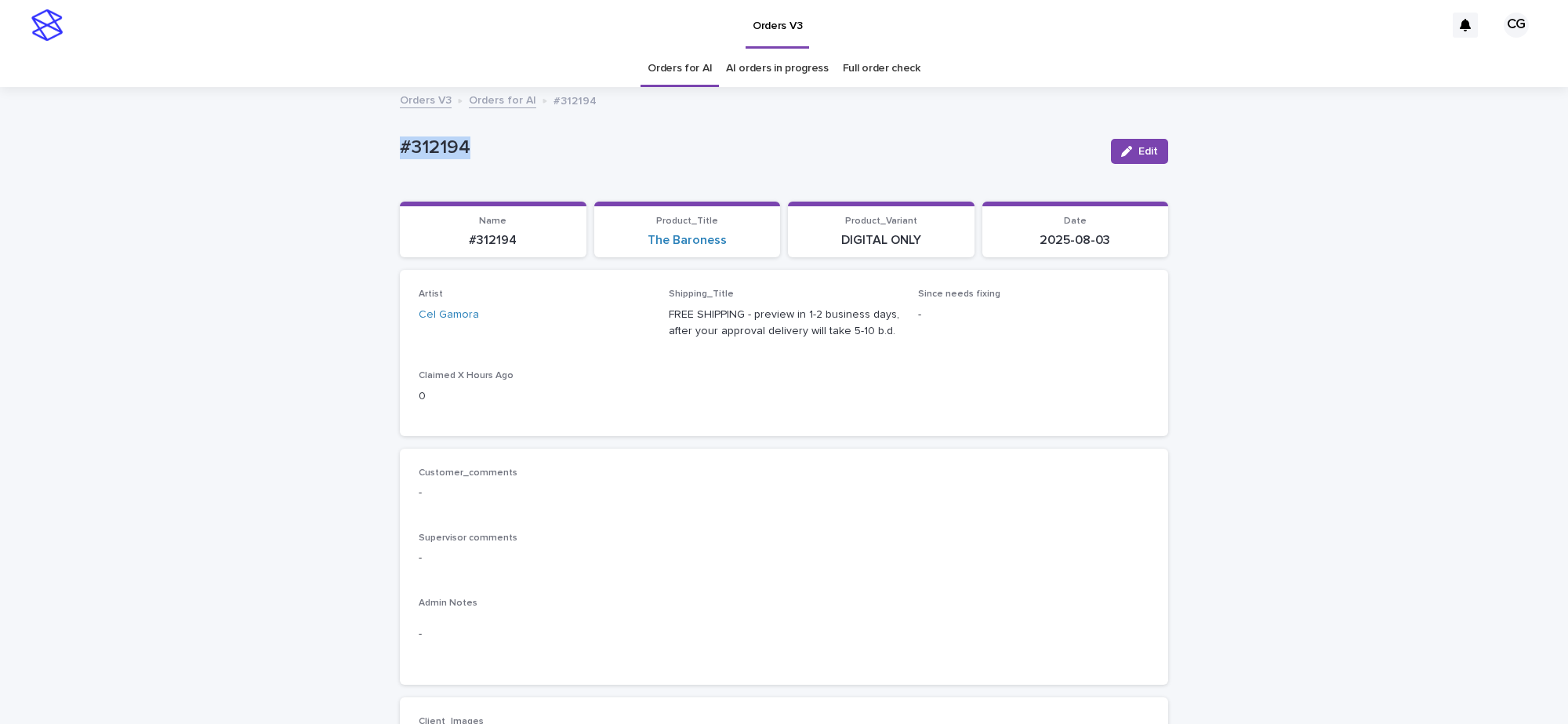 drag, startPoint x: 384, startPoint y: 151, endPoint x: 496, endPoint y: 158, distance: 112.21854 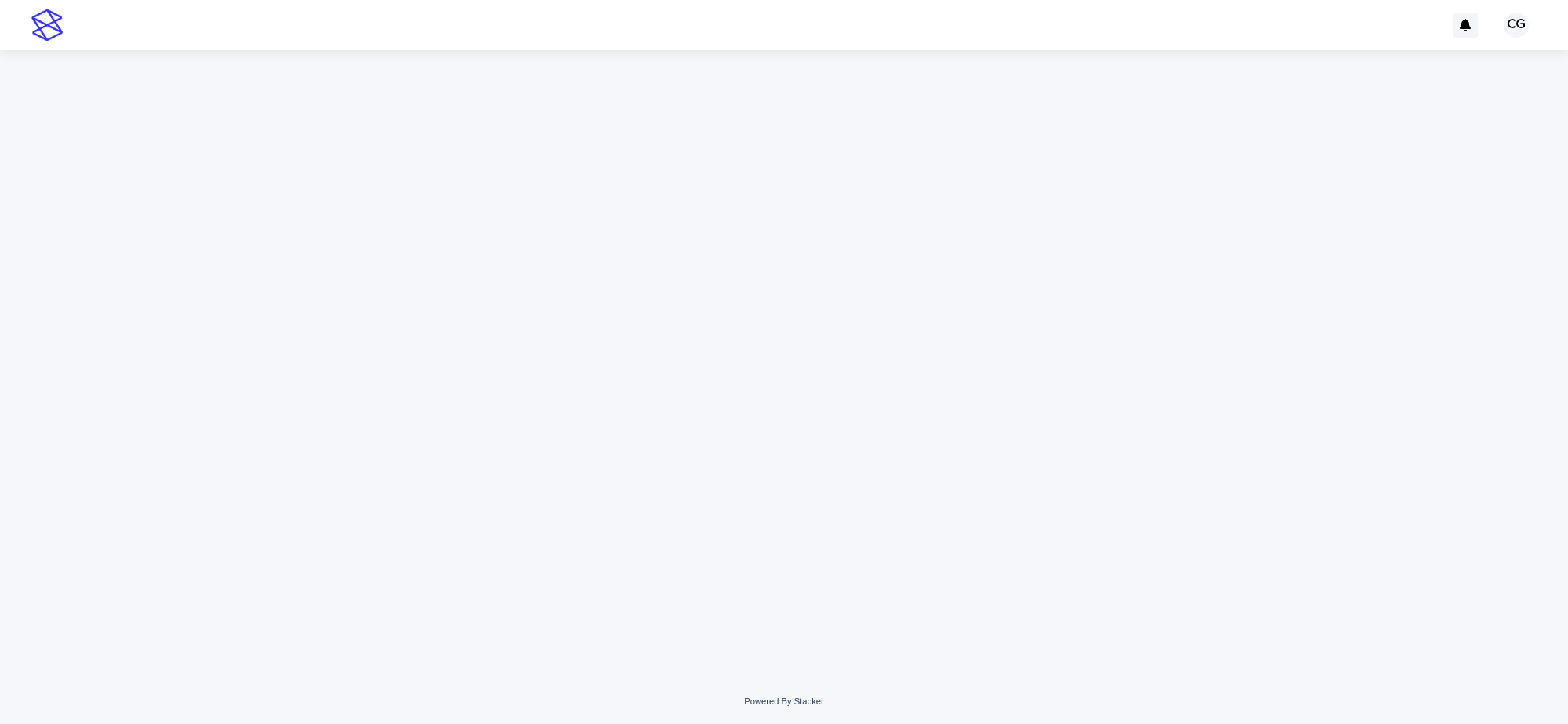 scroll, scrollTop: 0, scrollLeft: 0, axis: both 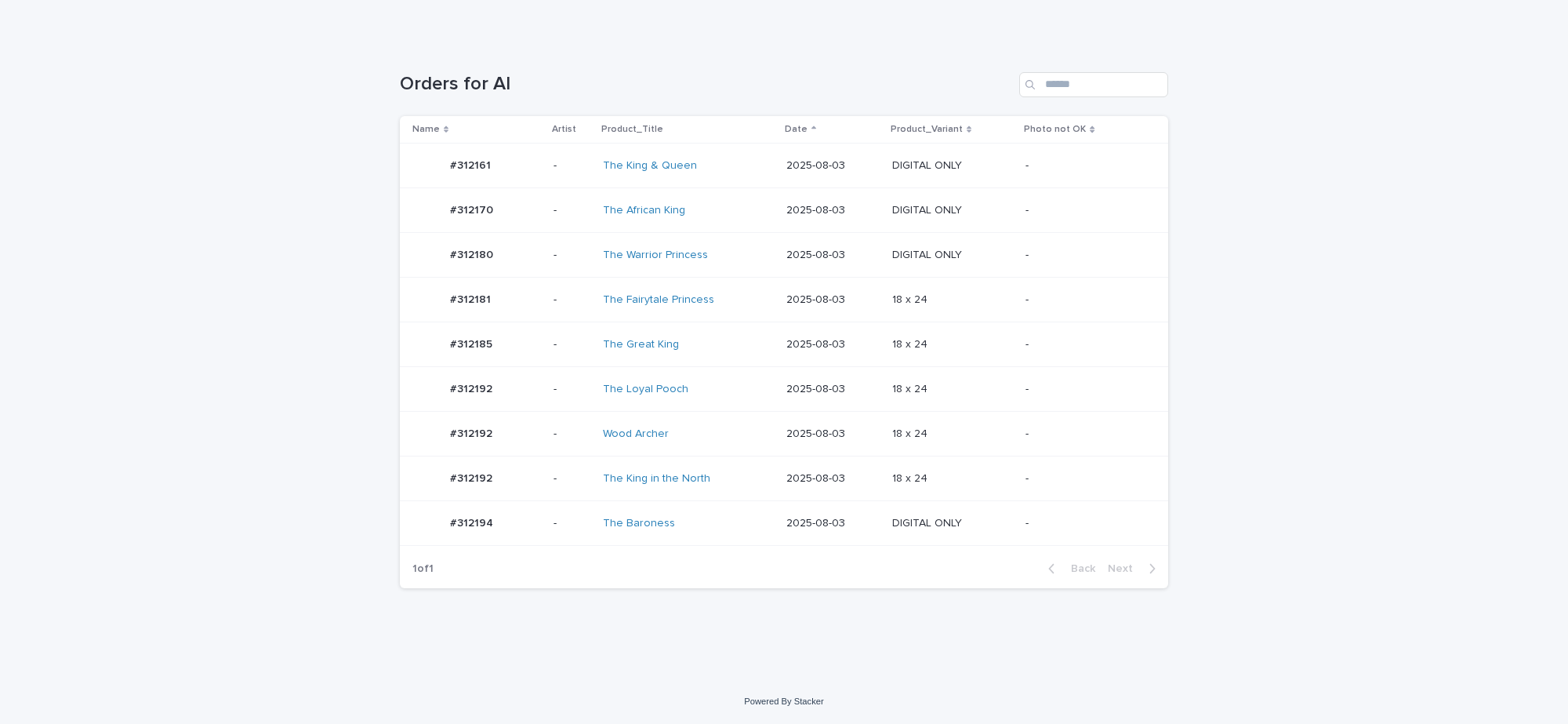 click on "The Baroness" at bounding box center (688, 523) 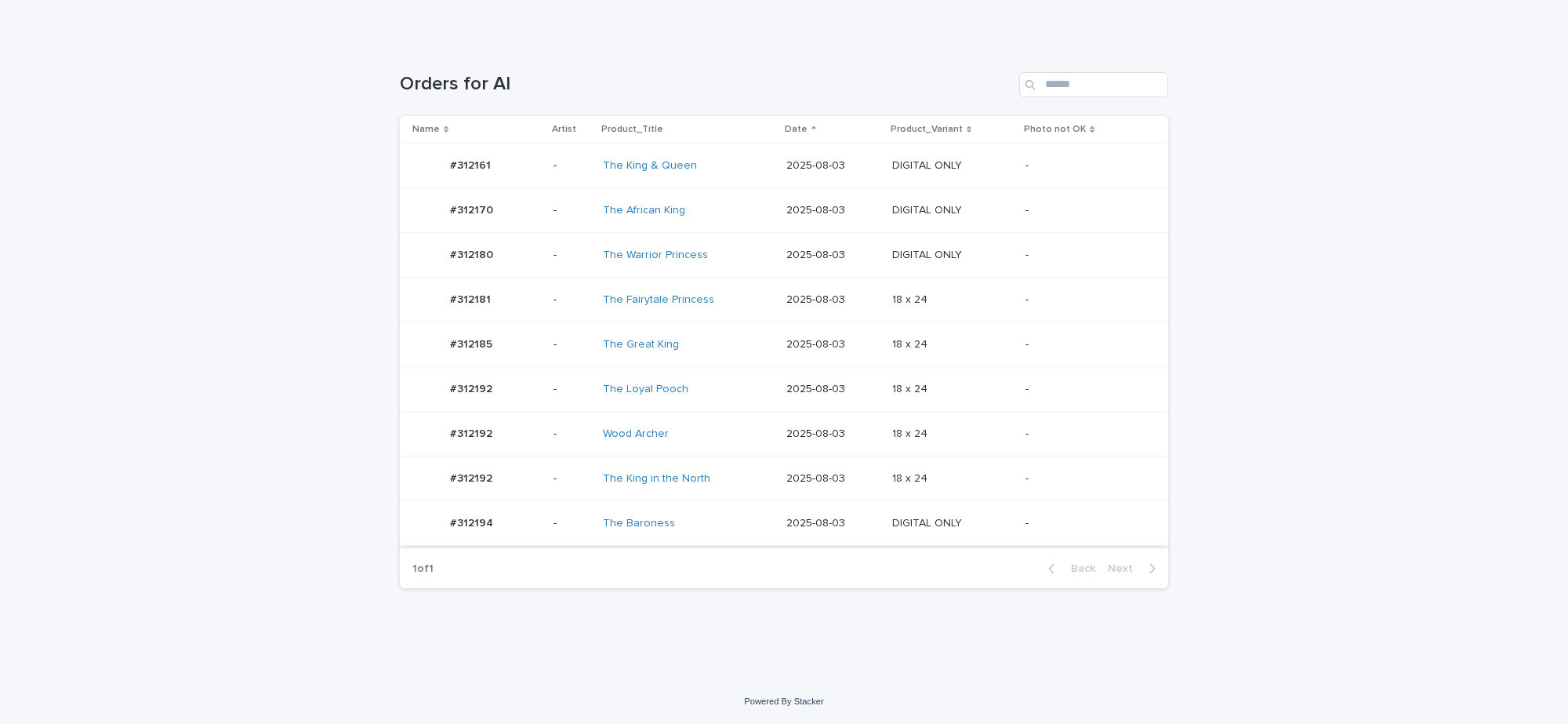 scroll, scrollTop: 0, scrollLeft: 0, axis: both 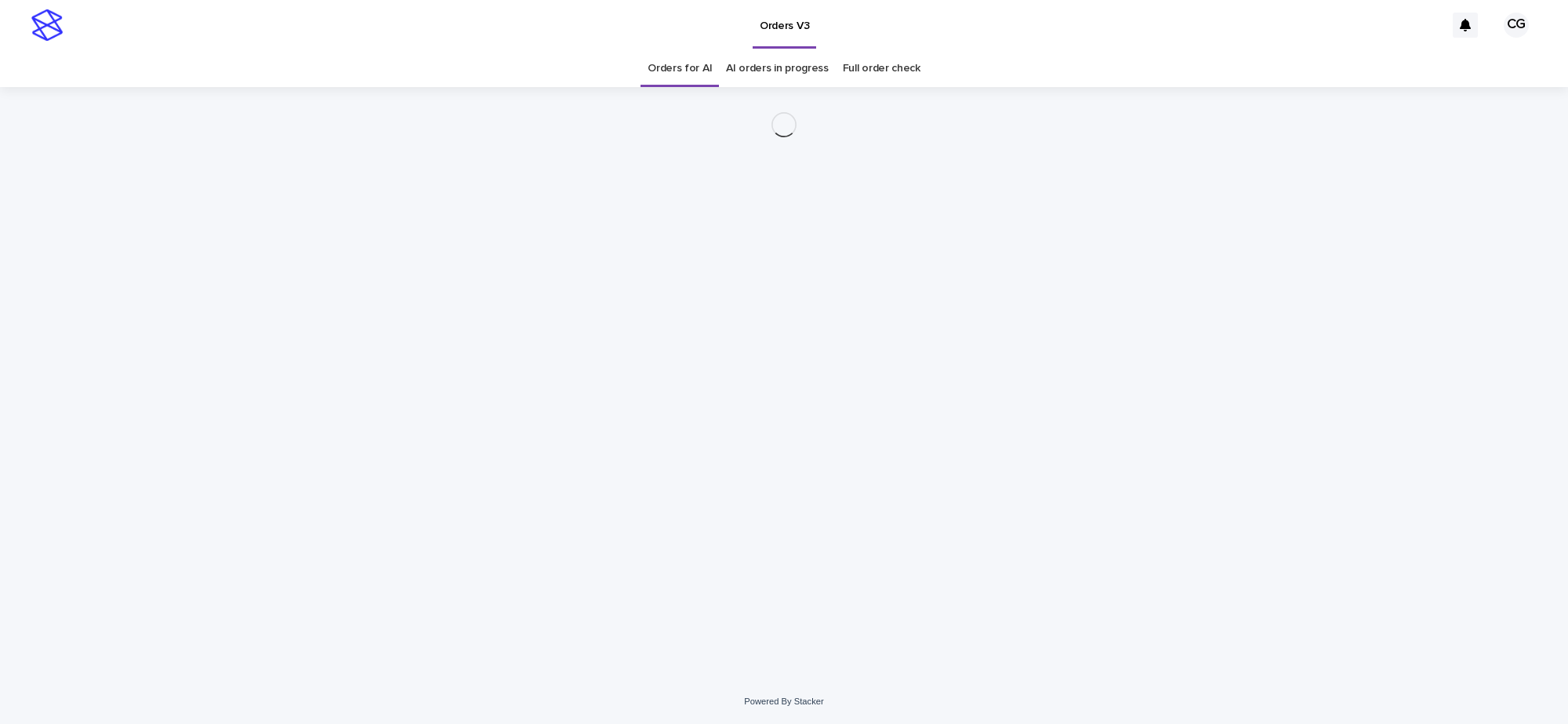 click on "Orders for AI" at bounding box center [680, 68] 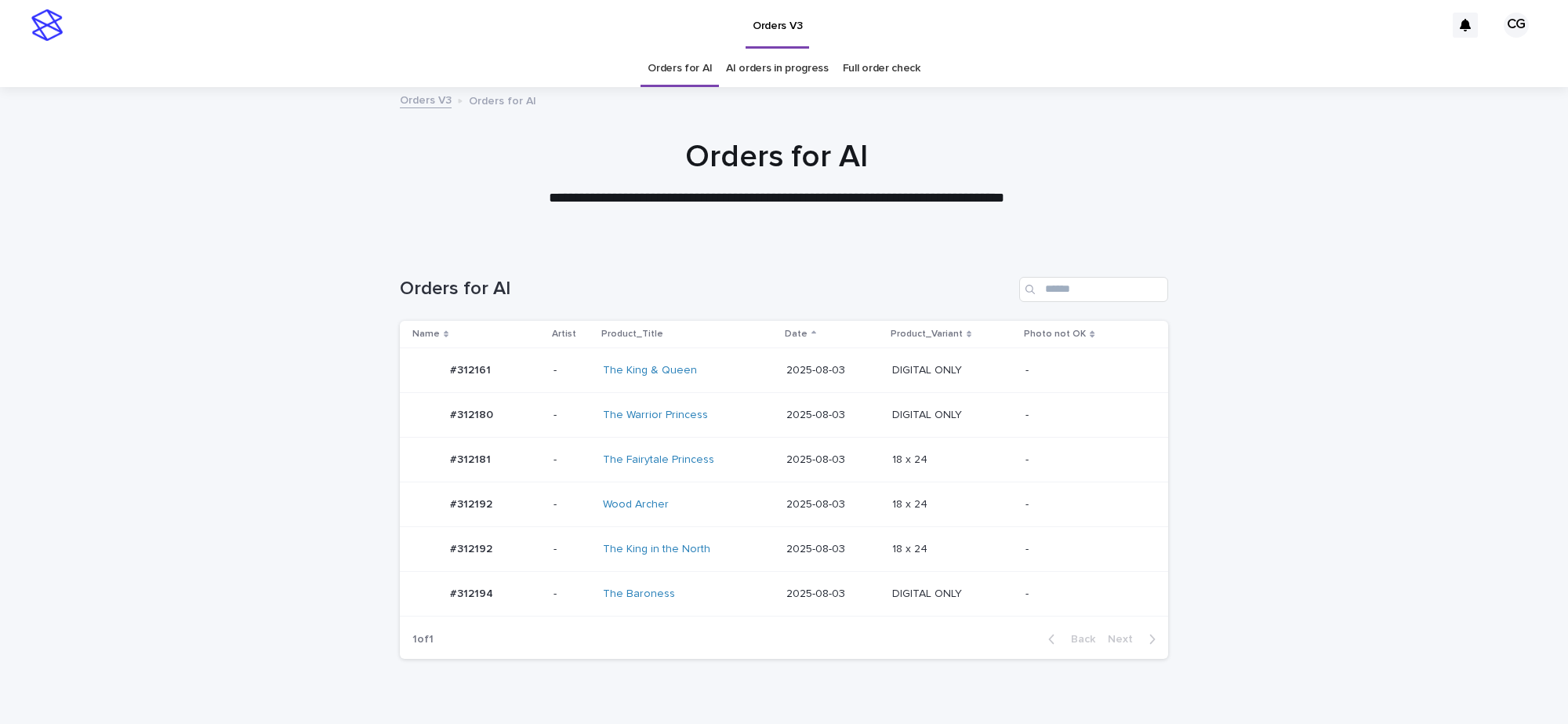 click on "2025-08-03" at bounding box center (833, 504) 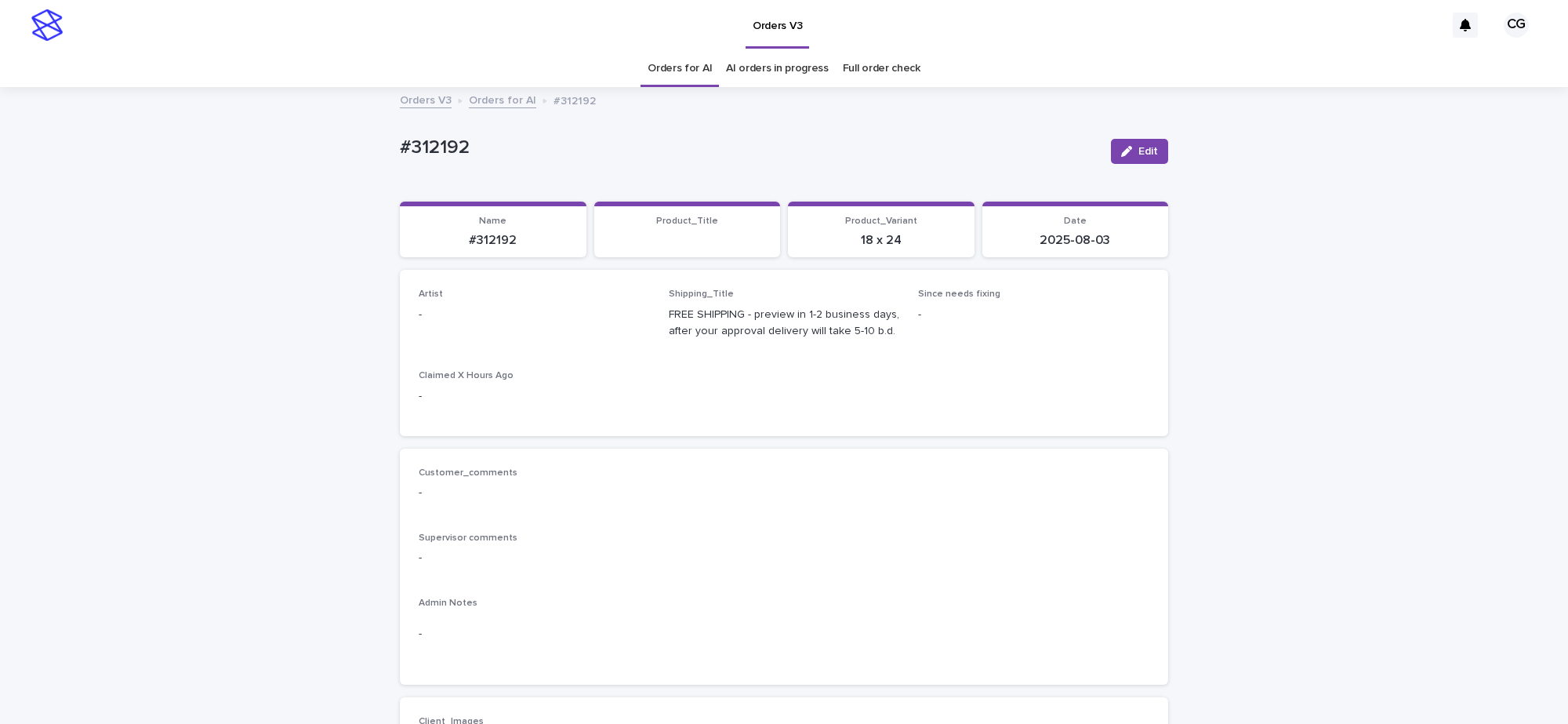 drag, startPoint x: 1138, startPoint y: 154, endPoint x: 750, endPoint y: 292, distance: 411.8106 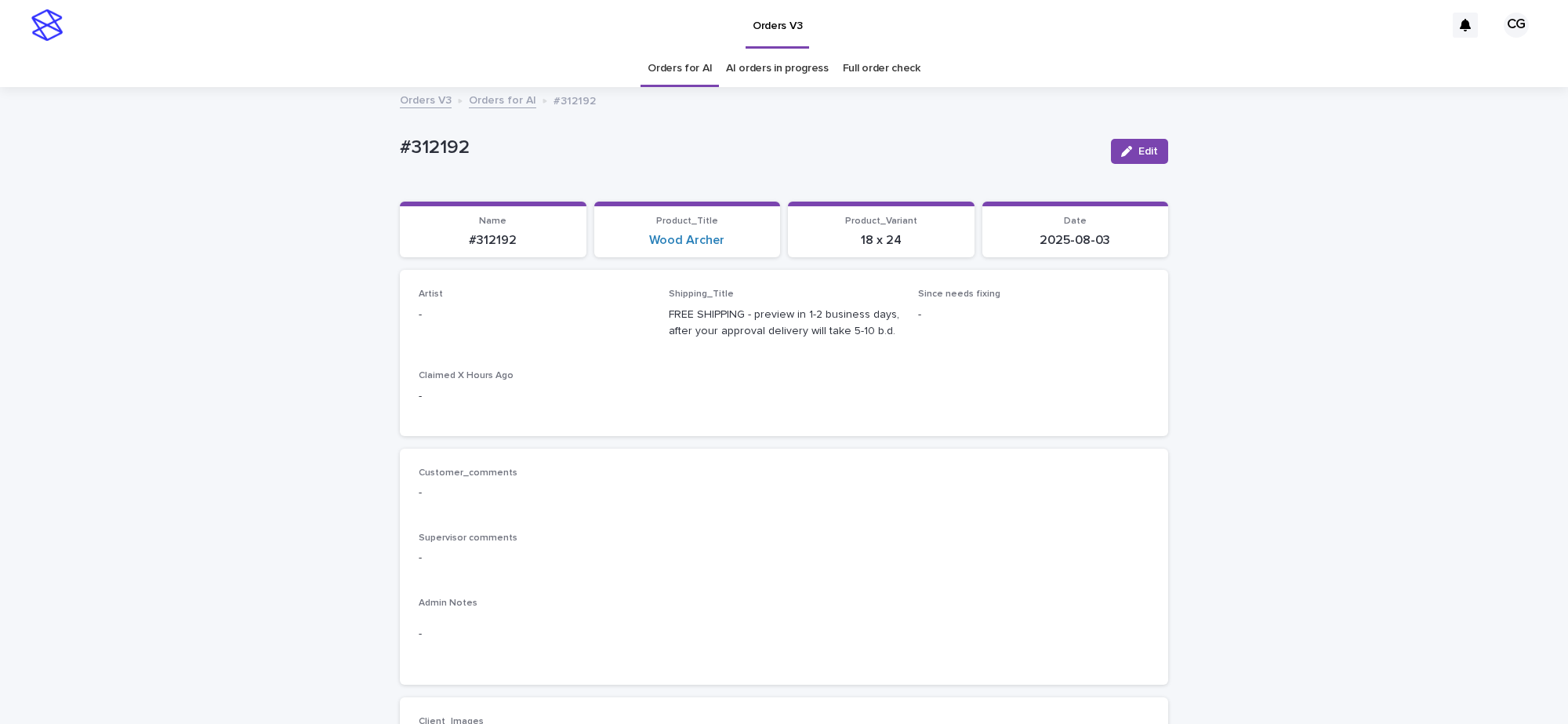 click on "-" at bounding box center (534, 315) 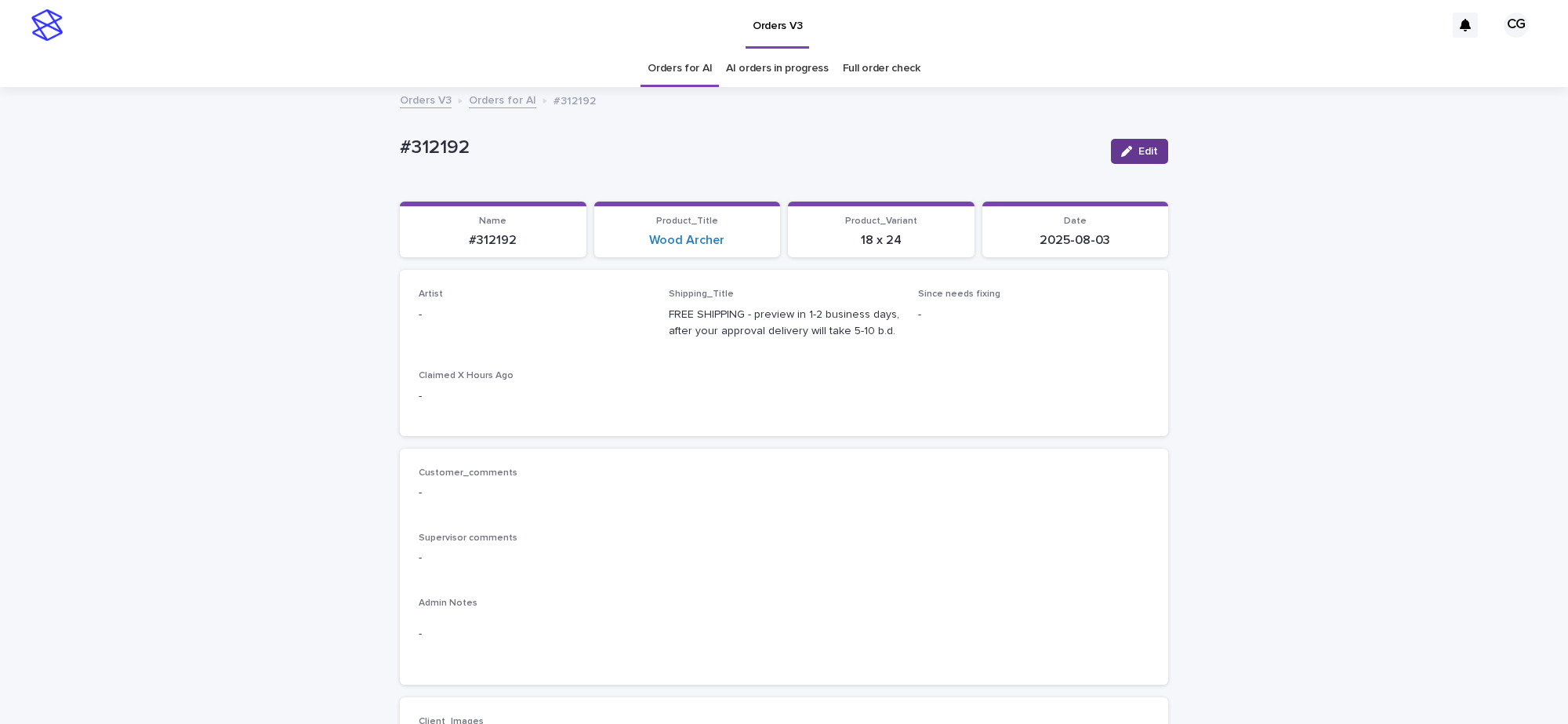 drag, startPoint x: 1146, startPoint y: 151, endPoint x: 1139, endPoint y: 155, distance: 8.06226 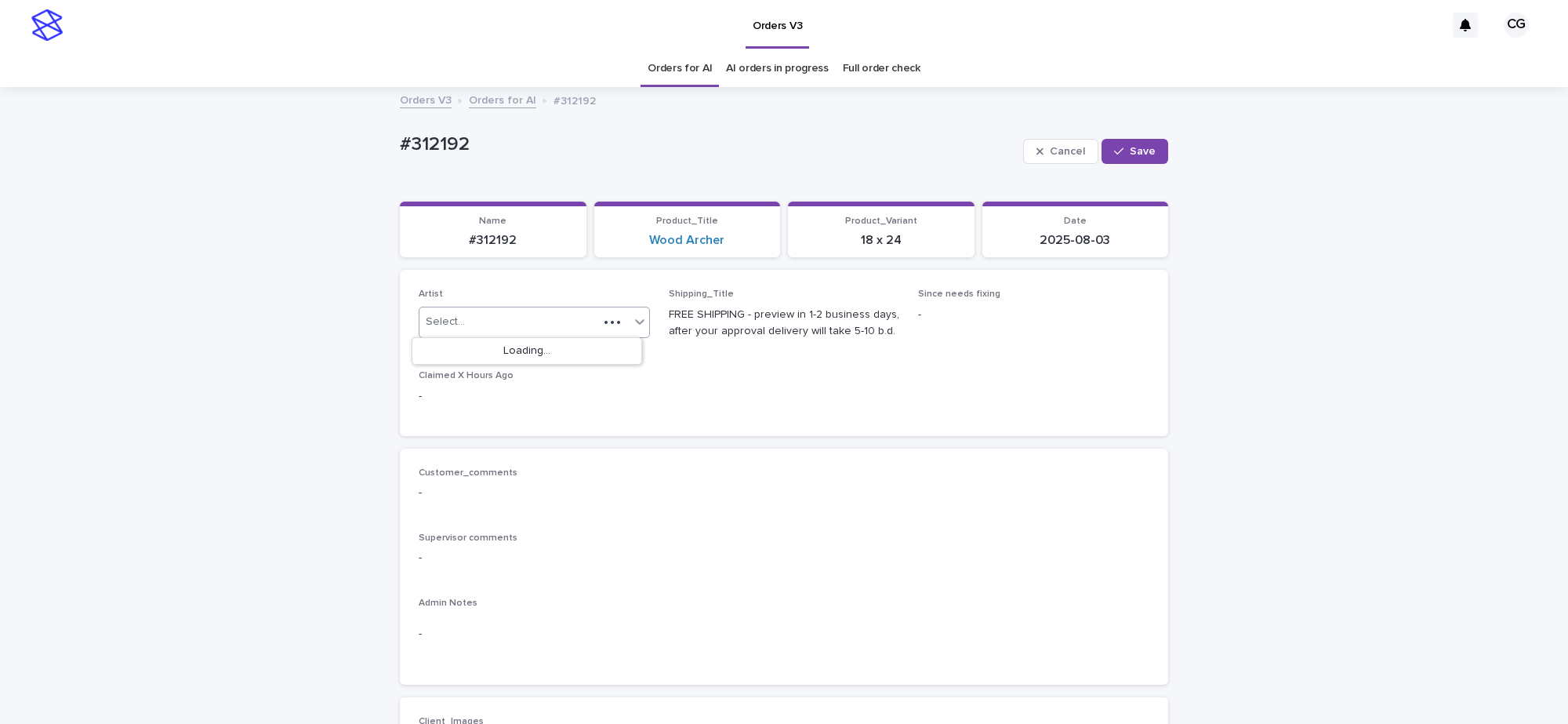 click on "Select..." at bounding box center (509, 322) 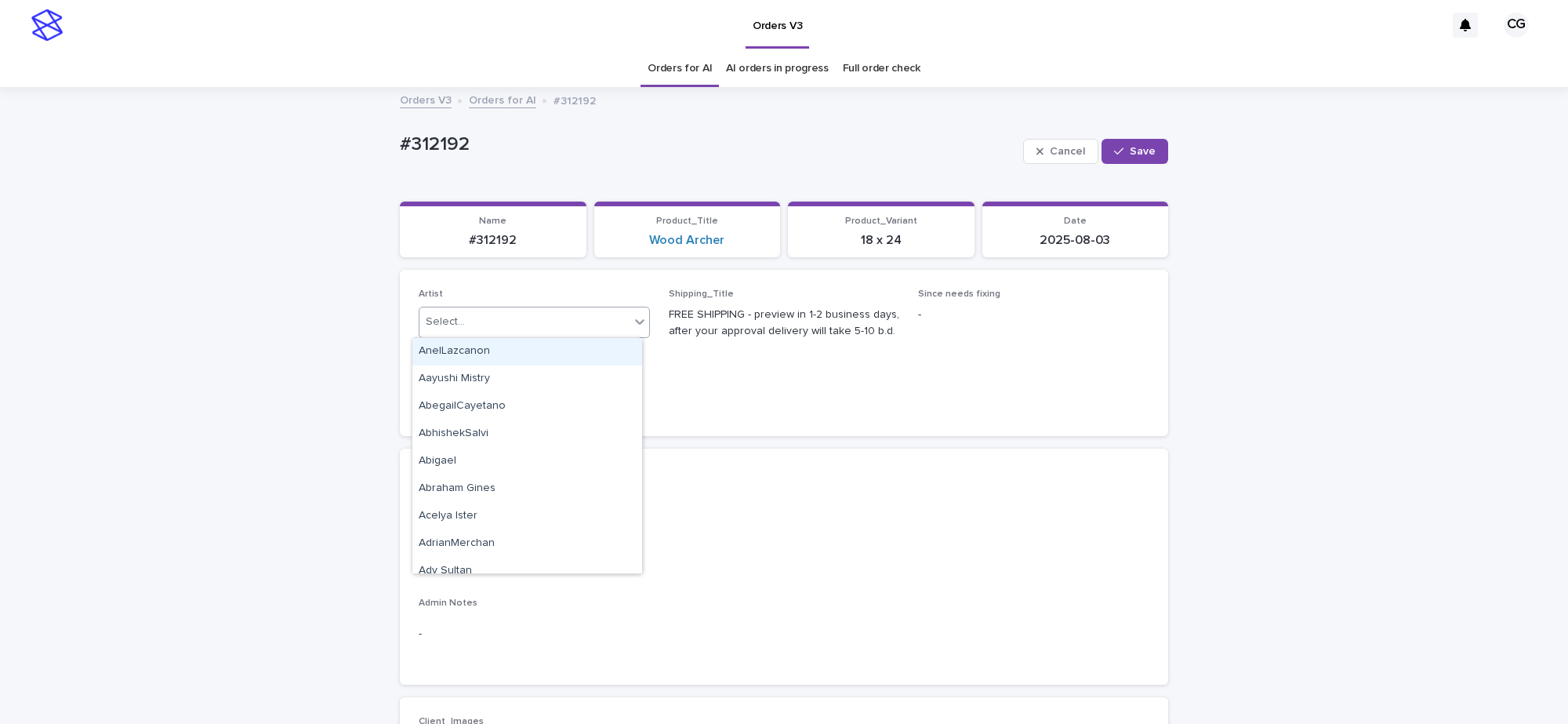 paste on "**********" 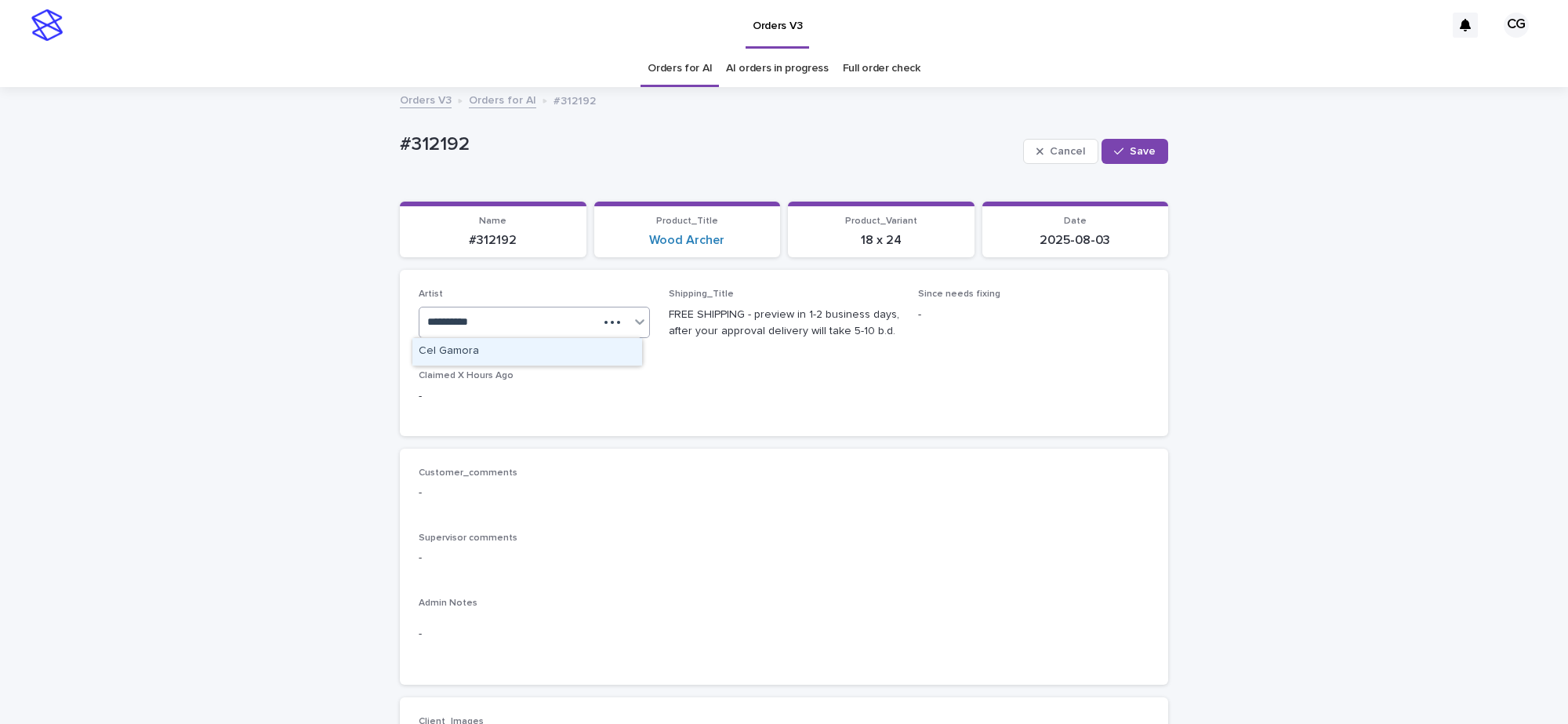 click on "Cel Gamora" at bounding box center [527, 351] 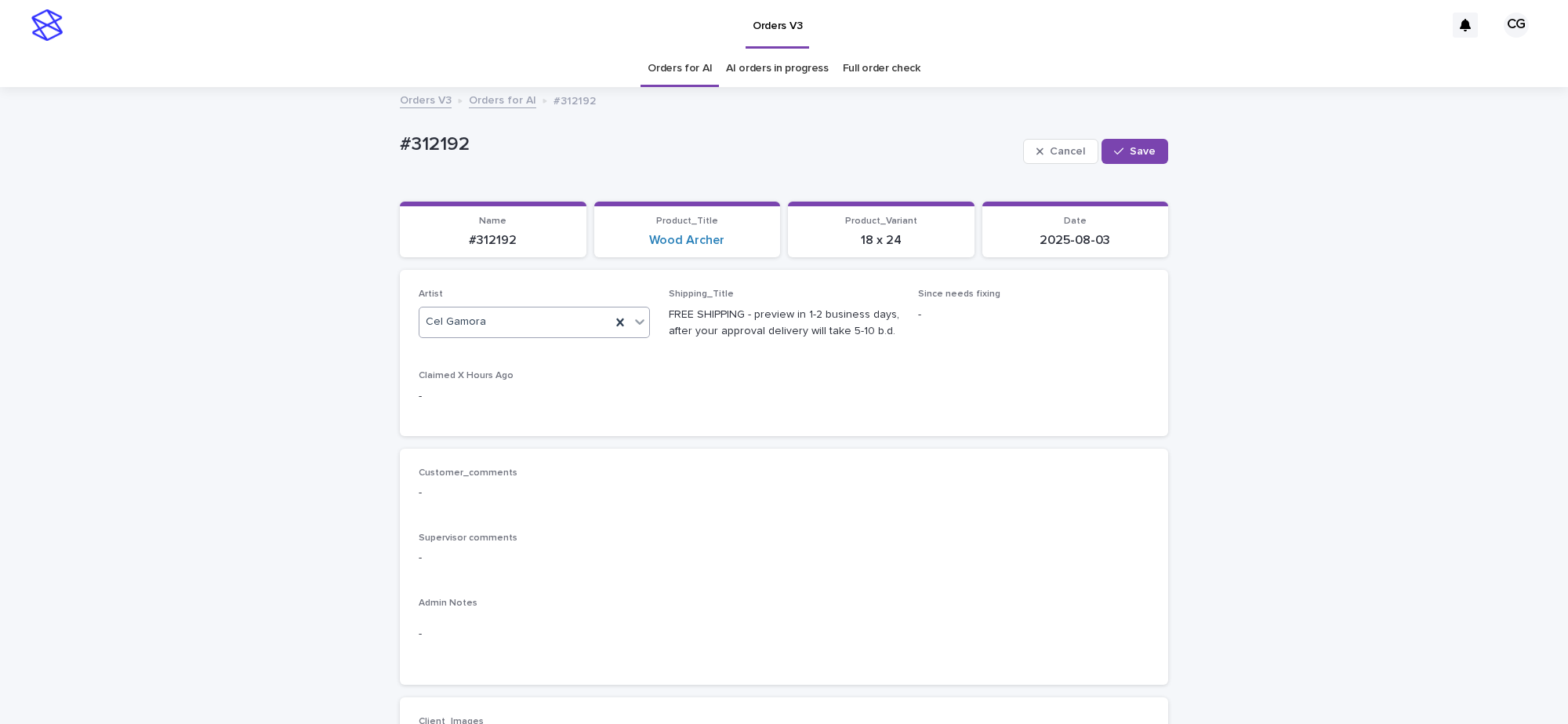 drag, startPoint x: 1147, startPoint y: 154, endPoint x: 967, endPoint y: 122, distance: 182.82232 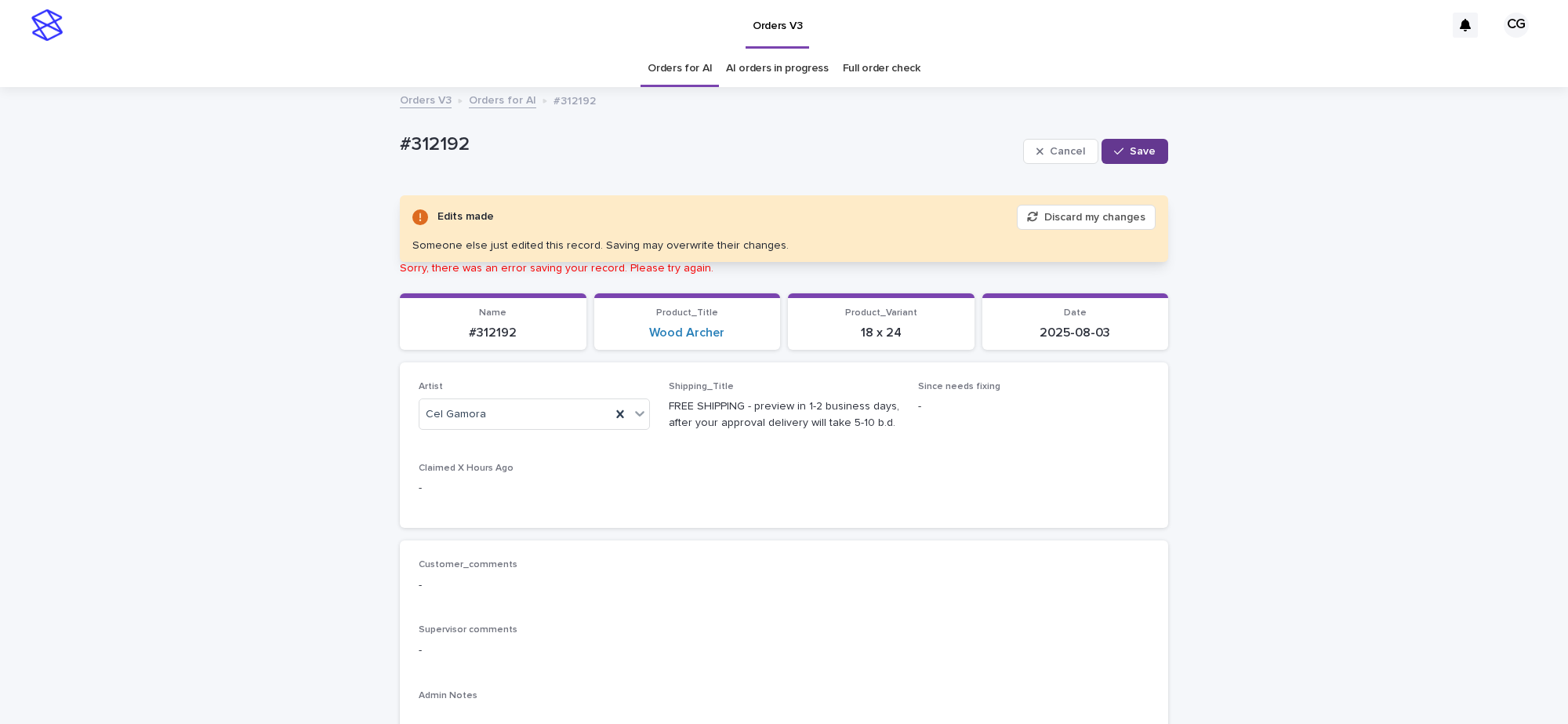 click on "Save" at bounding box center [1142, 151] 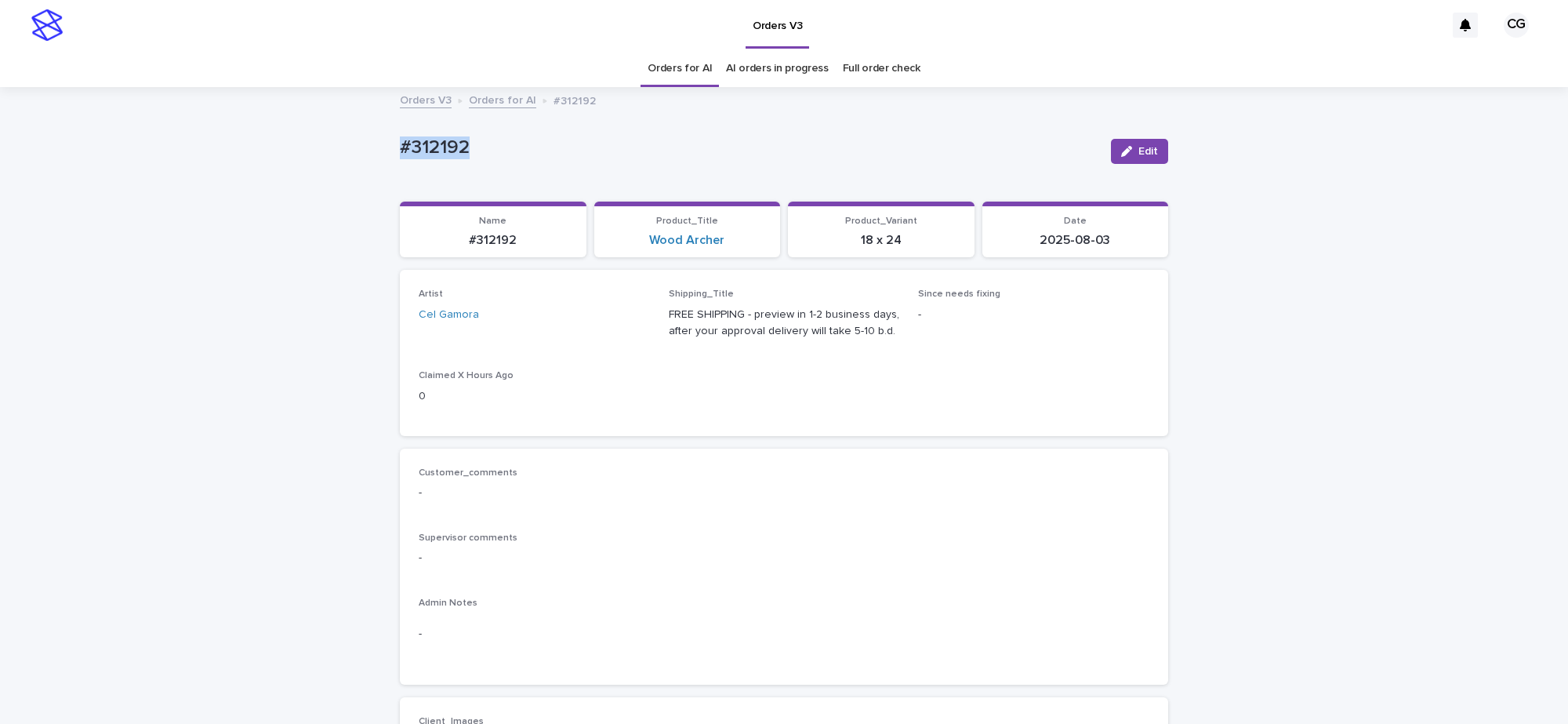 drag, startPoint x: 389, startPoint y: 155, endPoint x: 519, endPoint y: 166, distance: 130.46455 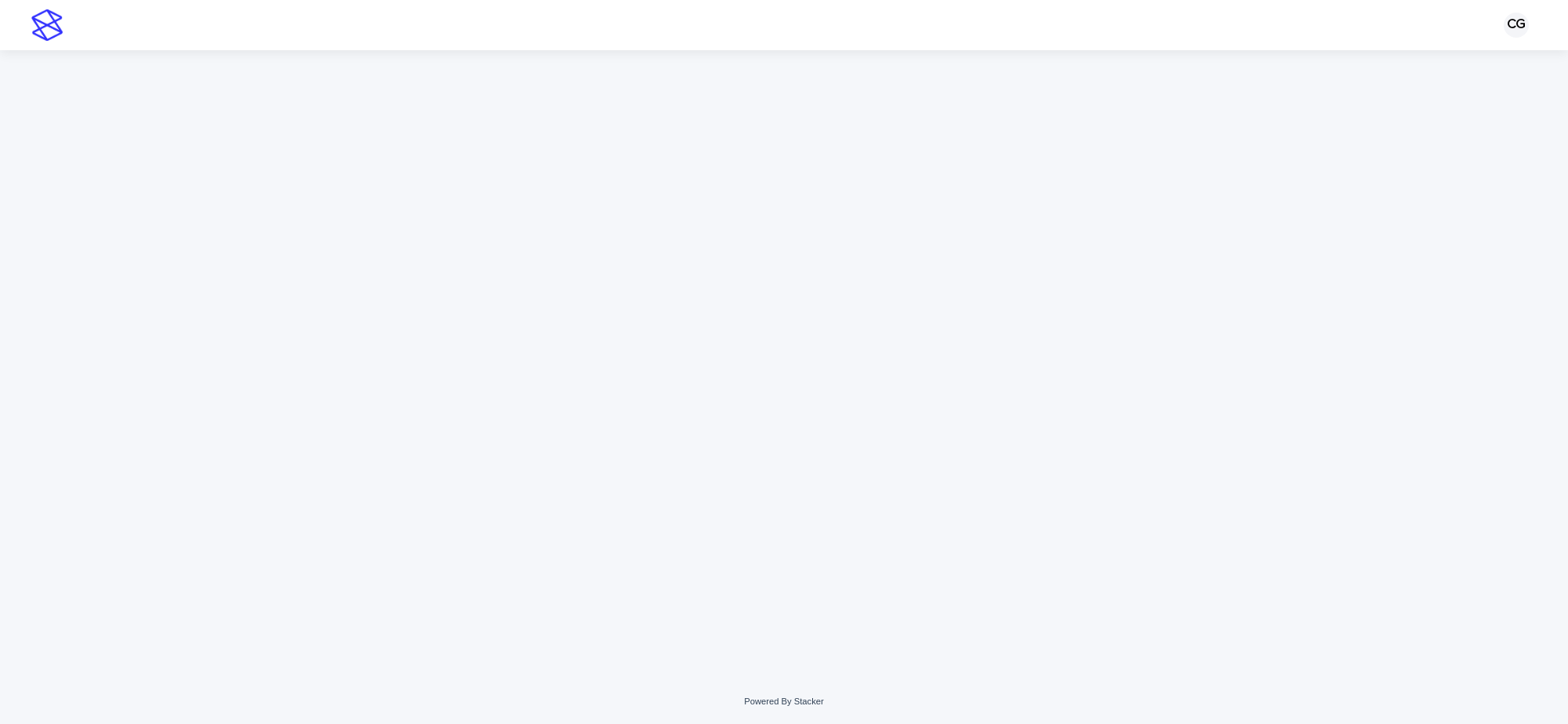 scroll, scrollTop: 0, scrollLeft: 0, axis: both 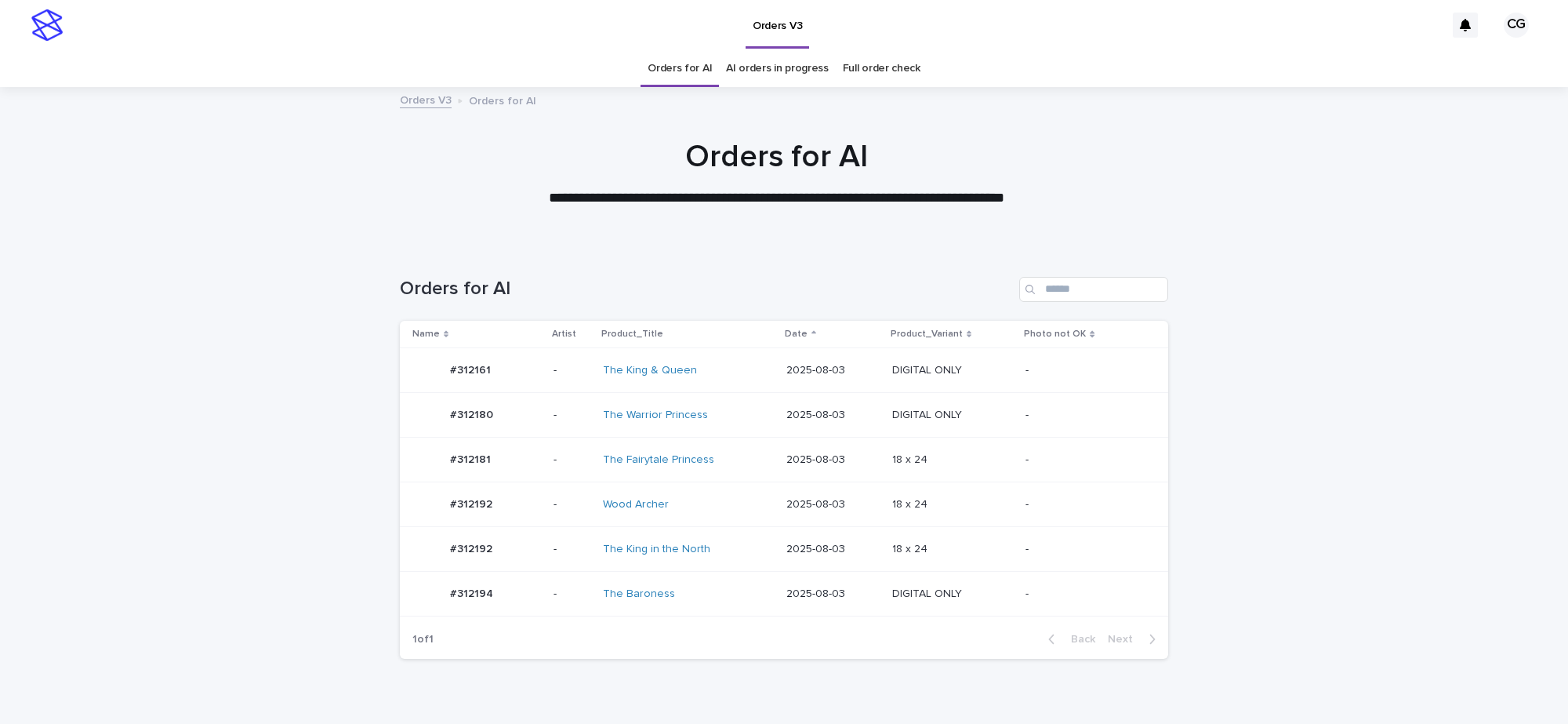 click on "The King & Queen" at bounding box center [688, 370] 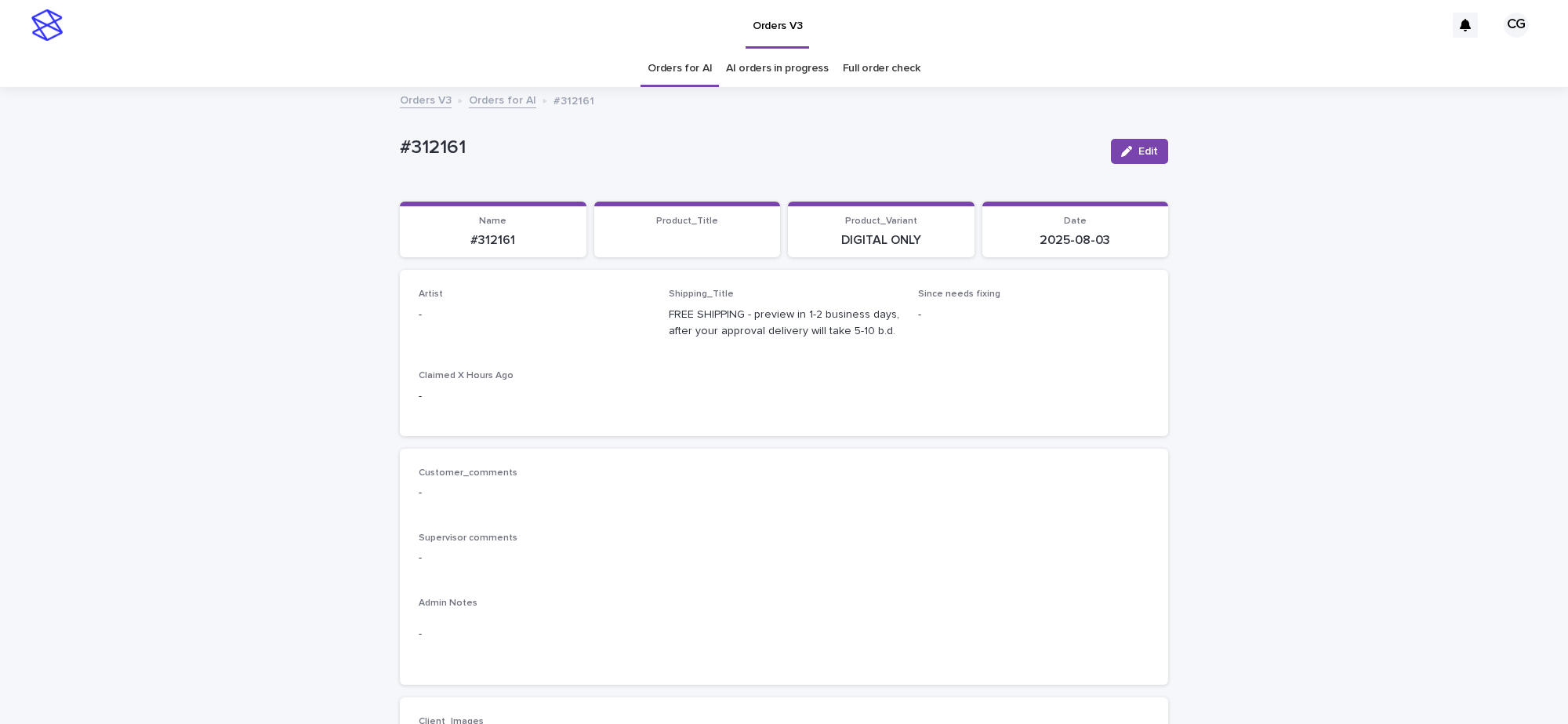 drag, startPoint x: 1139, startPoint y: 157, endPoint x: 606, endPoint y: 343, distance: 564.5219 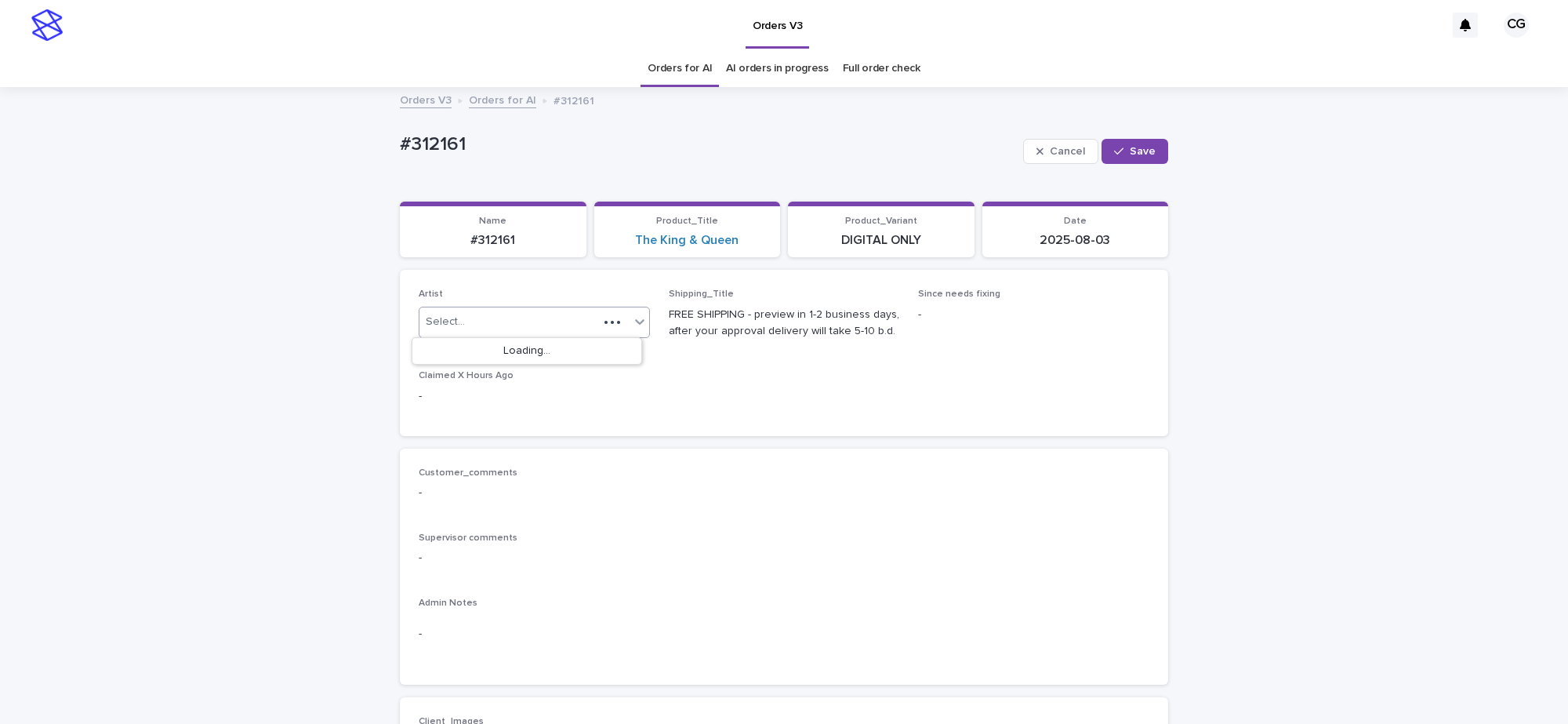 click on "Select..." at bounding box center (509, 322) 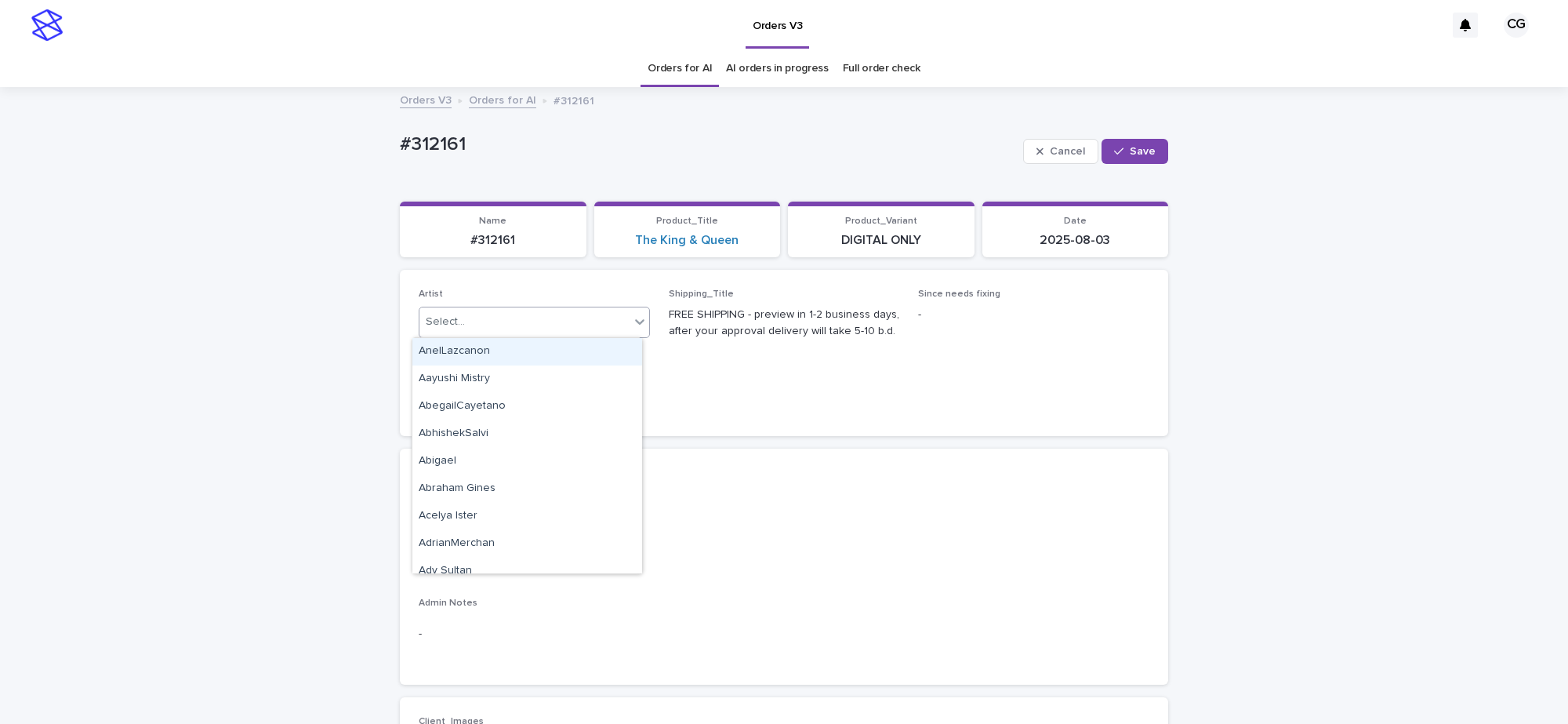 paste on "**********" 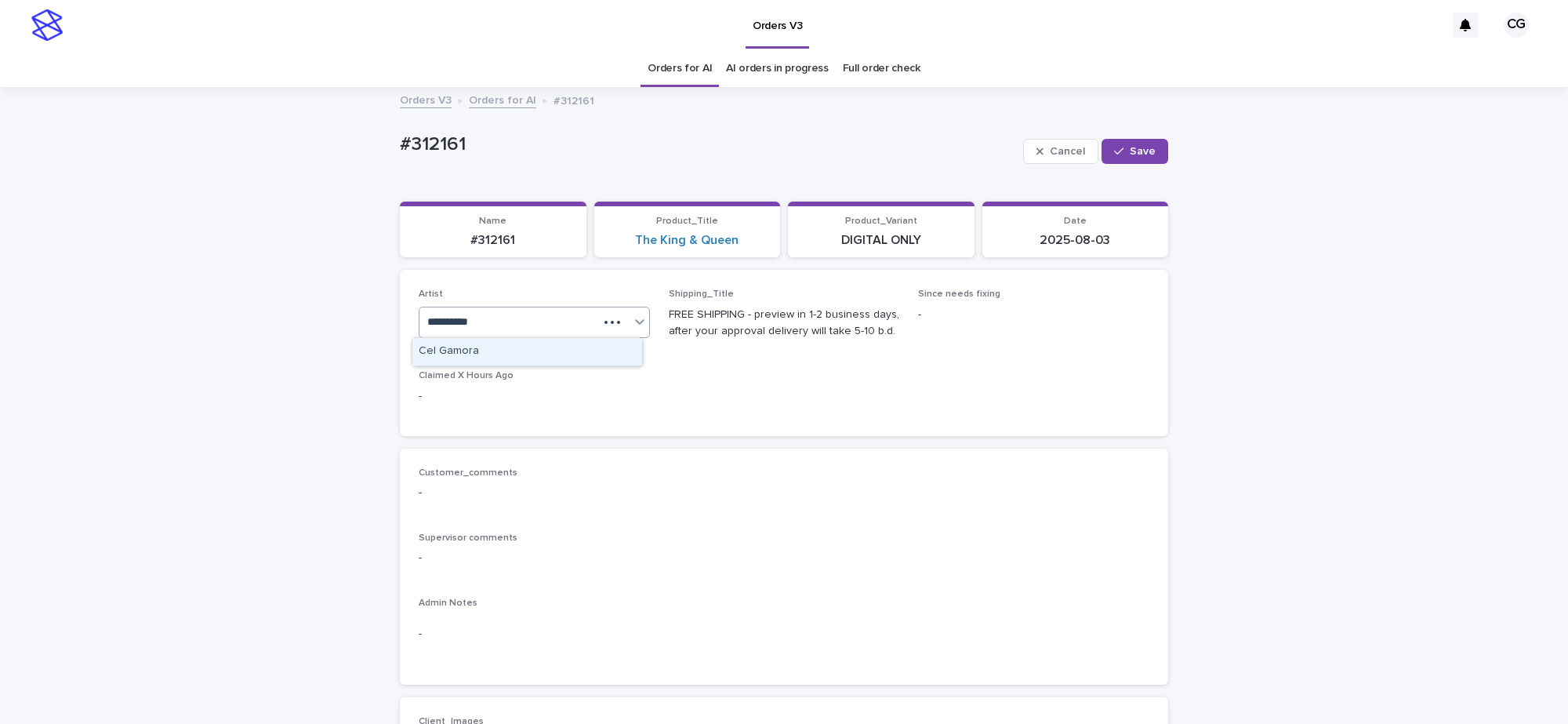 drag, startPoint x: 569, startPoint y: 340, endPoint x: 583, endPoint y: 354, distance: 19.79899 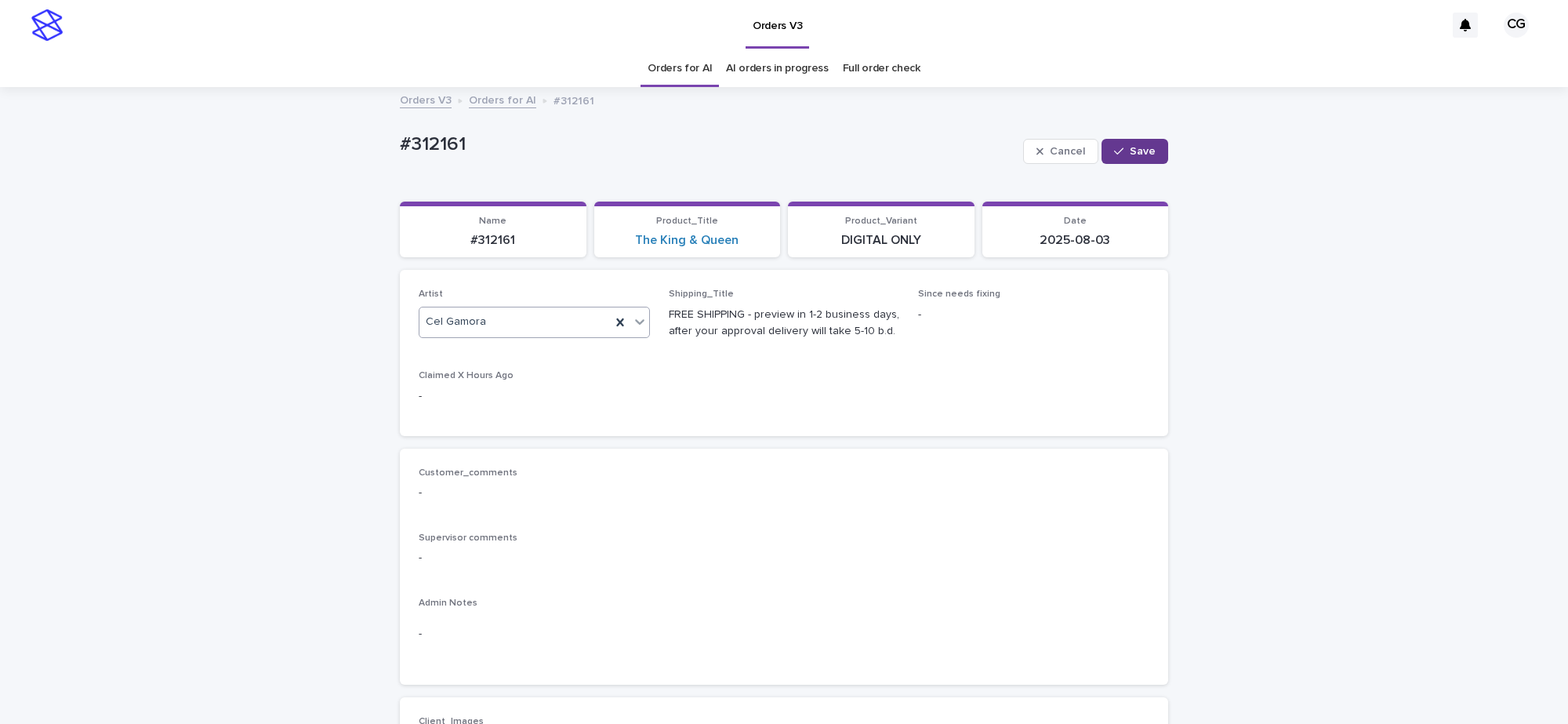drag, startPoint x: 1121, startPoint y: 151, endPoint x: 836, endPoint y: 162, distance: 285.2122 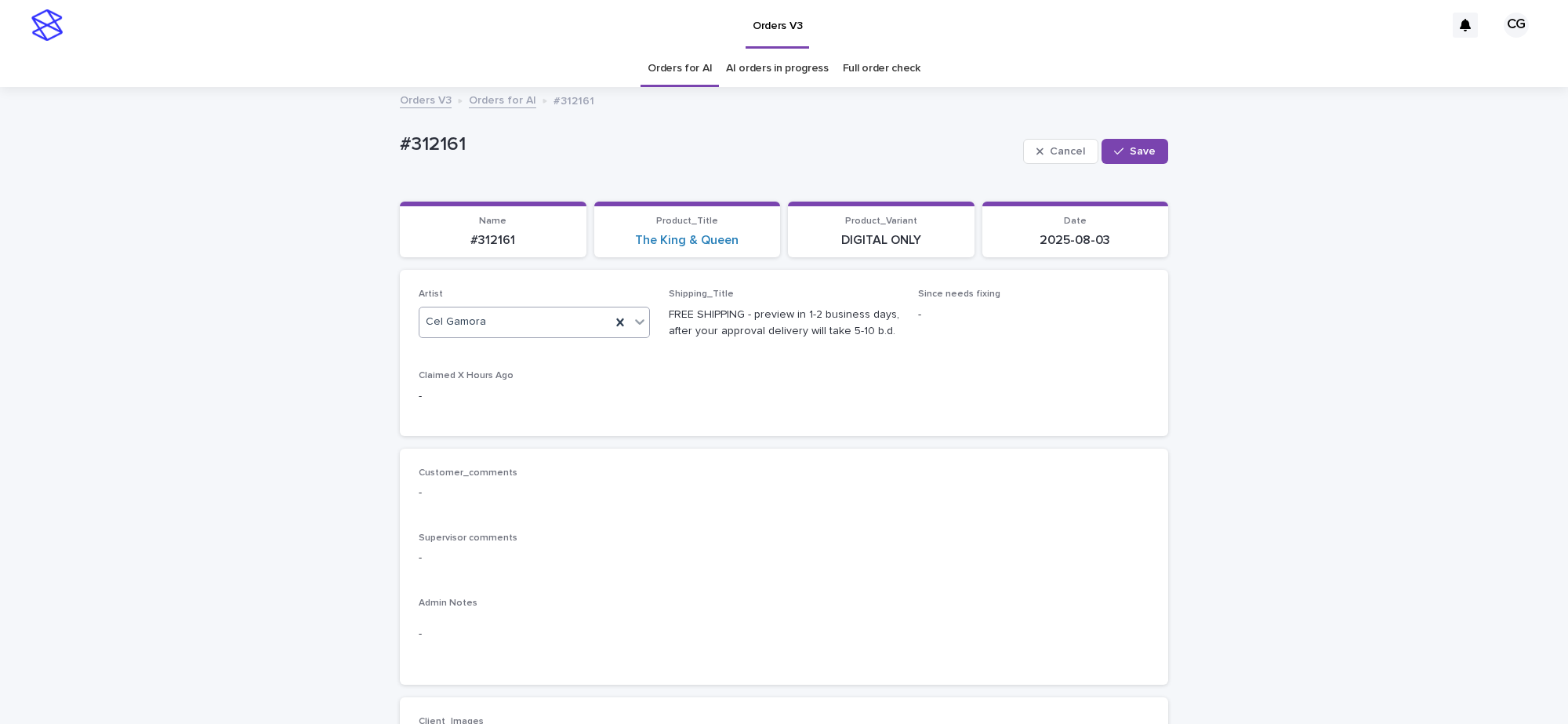 click at bounding box center [1122, 151] 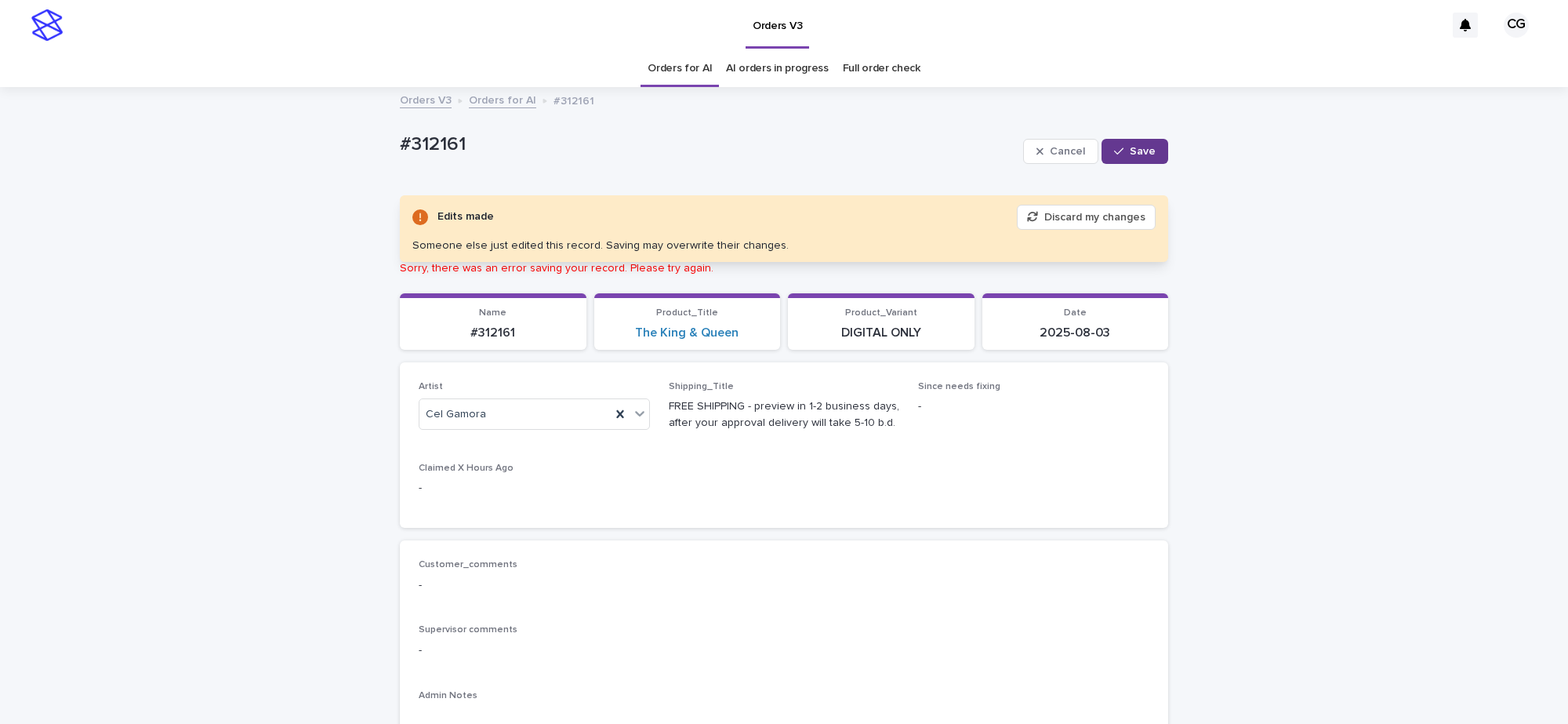 click on "Save" at bounding box center [1142, 151] 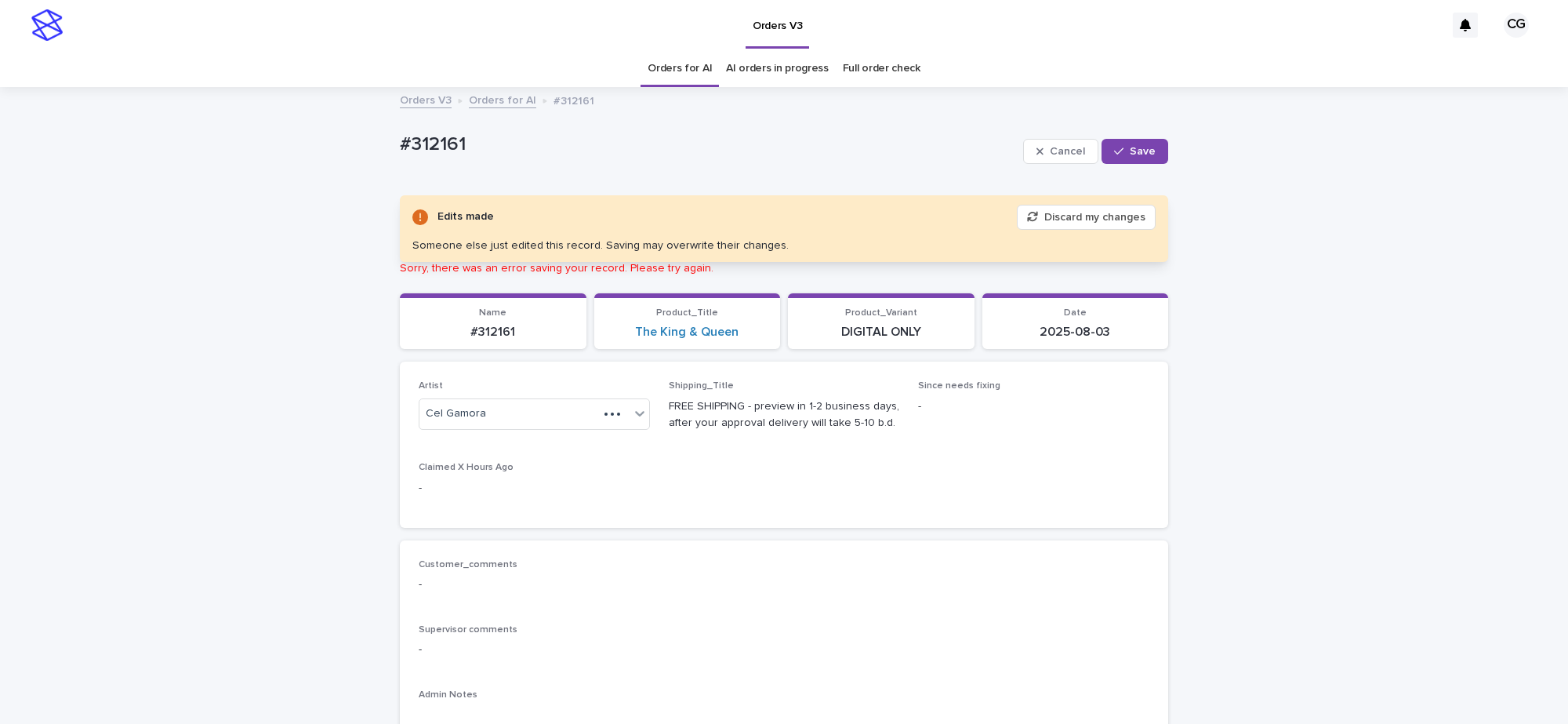 drag, startPoint x: 1122, startPoint y: 157, endPoint x: 1120, endPoint y: 76, distance: 81.02469 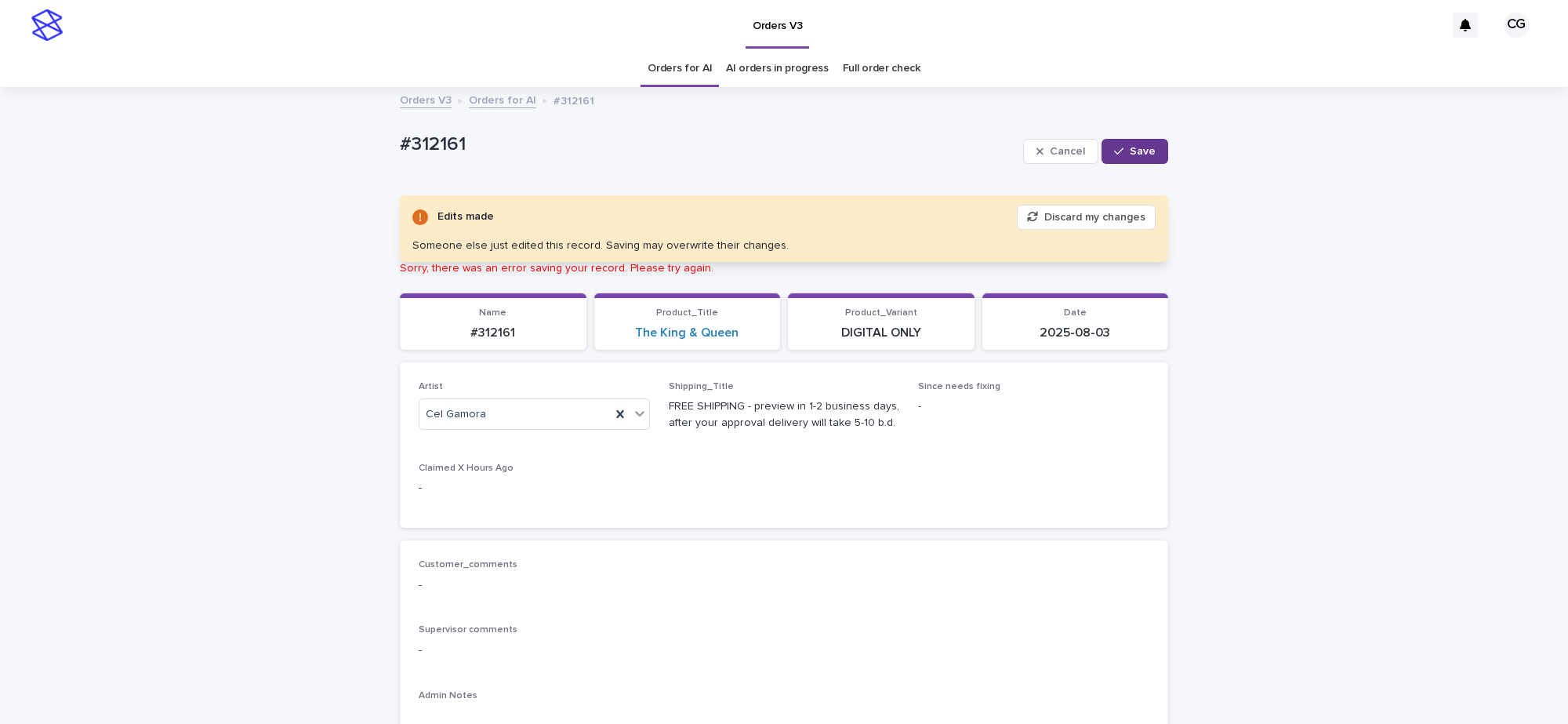 click on "Save" at bounding box center [1134, 151] 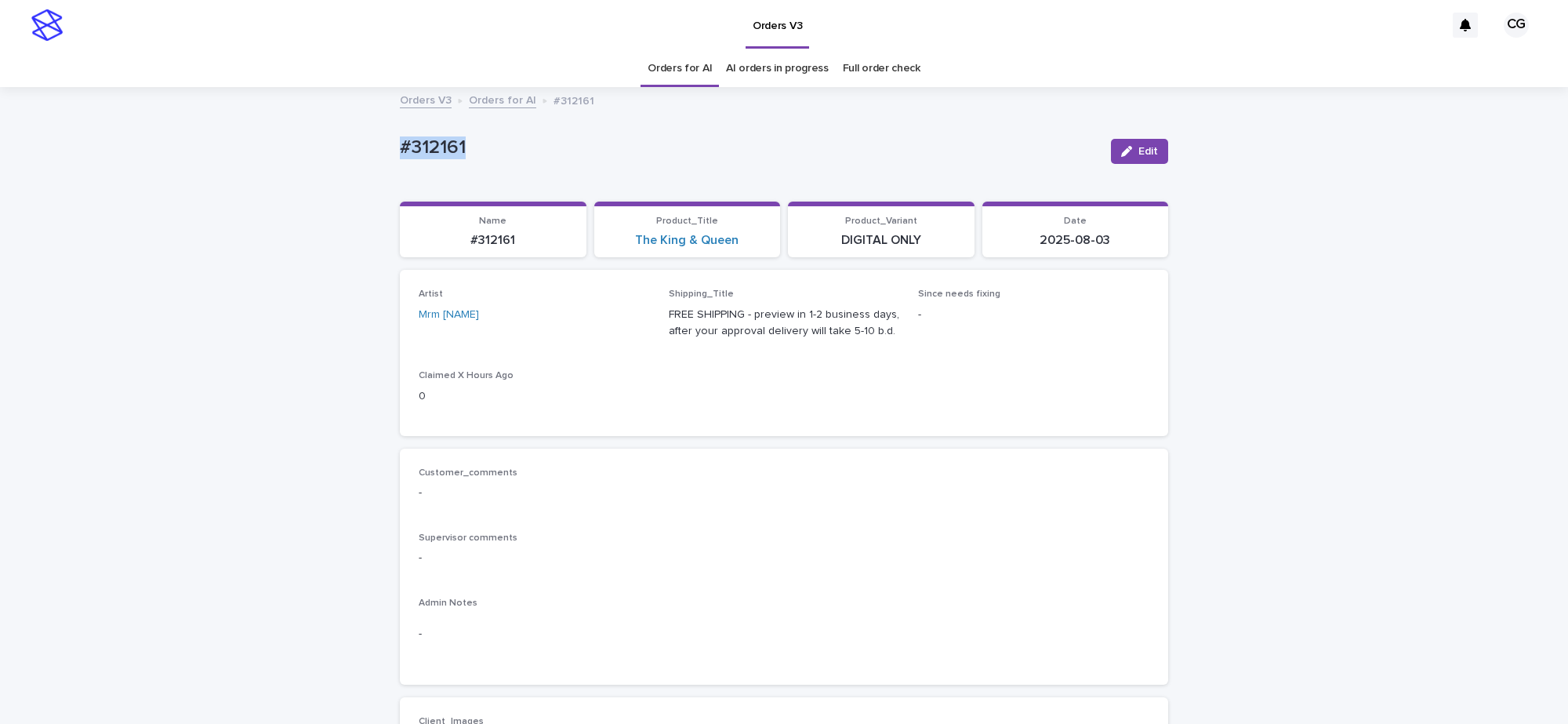 drag, startPoint x: 371, startPoint y: 141, endPoint x: 486, endPoint y: 141, distance: 115 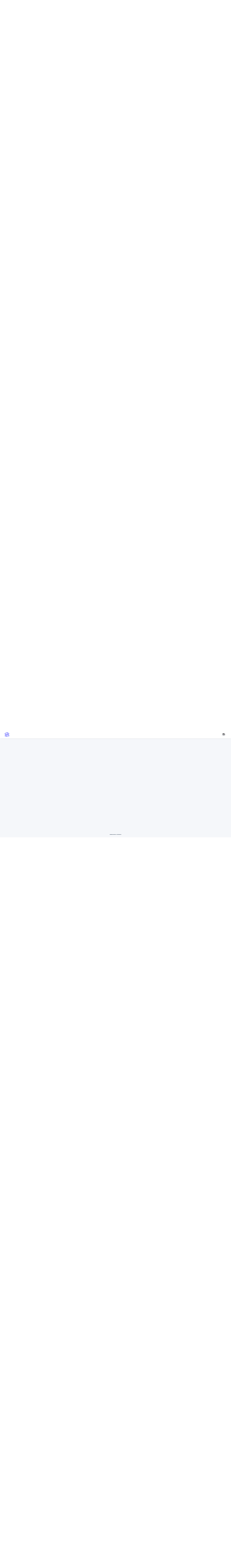 scroll, scrollTop: 0, scrollLeft: 0, axis: both 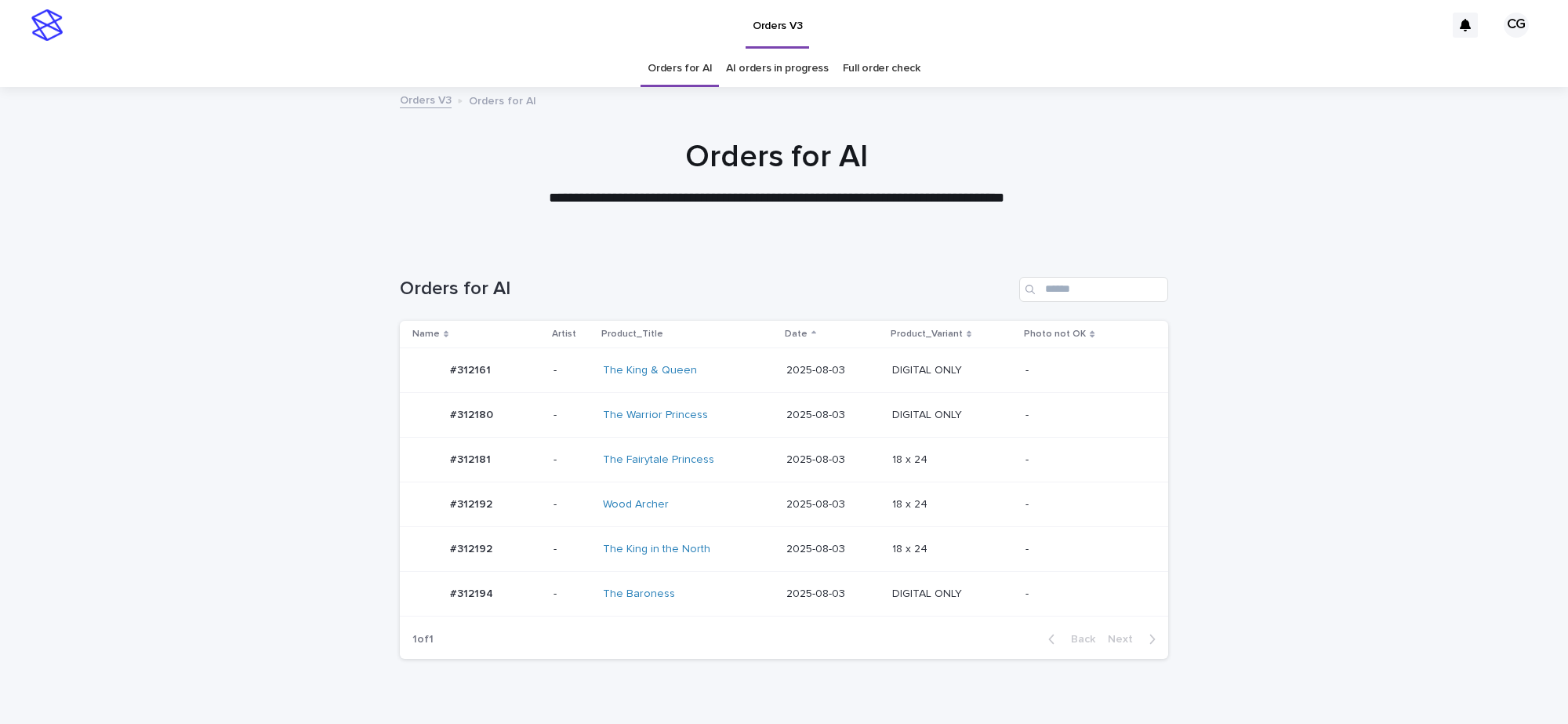 click on "2025-08-03" at bounding box center (833, 415) 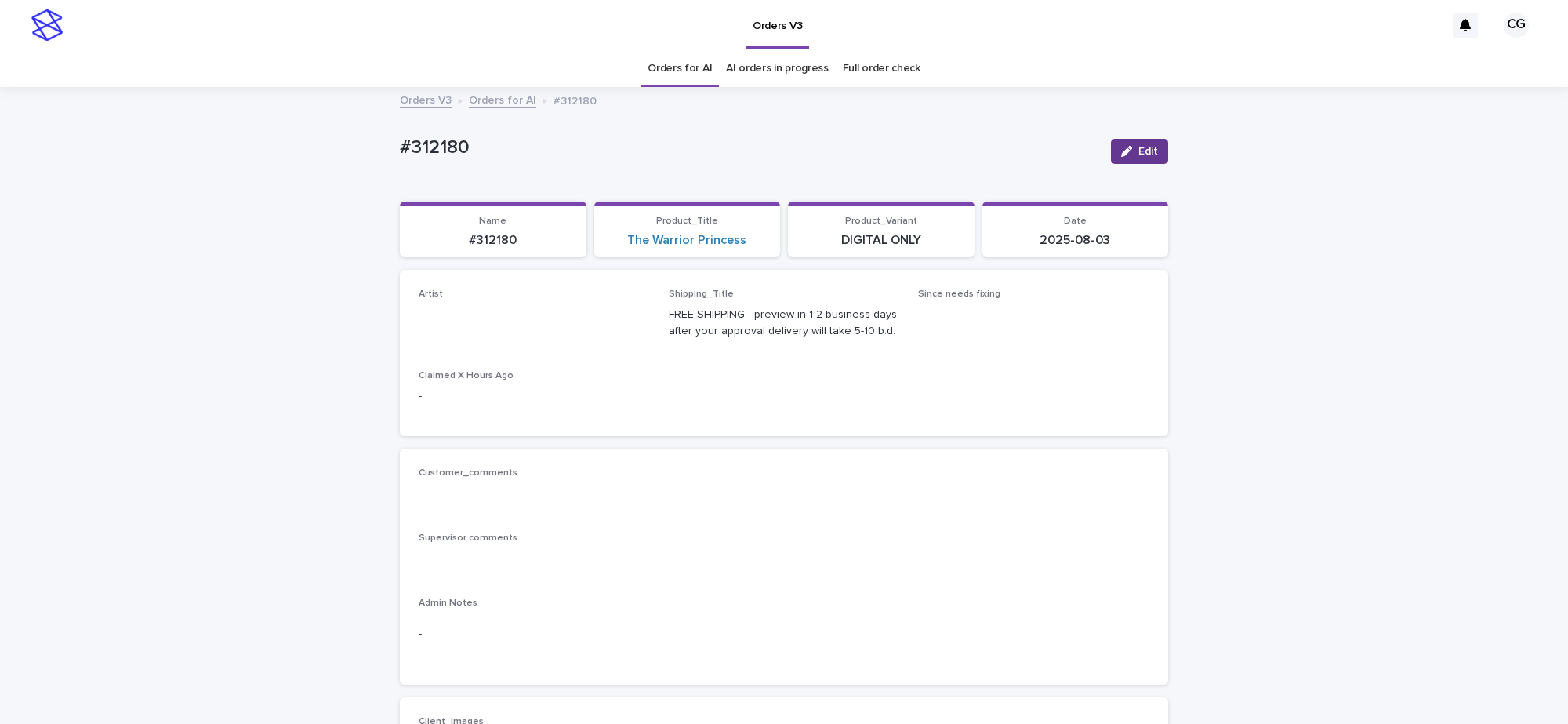 drag, startPoint x: 1130, startPoint y: 147, endPoint x: 615, endPoint y: 286, distance: 533.4285 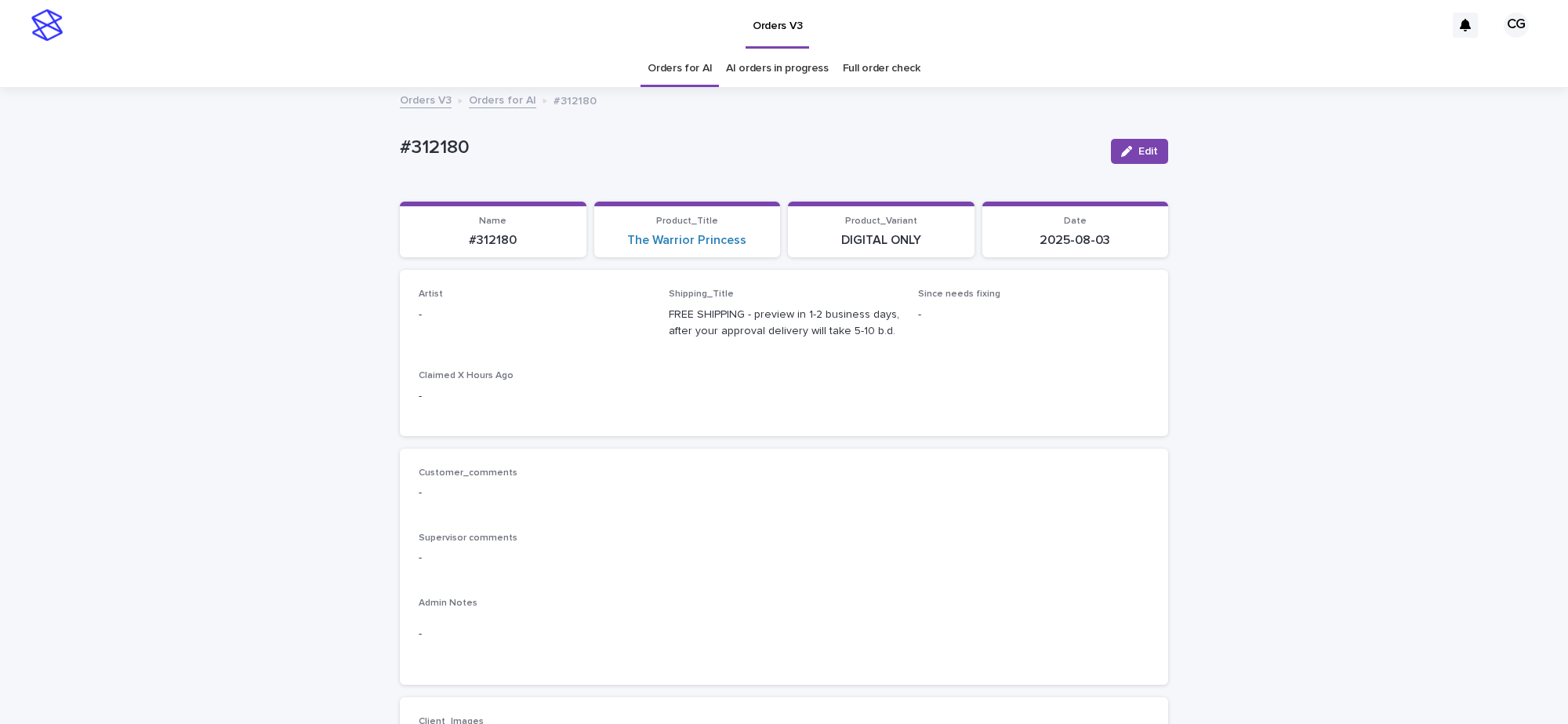 click at bounding box center [1130, 151] 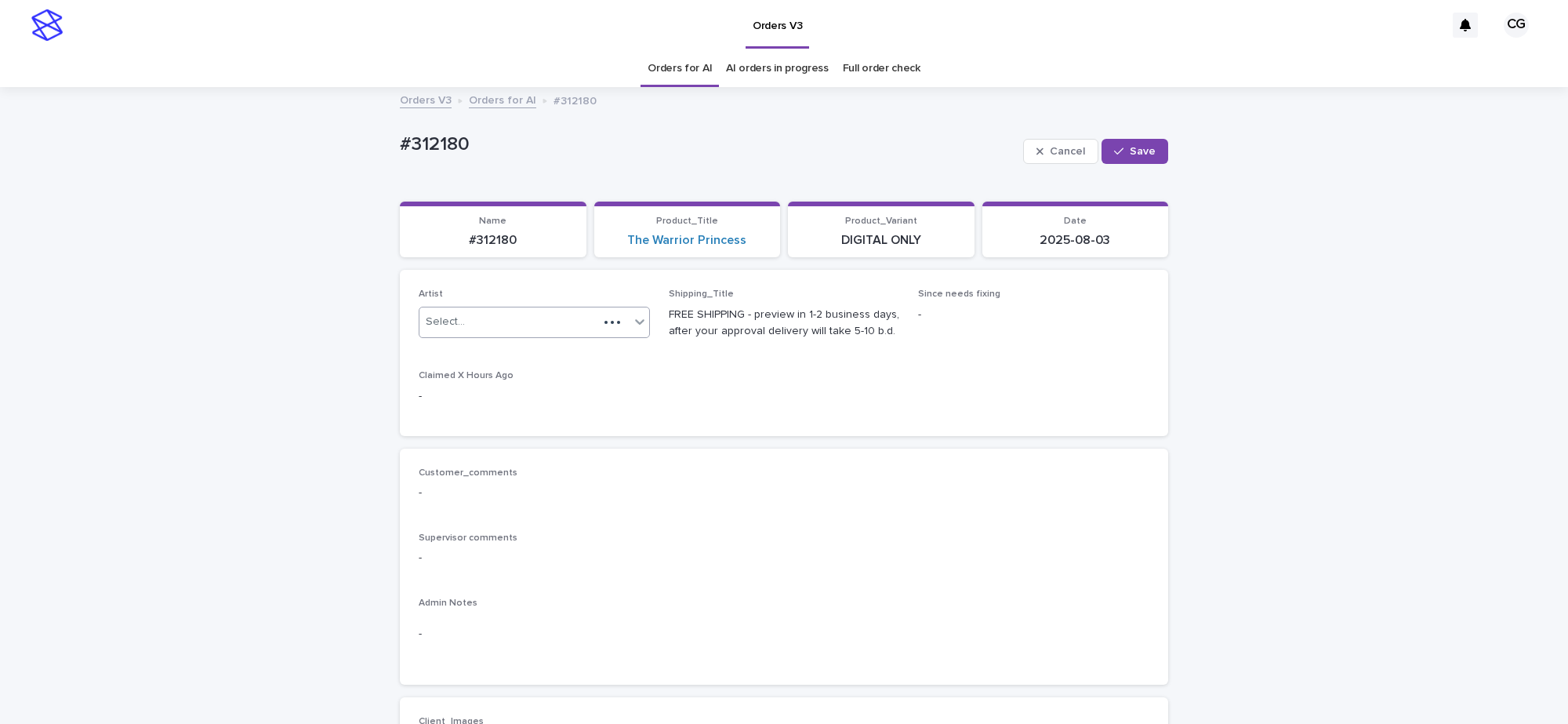 drag, startPoint x: 448, startPoint y: 319, endPoint x: 480, endPoint y: 333, distance: 34.928498 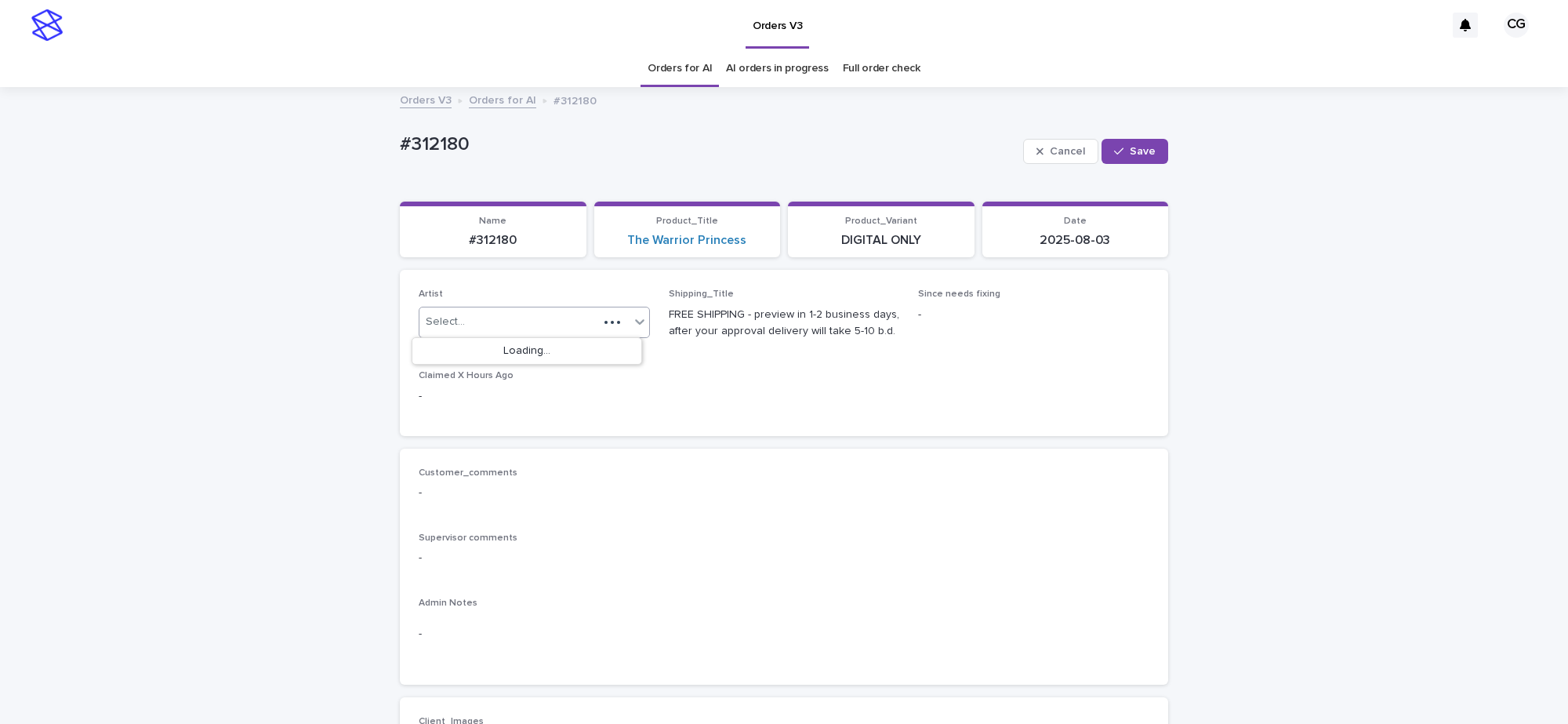 paste on "**********" 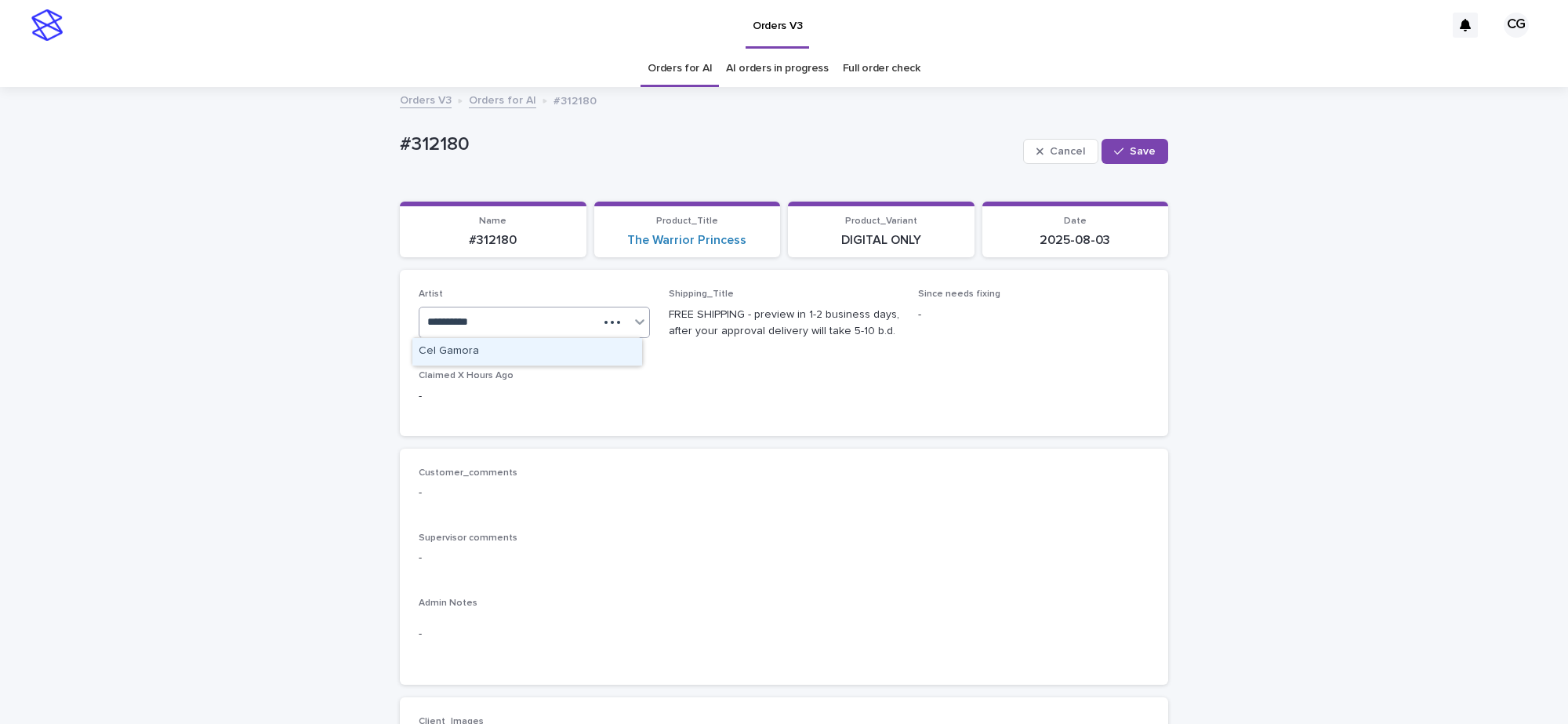 click on "Cel Gamora" at bounding box center (527, 351) 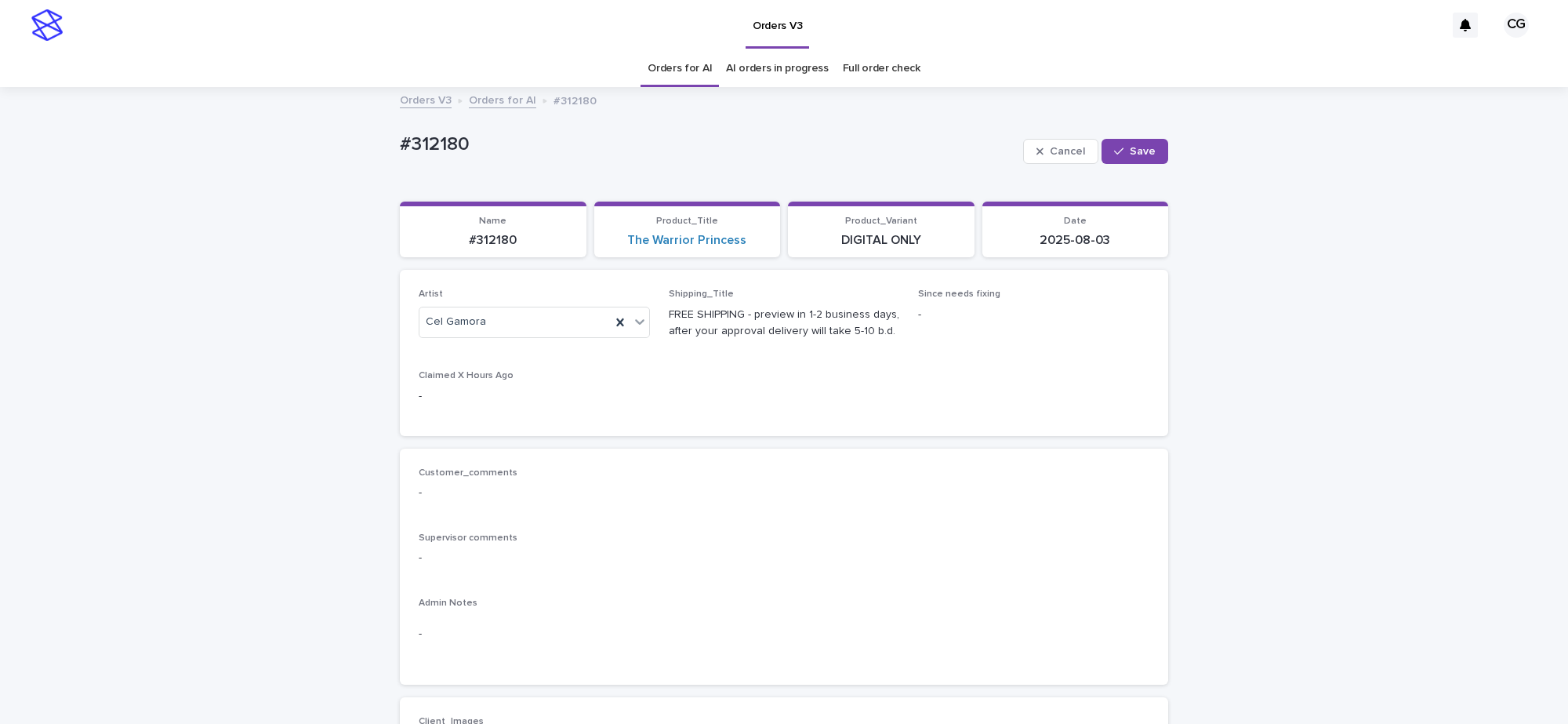 drag, startPoint x: 1131, startPoint y: 147, endPoint x: 806, endPoint y: 134, distance: 325.2599 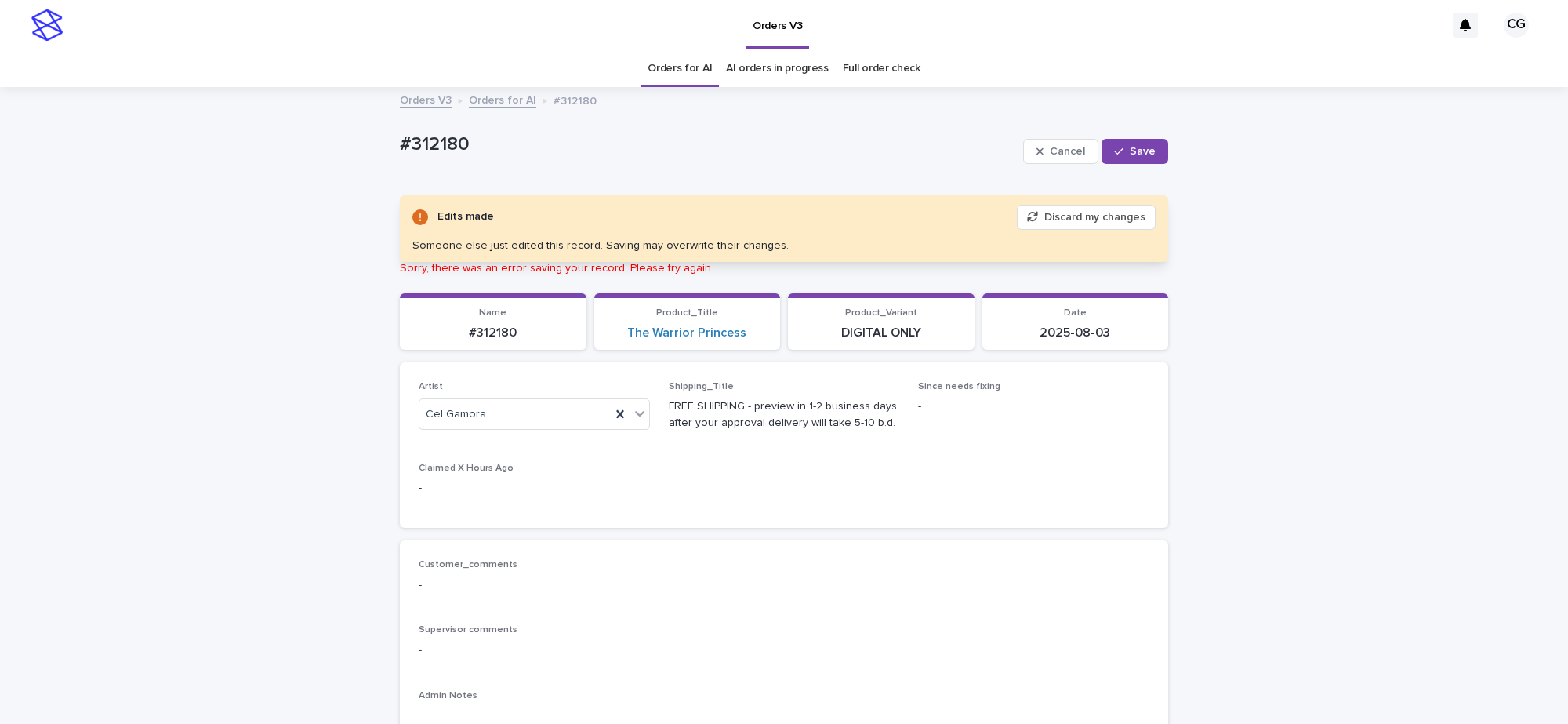 drag, startPoint x: 1149, startPoint y: 147, endPoint x: 1017, endPoint y: 98, distance: 140.80128 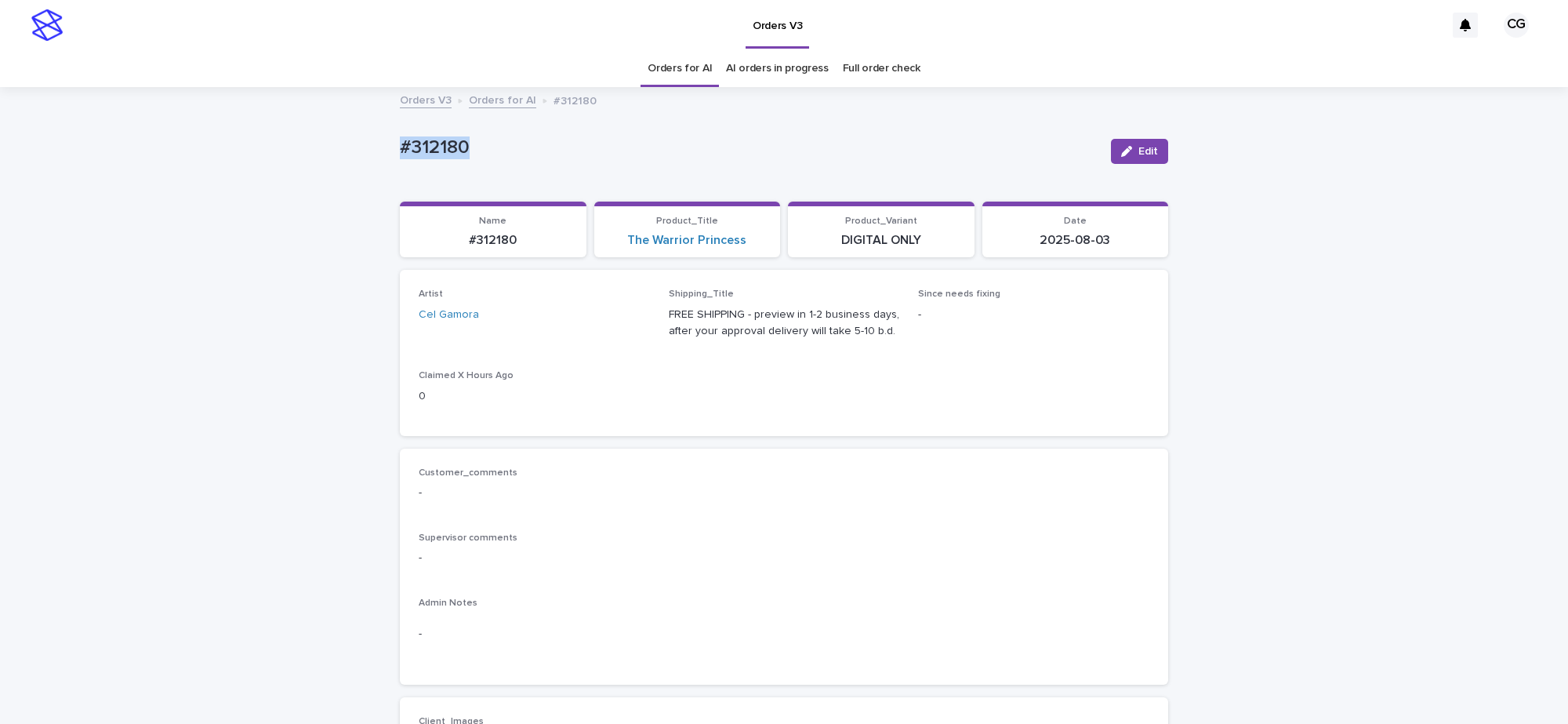 drag, startPoint x: 378, startPoint y: 143, endPoint x: 503, endPoint y: 151, distance: 125.25574 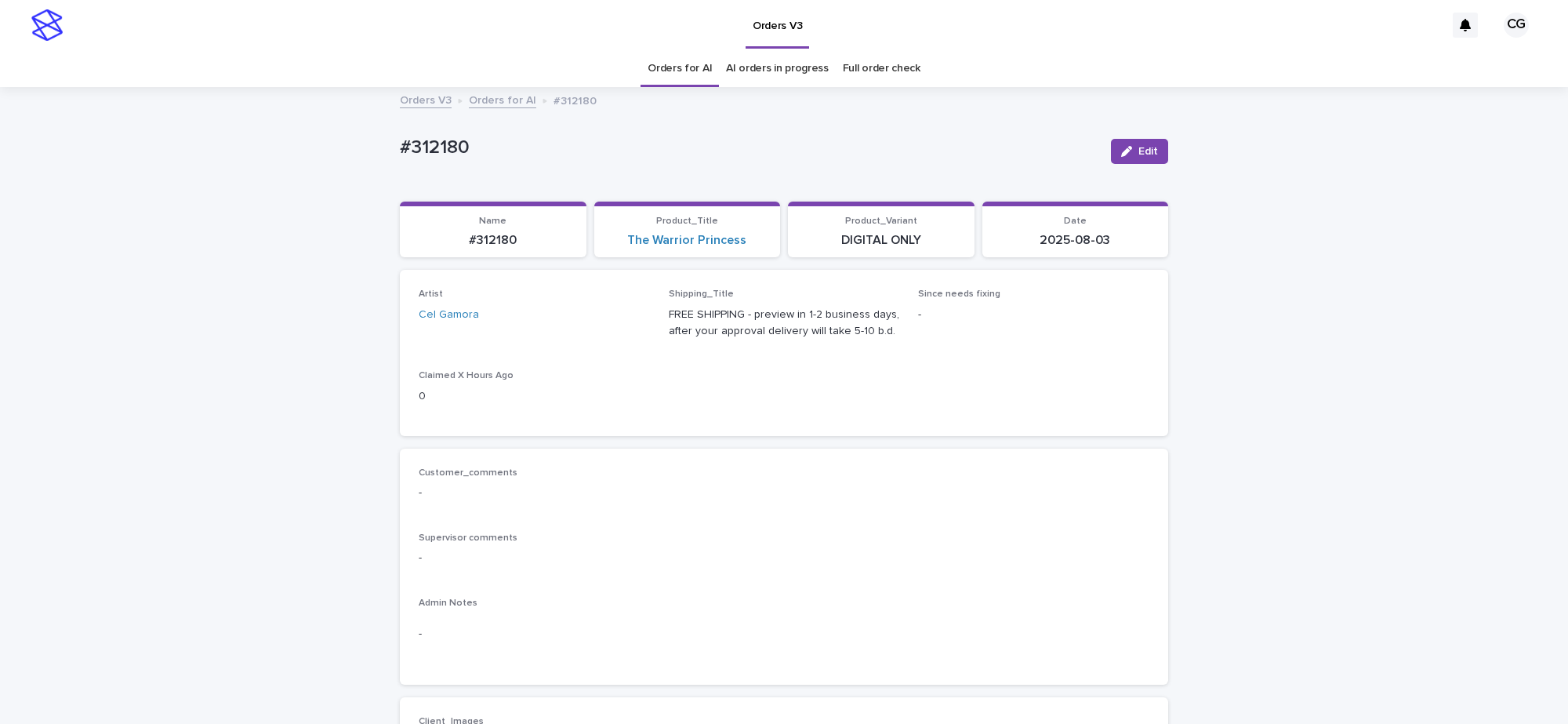 click on "Loading... Saving… Loading... Saving… #312180 Edit #312180 Edit Sorry, there was an error saving your record. Please try again. Please fill out the required fields below. Loading... Saving… Loading... Saving… Loading... Saving… Name #312180 Product_Title The Warrior Princess   Product_Variant DIGITAL ONLY Date 2025-08-03 Loading... Saving… Artist Cel Gamora   Shipping_Title FREE SHIPPING - preview in 1-2 business days, after your approval delivery will take 5-10 b.d. Since needs fixing - Claimed X Hours Ago 0 Loading... Saving… Customer_comments - Supervisor comments - Admin Notes - Loading... Saving… Client_Images Uploaded image: https://cdn.shopify.com-uploadkit.app/s/files/1/0033/4807/0511/files/download.html?id=e11cfb23-3d37-4f5e-b252-d52a065c0f83&uu=746e27e2-b372-4977-b197-86a55963e314&mo=&fi=MTE0NjEzNjU2NDM3MDQ4NzkzOTAwMS5qcGVn&wi=1536&he=2048&mi=aW1hZ2UvanBlZw==&up=a8b4&image=true
_Uploaded image (direct link):
Notes Uploaded image:
_product-type:portrait Photo not OK - Additional Pet" at bounding box center [784, 835] 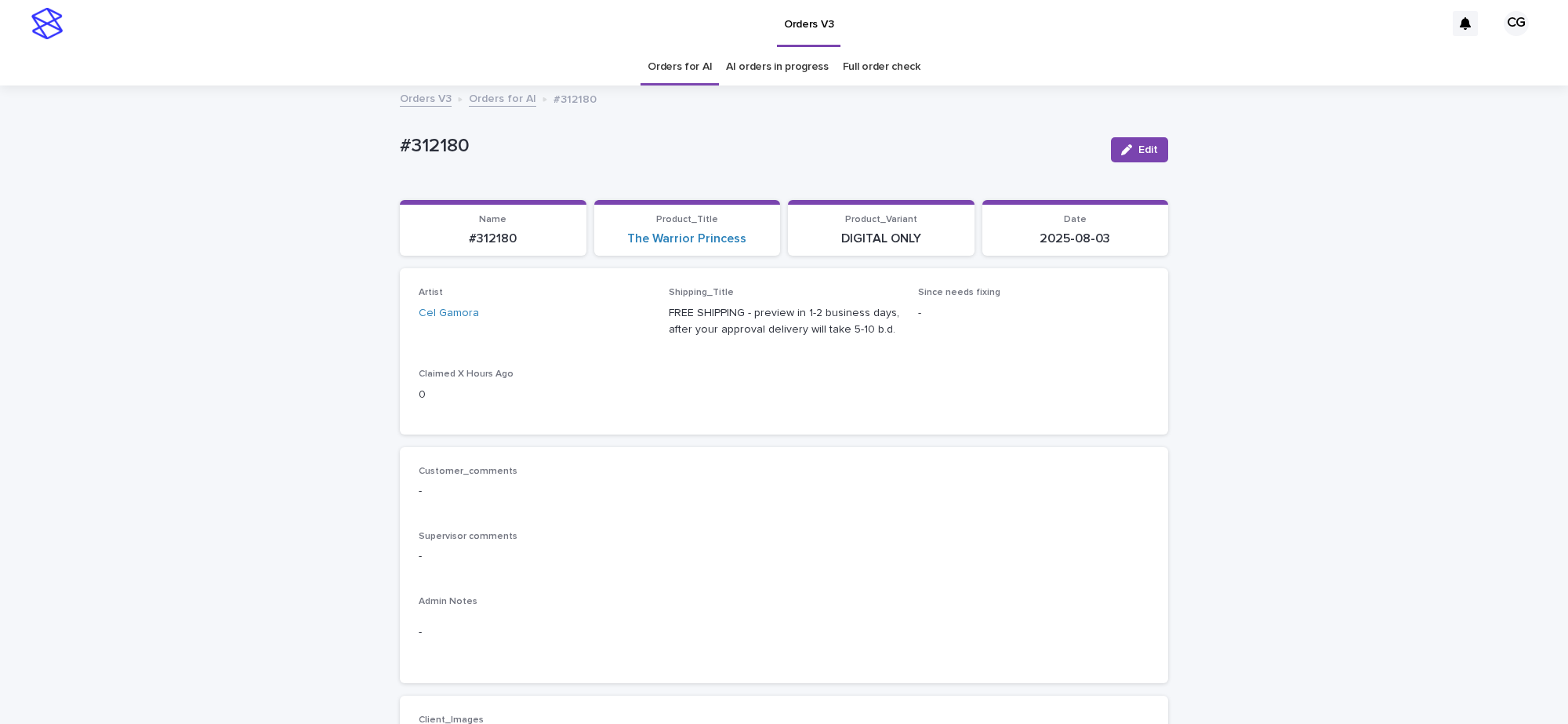scroll, scrollTop: 49, scrollLeft: 0, axis: vertical 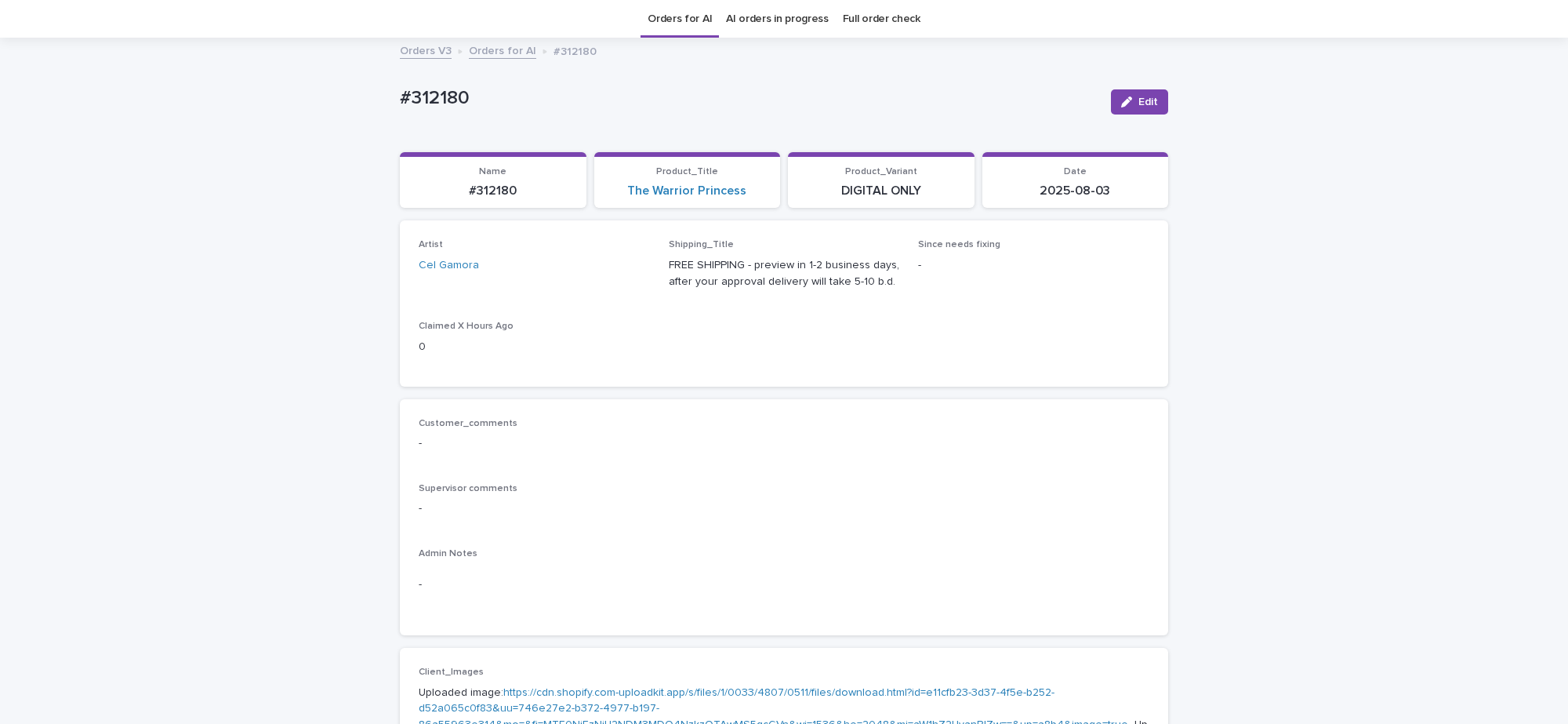 click on "Loading... Saving… Loading... Saving… #312180 Edit #312180 Edit Sorry, there was an error saving your record. Please try again. Please fill out the required fields below. Loading... Saving… Loading... Saving… Loading... Saving… Name #312180 Product_Title The Warrior Princess   Product_Variant DIGITAL ONLY Date 2025-08-03 Loading... Saving… Artist Cel Gamora   Shipping_Title FREE SHIPPING - preview in 1-2 business days, after your approval delivery will take 5-10 b.d. Since needs fixing - Claimed X Hours Ago 0 Loading... Saving… Customer_comments - Supervisor comments - Admin Notes - Loading... Saving… Client_Images Uploaded image: https://cdn.shopify.com-uploadkit.app/s/files/1/0033/4807/0511/files/download.html?id=e11cfb23-3d37-4f5e-b252-d52a065c0f83&uu=746e27e2-b372-4977-b197-86a55963e314&mo=&fi=MTE0NjEzNjU2NDM3MDQ4NzkzOTAwMS5qcGVn&wi=1536&he=2048&mi=aW1hZ2UvanBlZw==&up=a8b4&image=true
_Uploaded image (direct link):
Notes Uploaded image:
_product-type:portrait Photo not OK - Additional Pet" at bounding box center [784, 786] 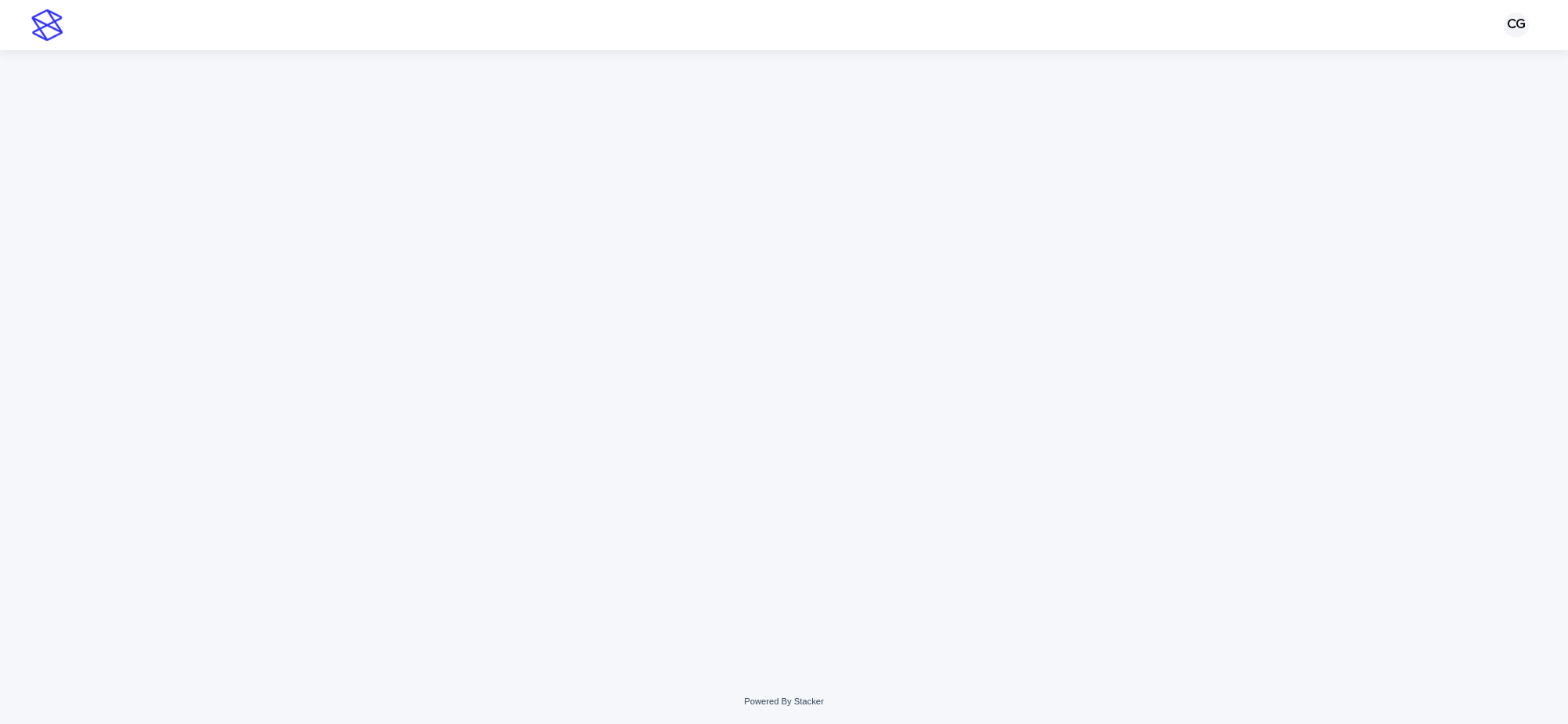 scroll, scrollTop: 0, scrollLeft: 0, axis: both 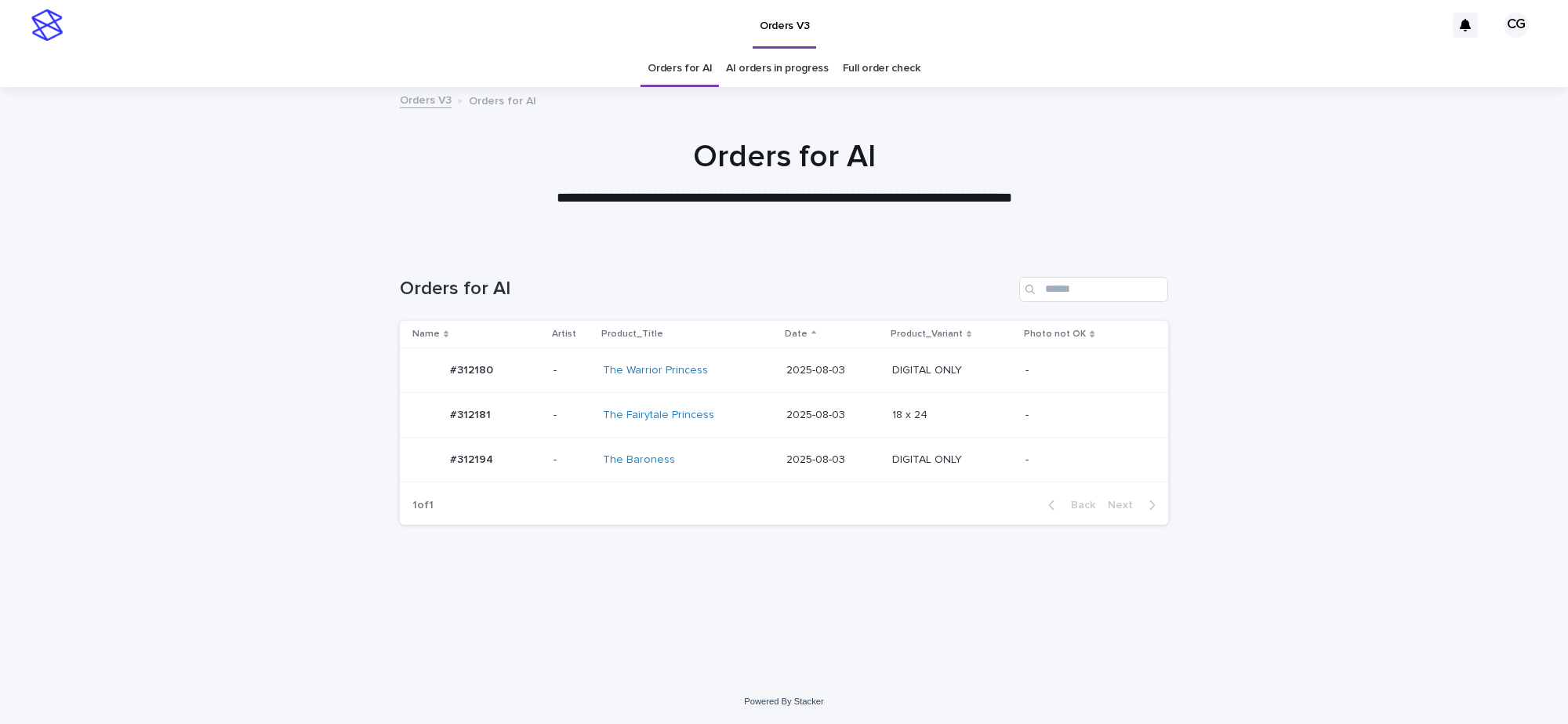 click on "2025-08-03" at bounding box center [833, 415] 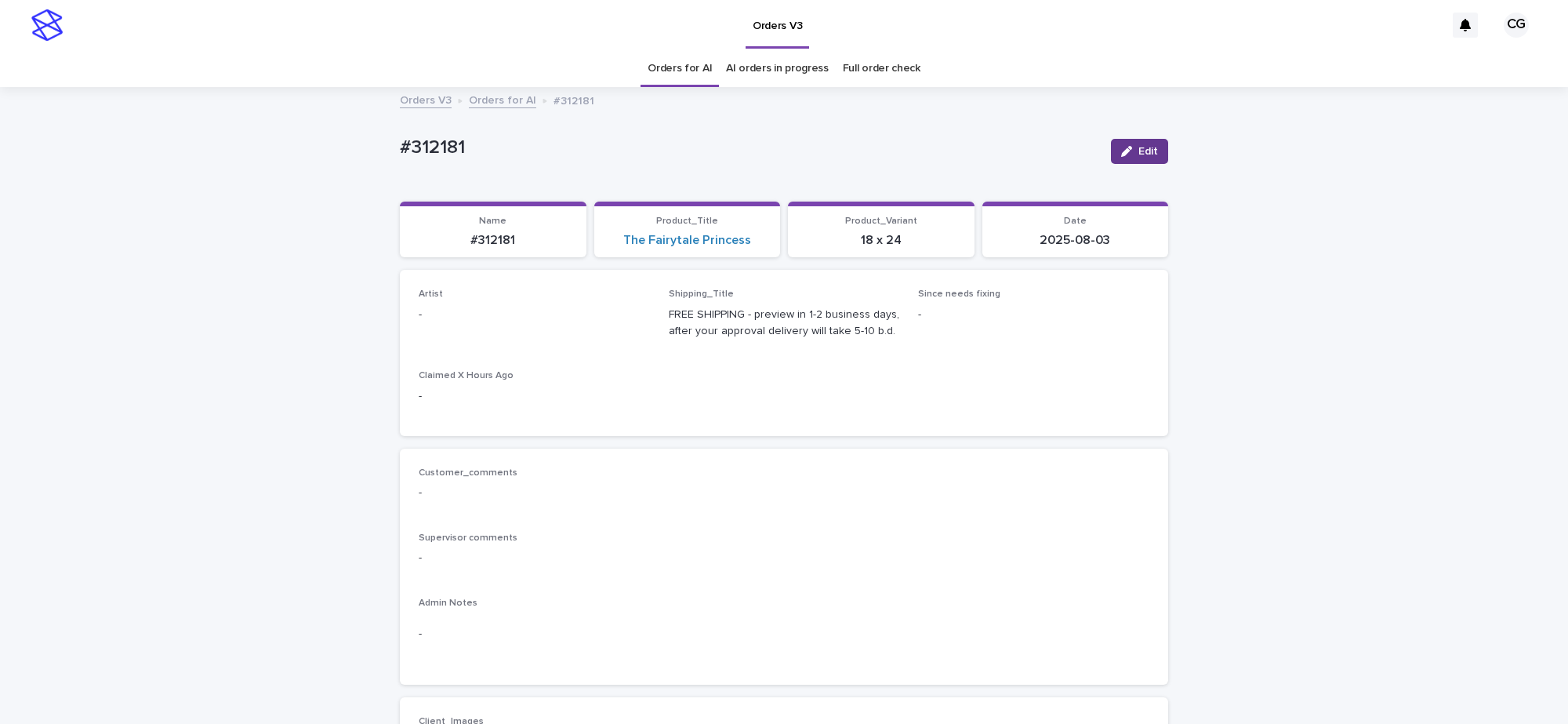 drag, startPoint x: 1147, startPoint y: 142, endPoint x: 594, endPoint y: 303, distance: 575.96007 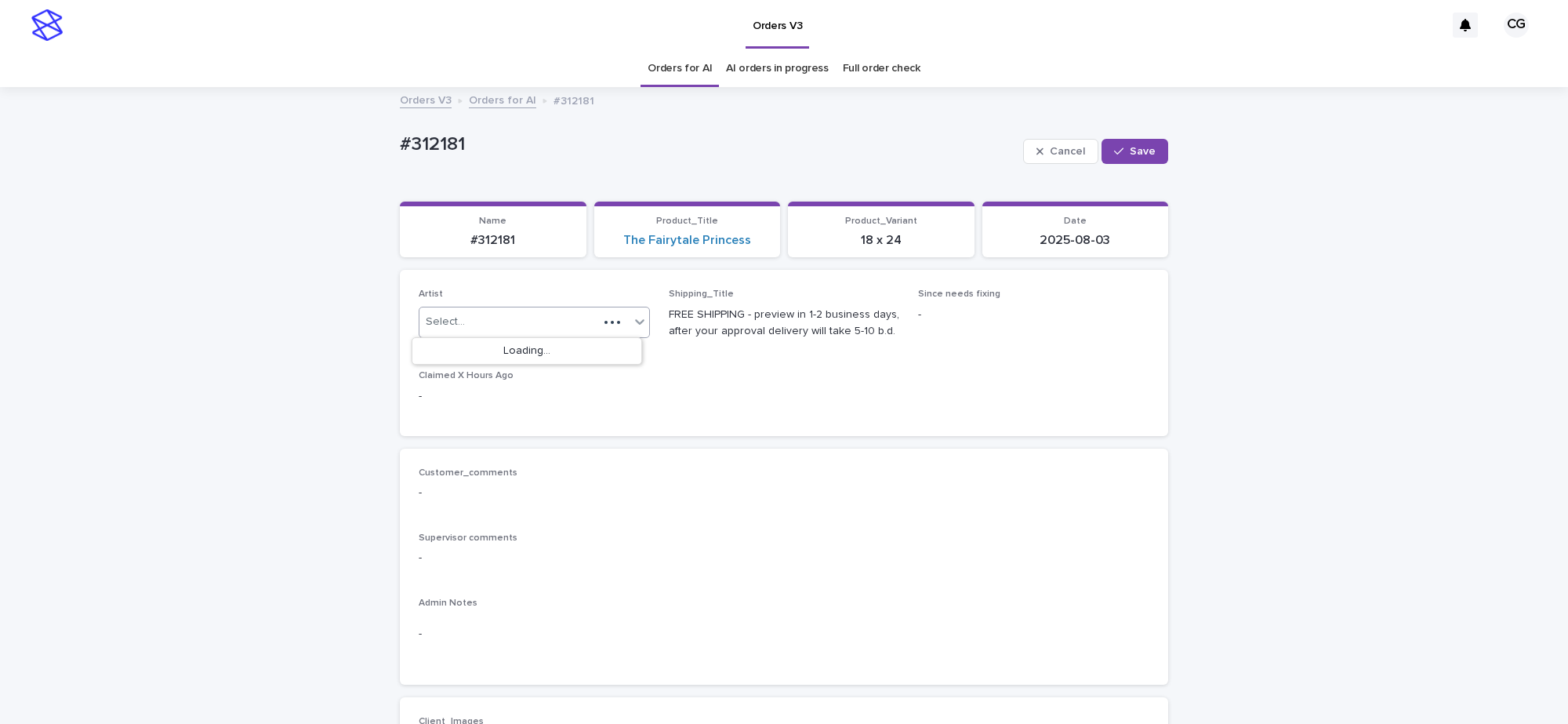 drag, startPoint x: 533, startPoint y: 307, endPoint x: 568, endPoint y: 337, distance: 46.097722 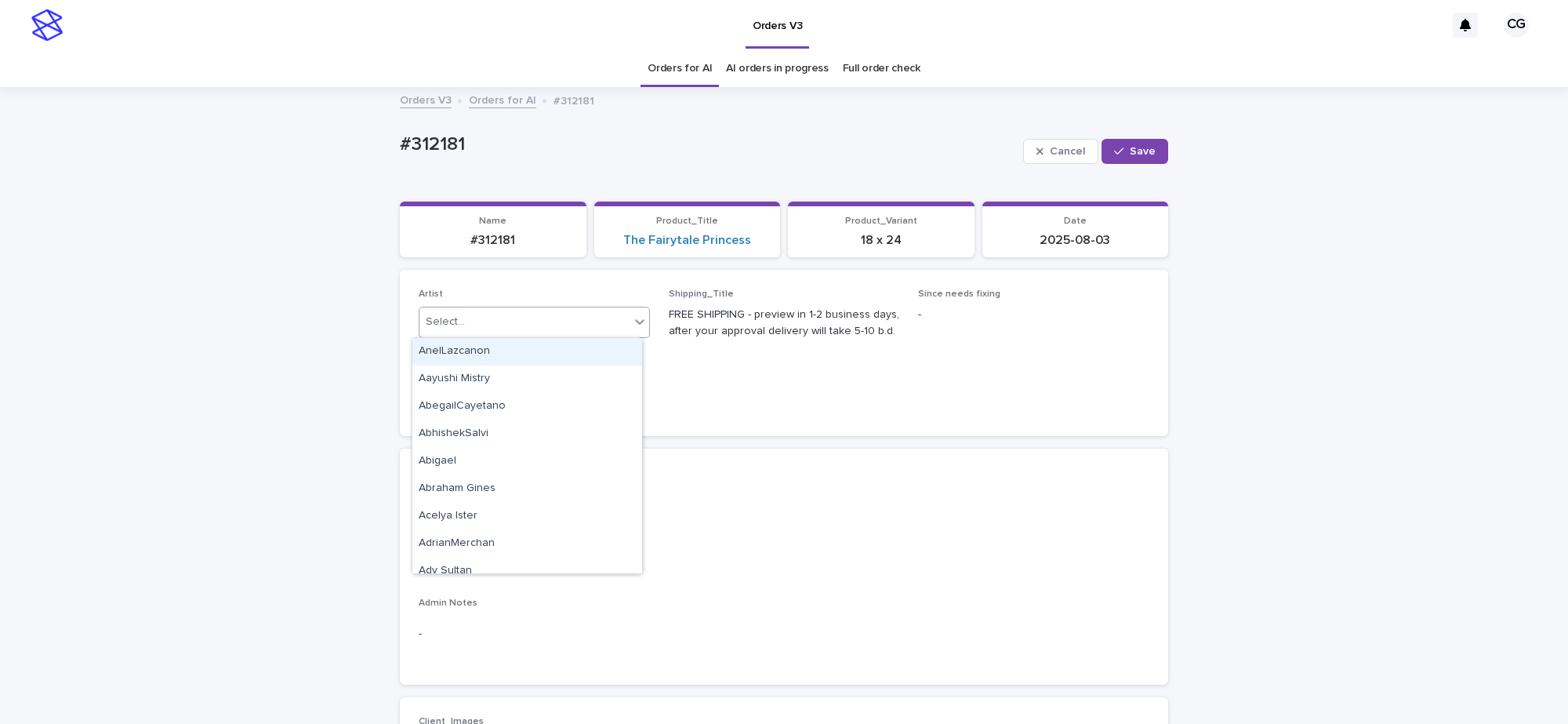 paste on "**********" 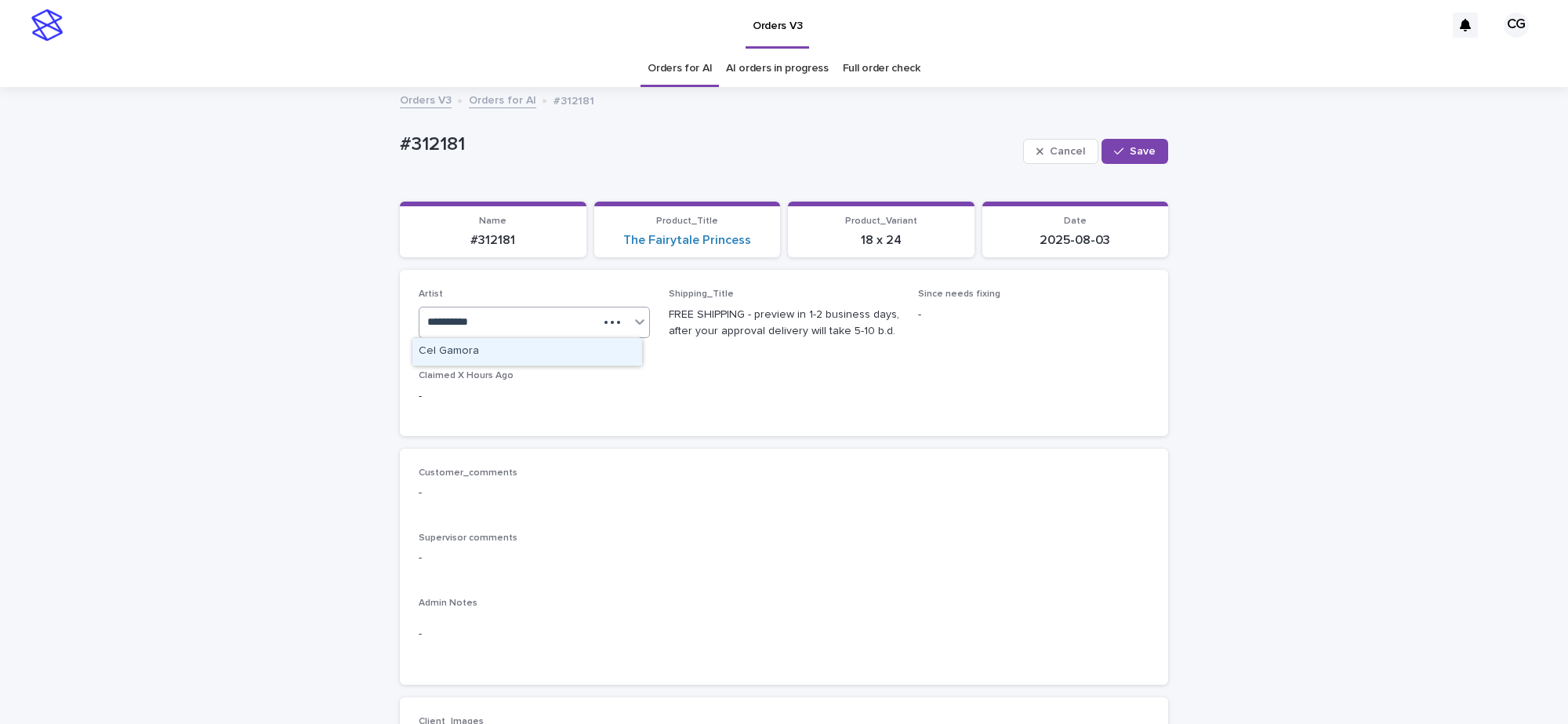 click on "Cel Gamora" at bounding box center [527, 351] 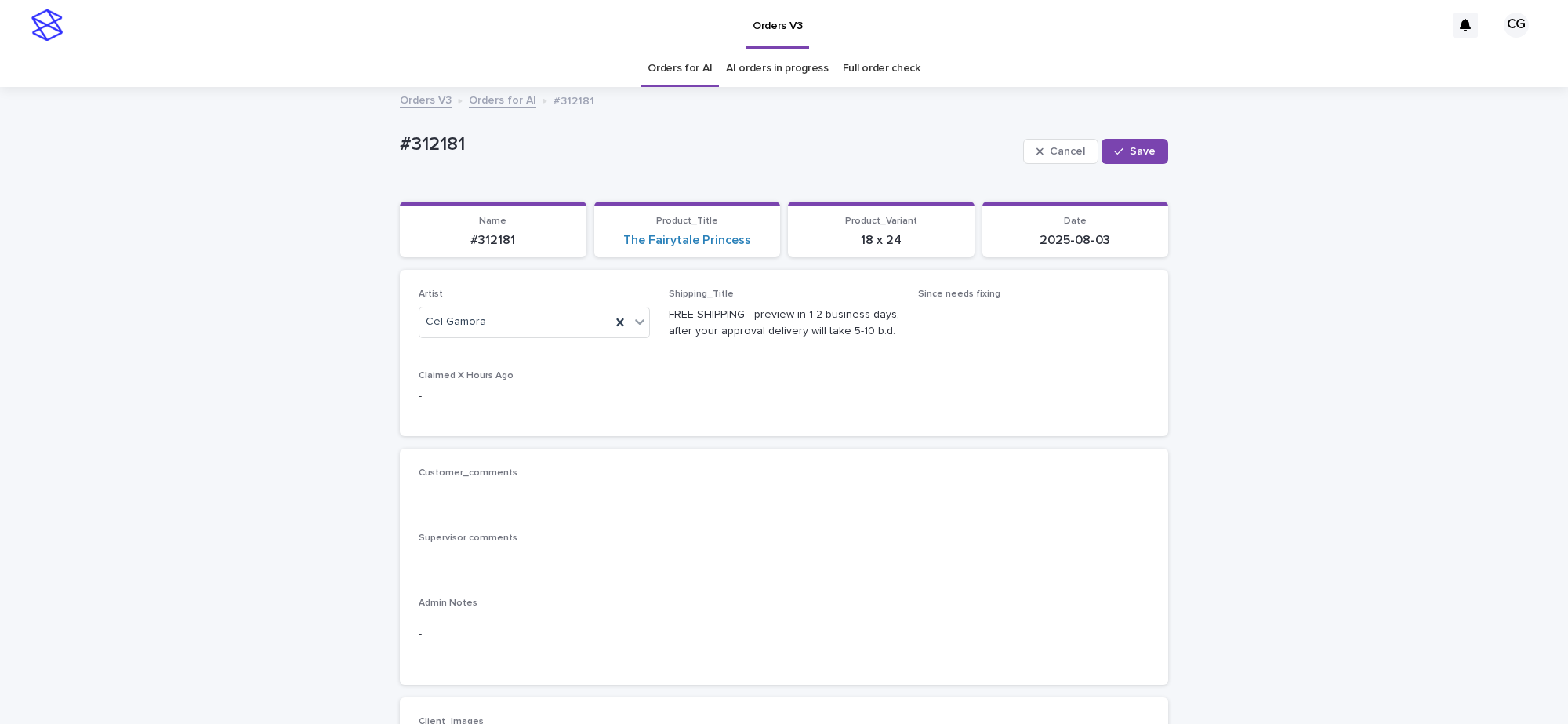 drag, startPoint x: 1135, startPoint y: 155, endPoint x: 829, endPoint y: 155, distance: 306 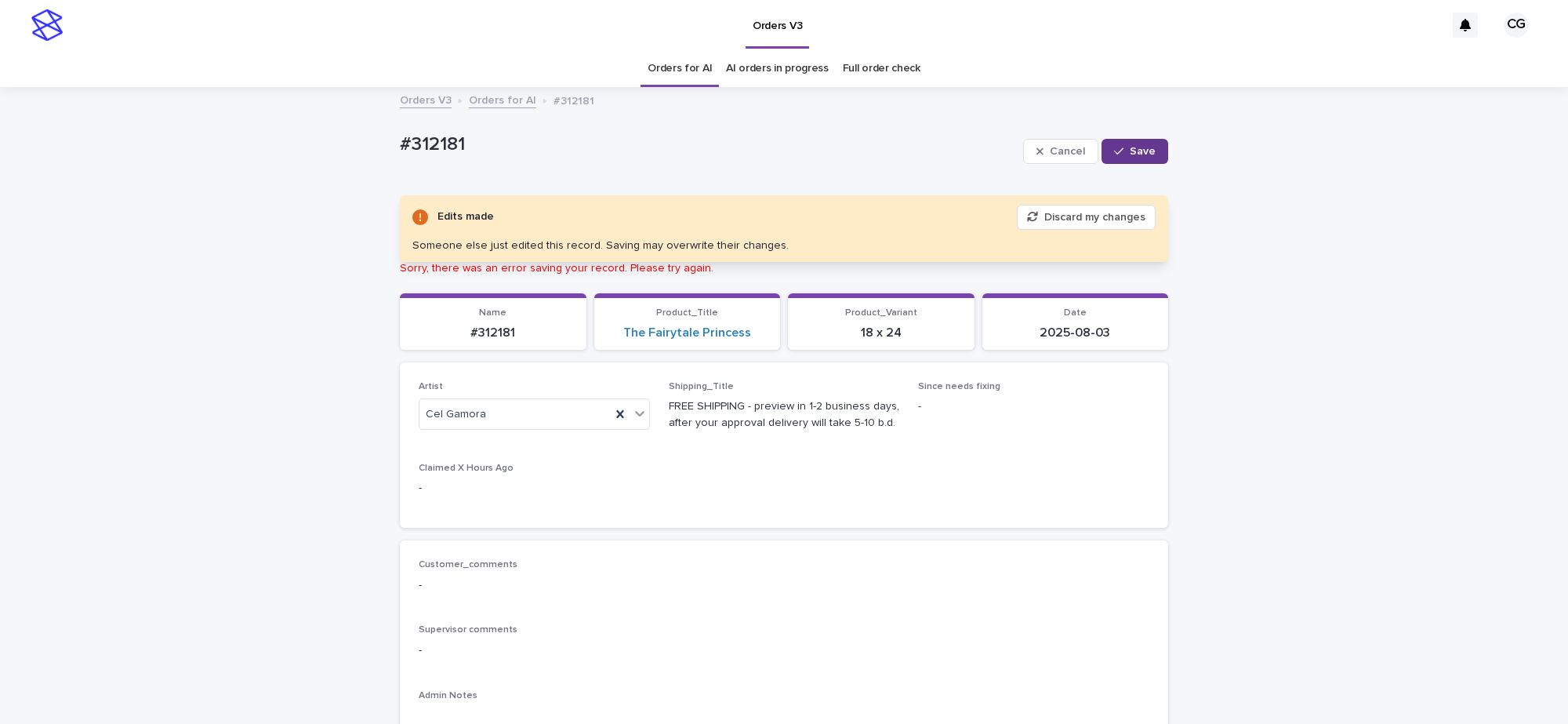 drag, startPoint x: 1130, startPoint y: 155, endPoint x: 781, endPoint y: 30, distance: 370.71013 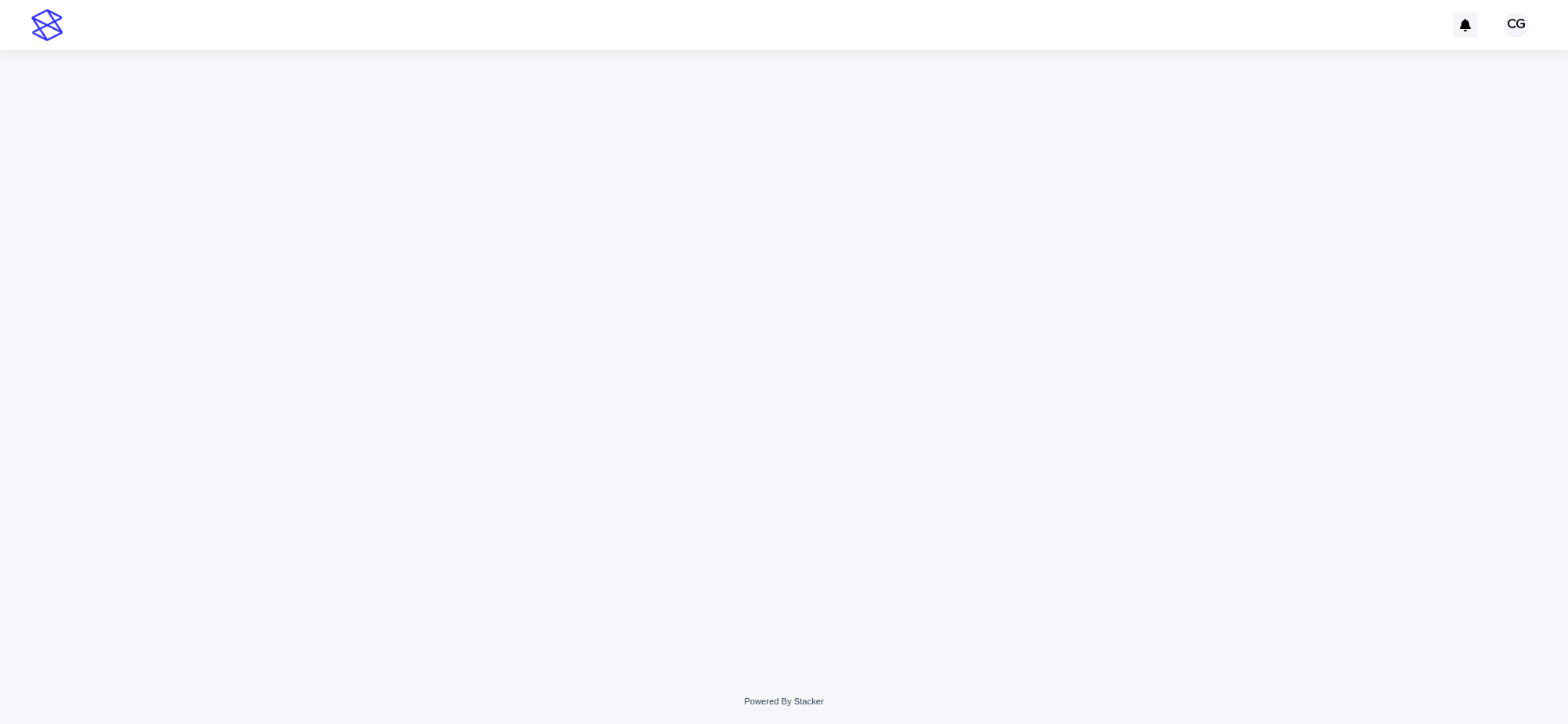 scroll, scrollTop: 0, scrollLeft: 0, axis: both 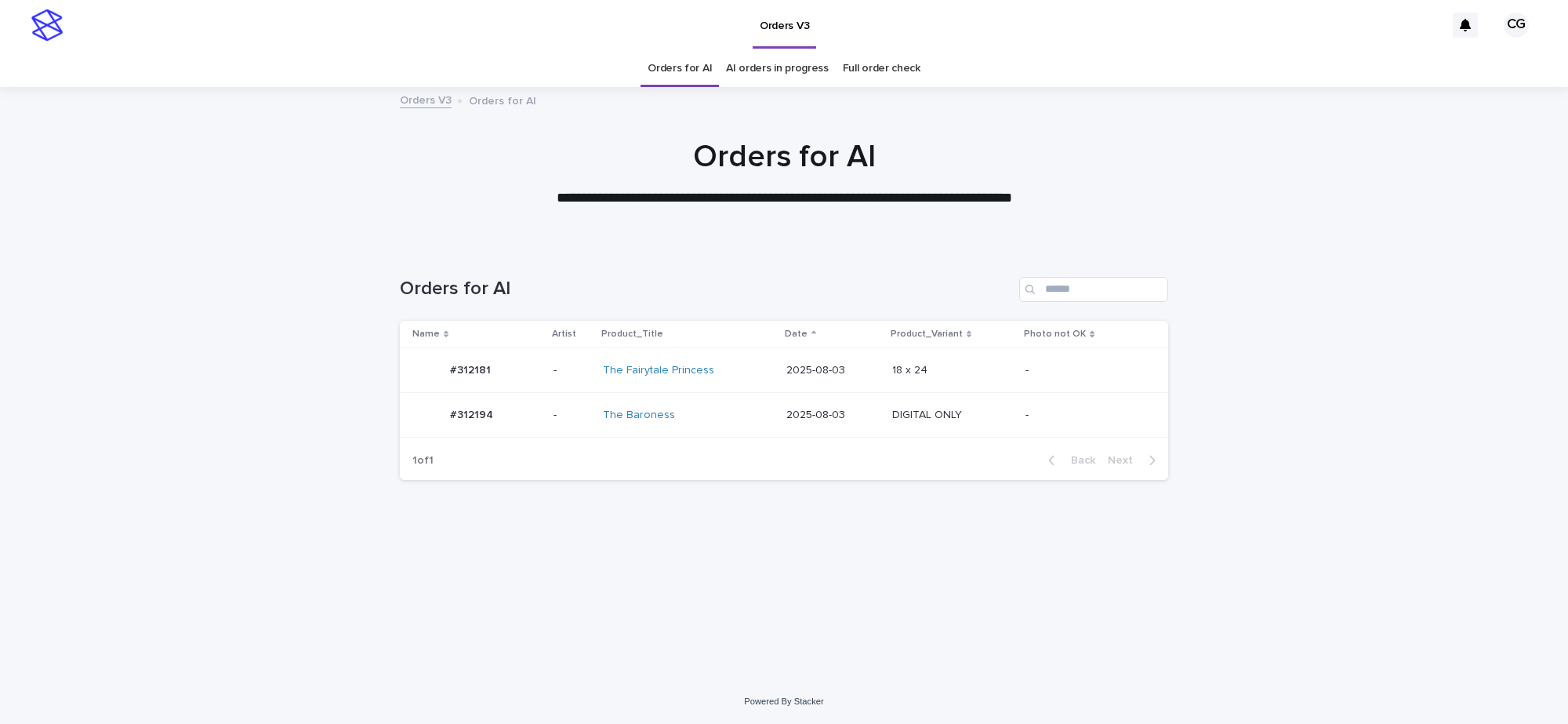click on "The Baroness" at bounding box center [688, 415] 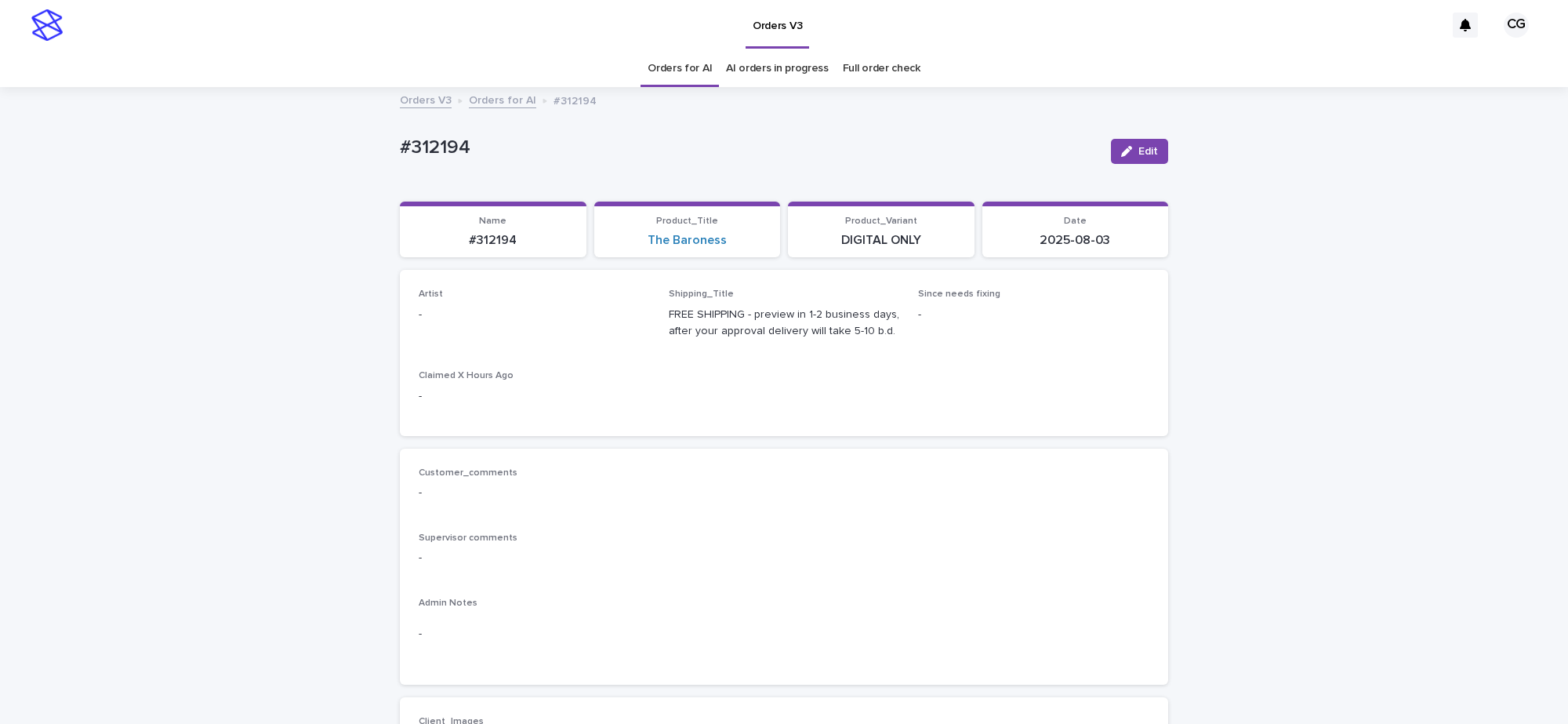 drag, startPoint x: 1138, startPoint y: 158, endPoint x: 573, endPoint y: 304, distance: 583.5589 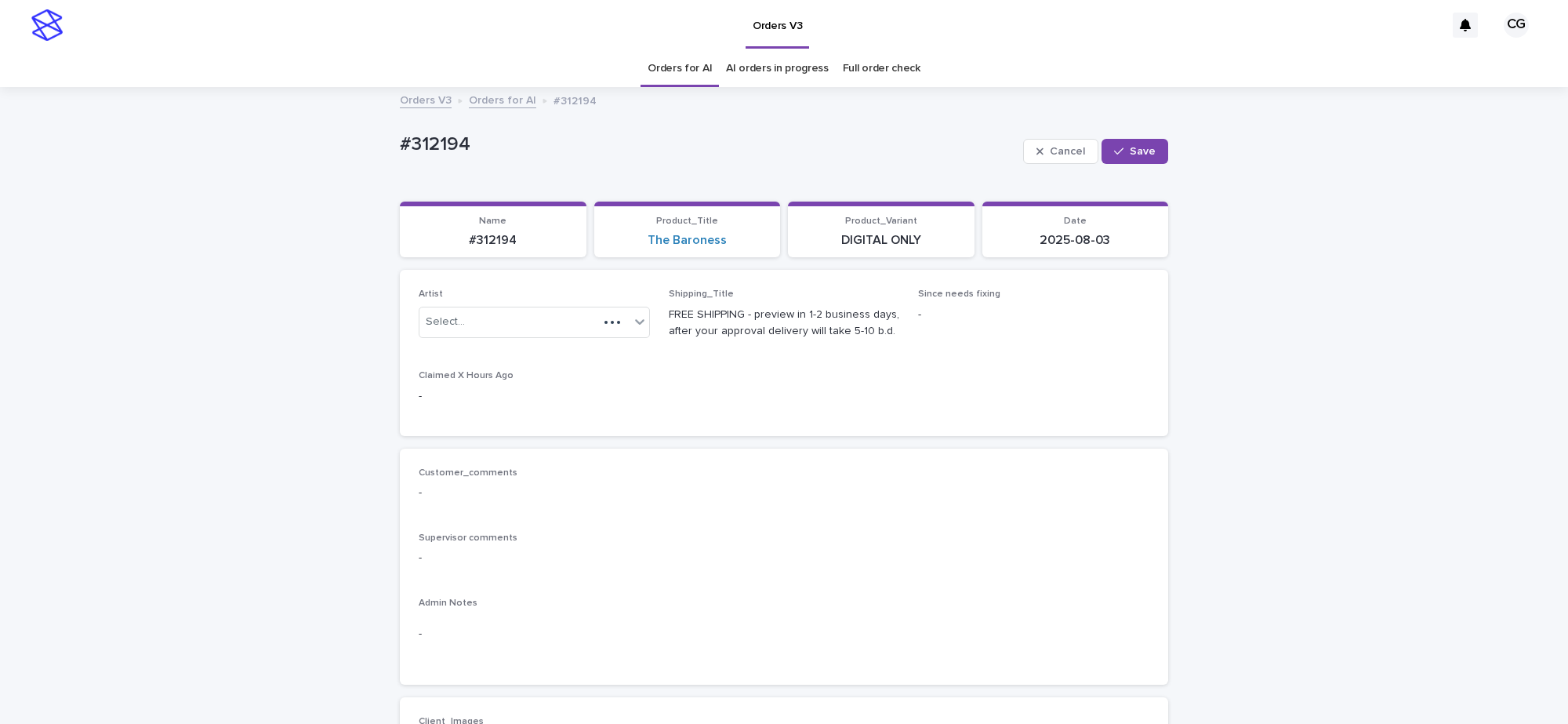 click on "Artist Select..." at bounding box center (534, 319) 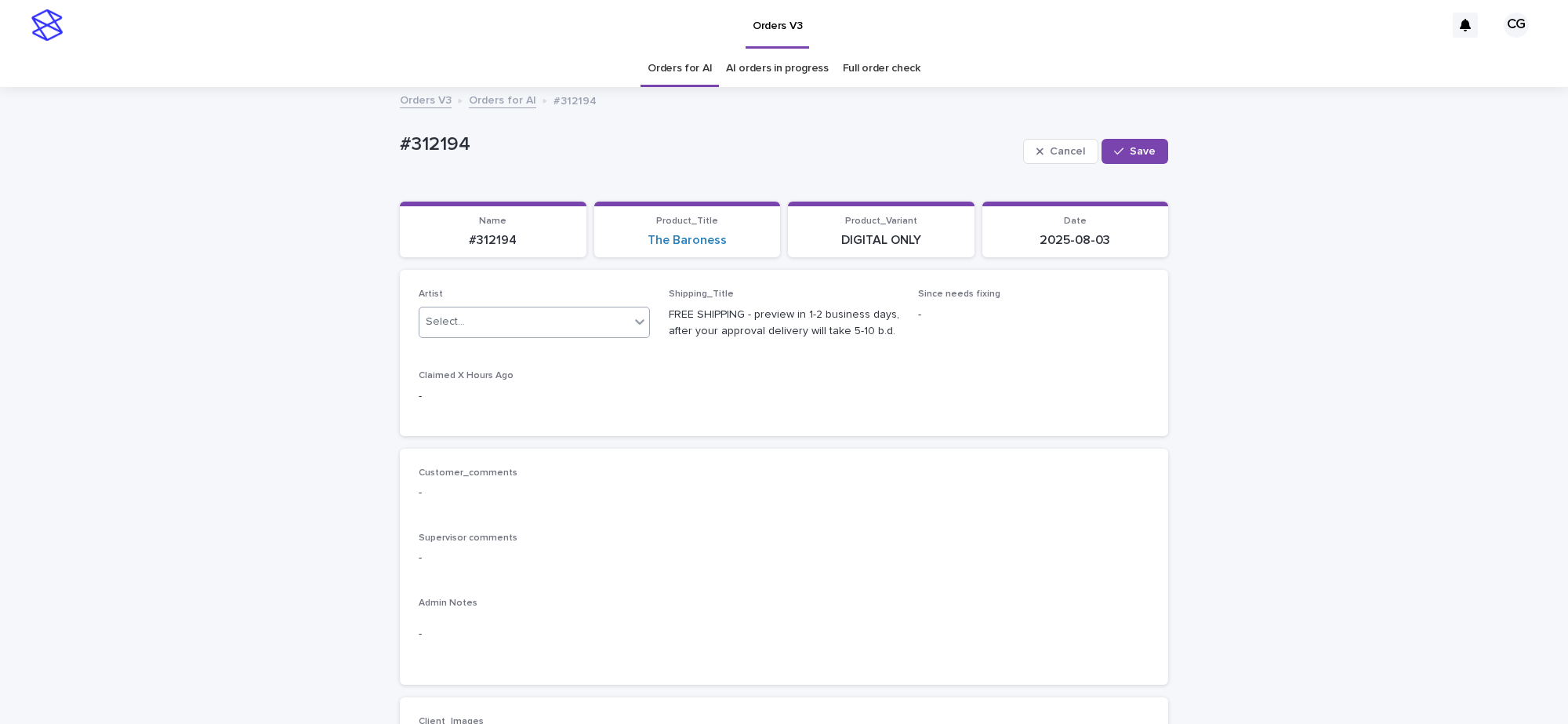 click on "Select..." at bounding box center (524, 322) 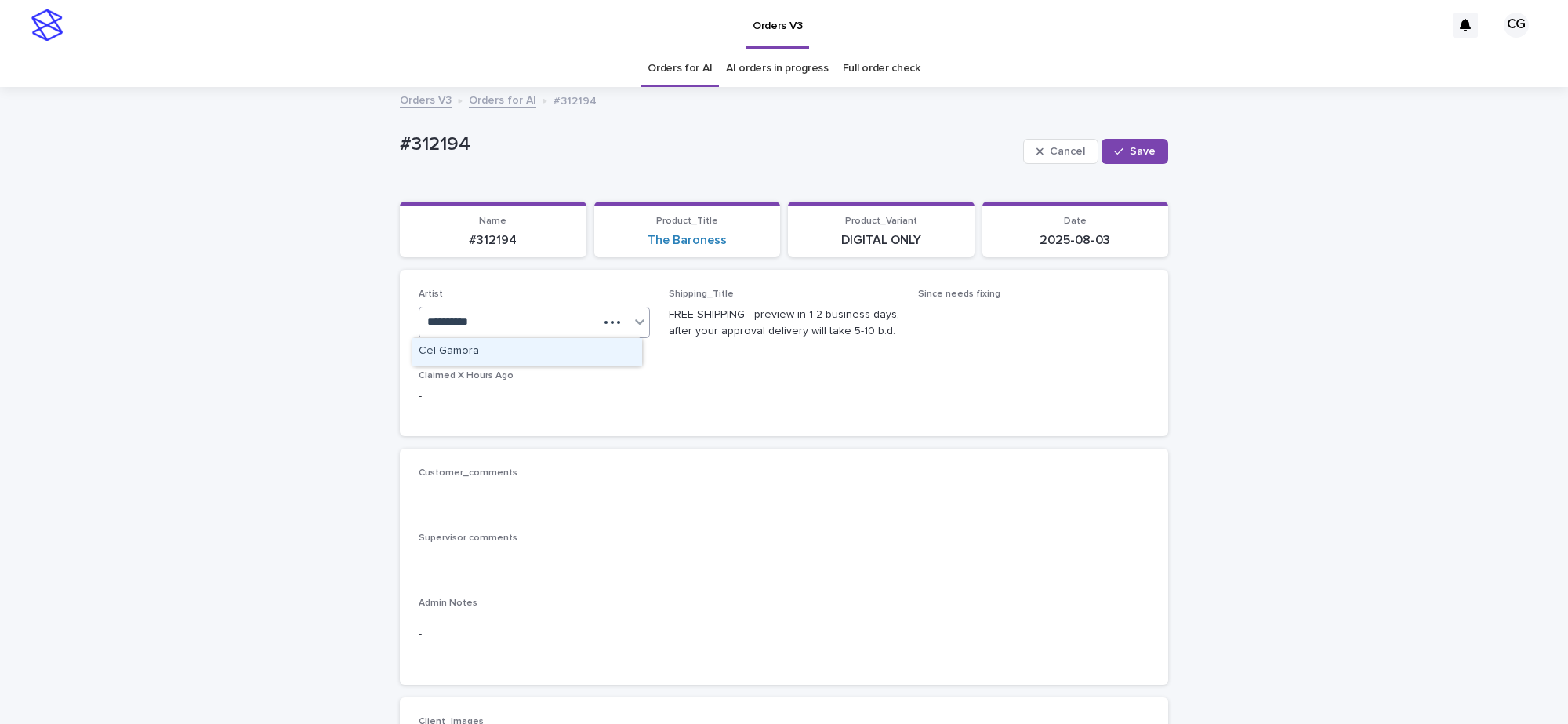 click on "Cel Gamora" at bounding box center [527, 351] 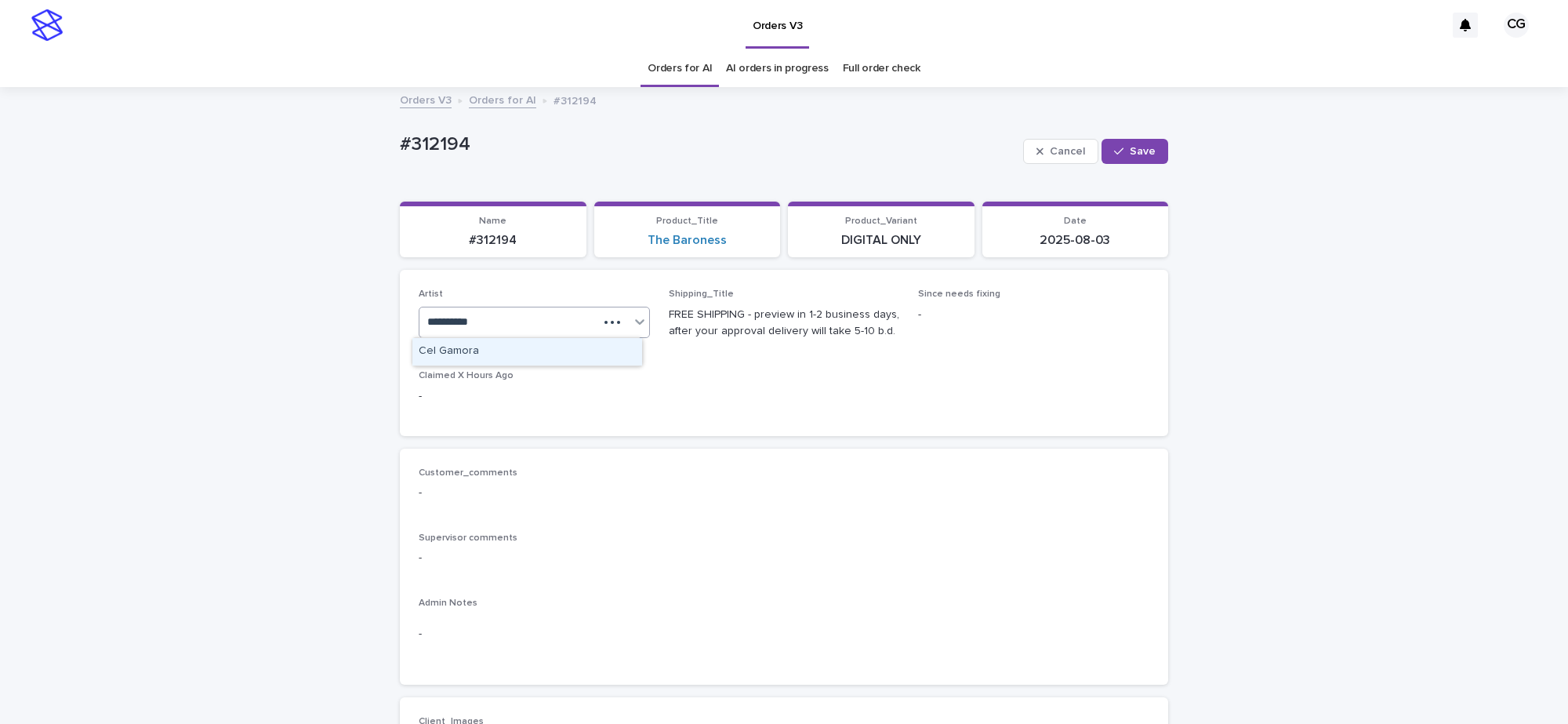 type 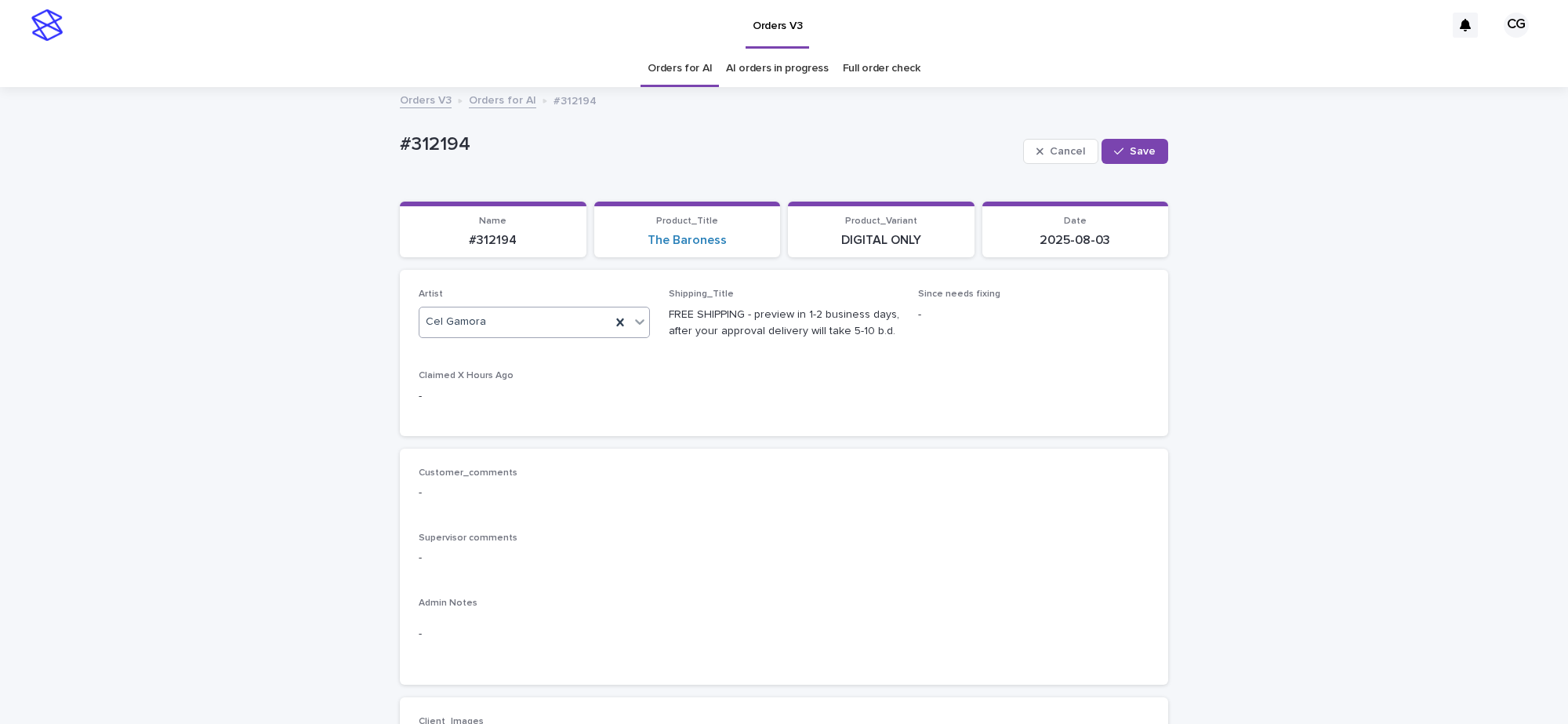 drag, startPoint x: 1133, startPoint y: 151, endPoint x: 894, endPoint y: 158, distance: 239.10249 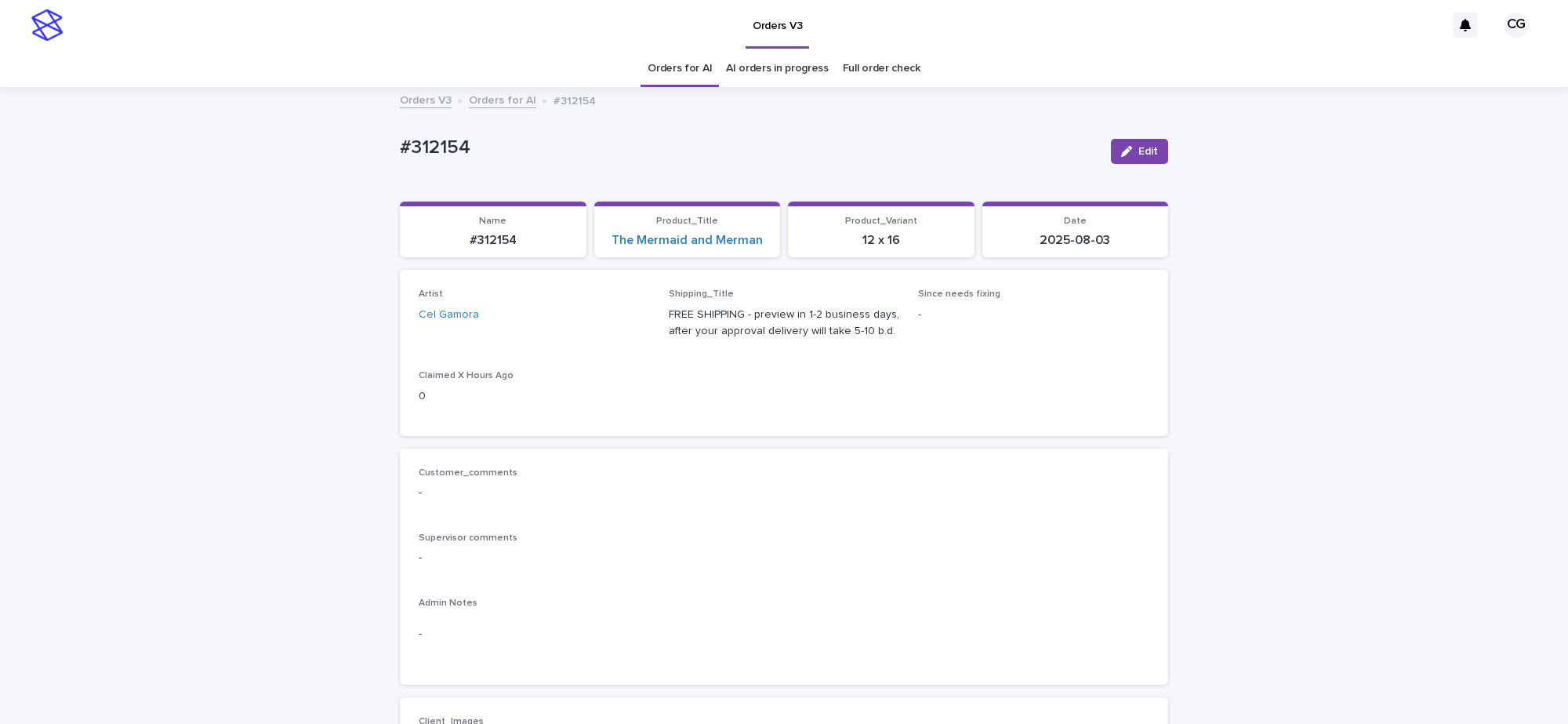 scroll, scrollTop: 0, scrollLeft: 0, axis: both 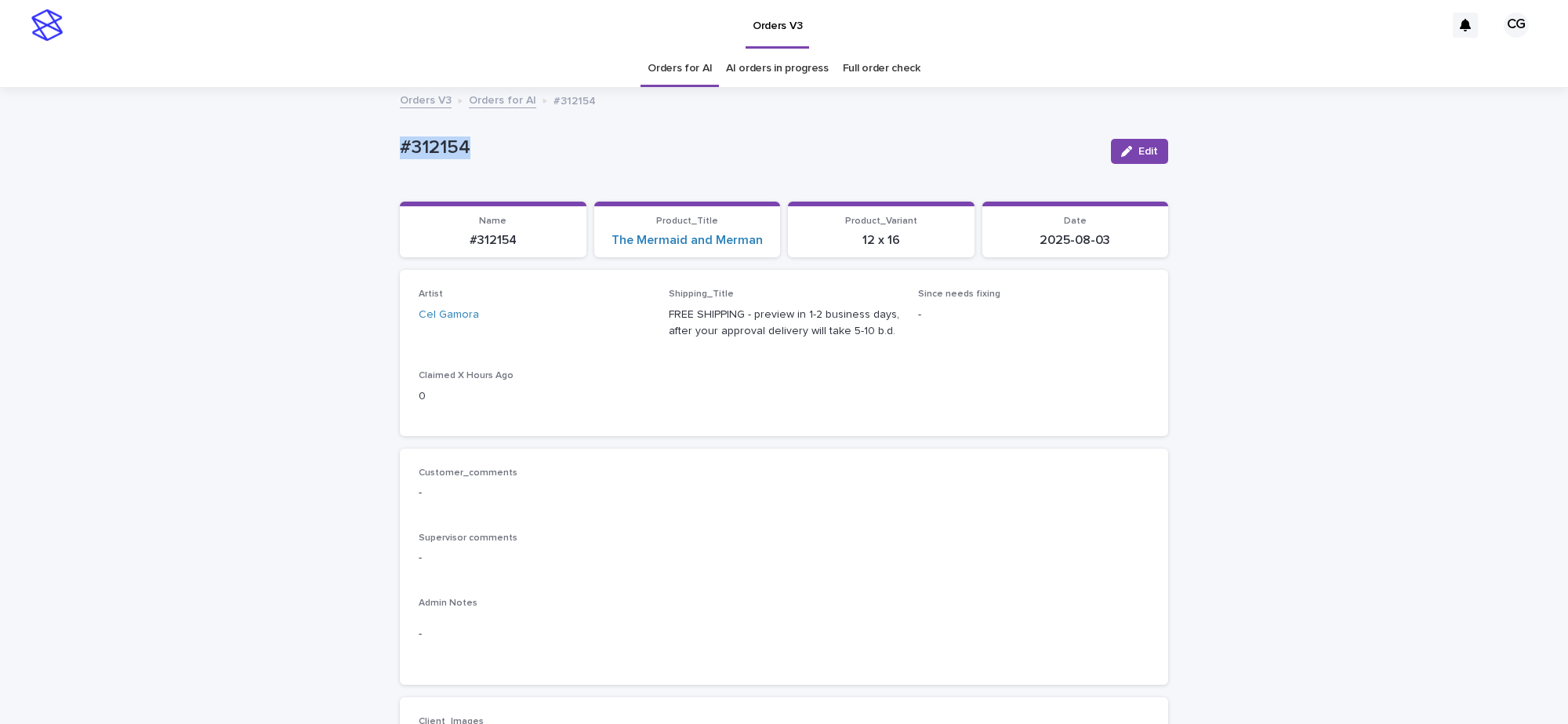 drag, startPoint x: 362, startPoint y: 151, endPoint x: 507, endPoint y: 165, distance: 145.67429 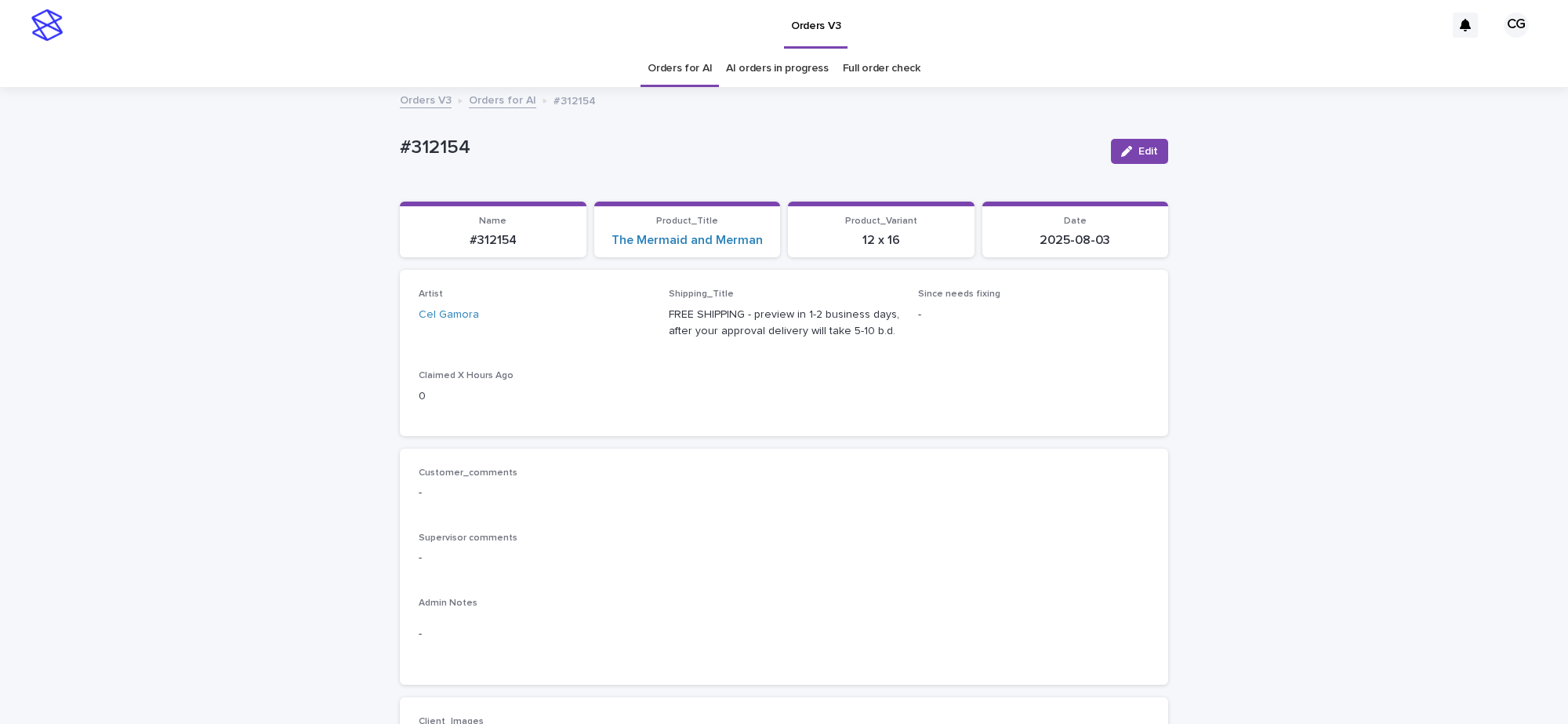 scroll, scrollTop: 0, scrollLeft: 0, axis: both 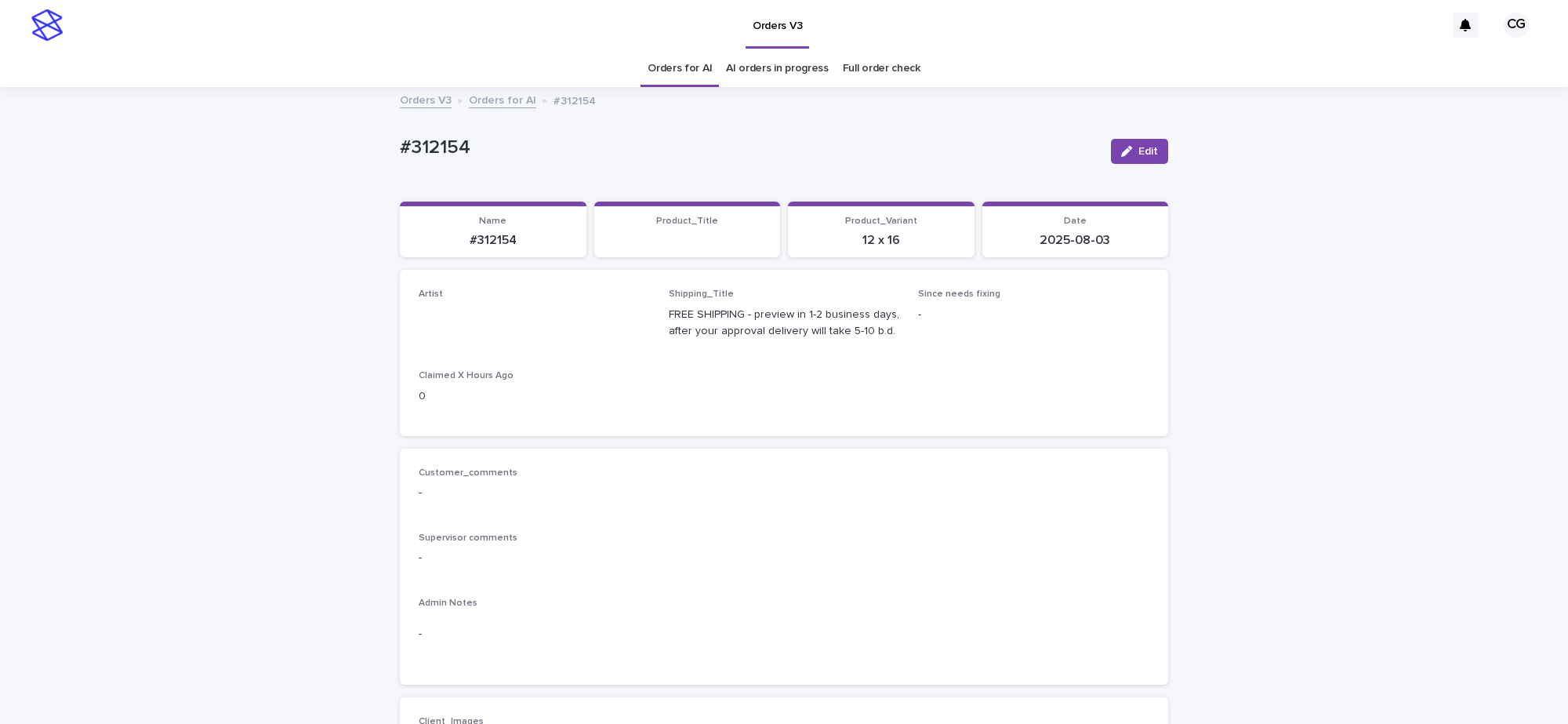 click on "AI orders in progress" at bounding box center (777, 68) 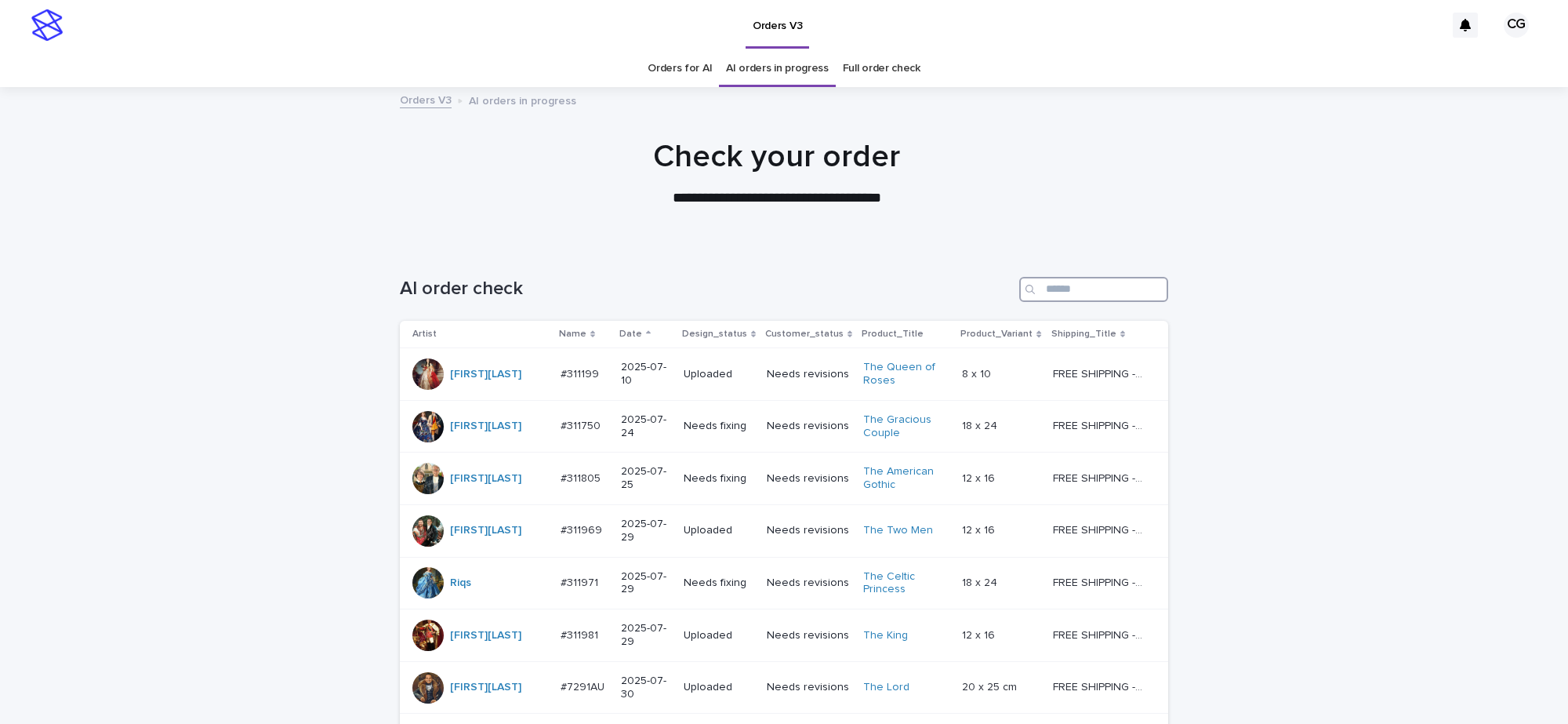 click at bounding box center [1094, 289] 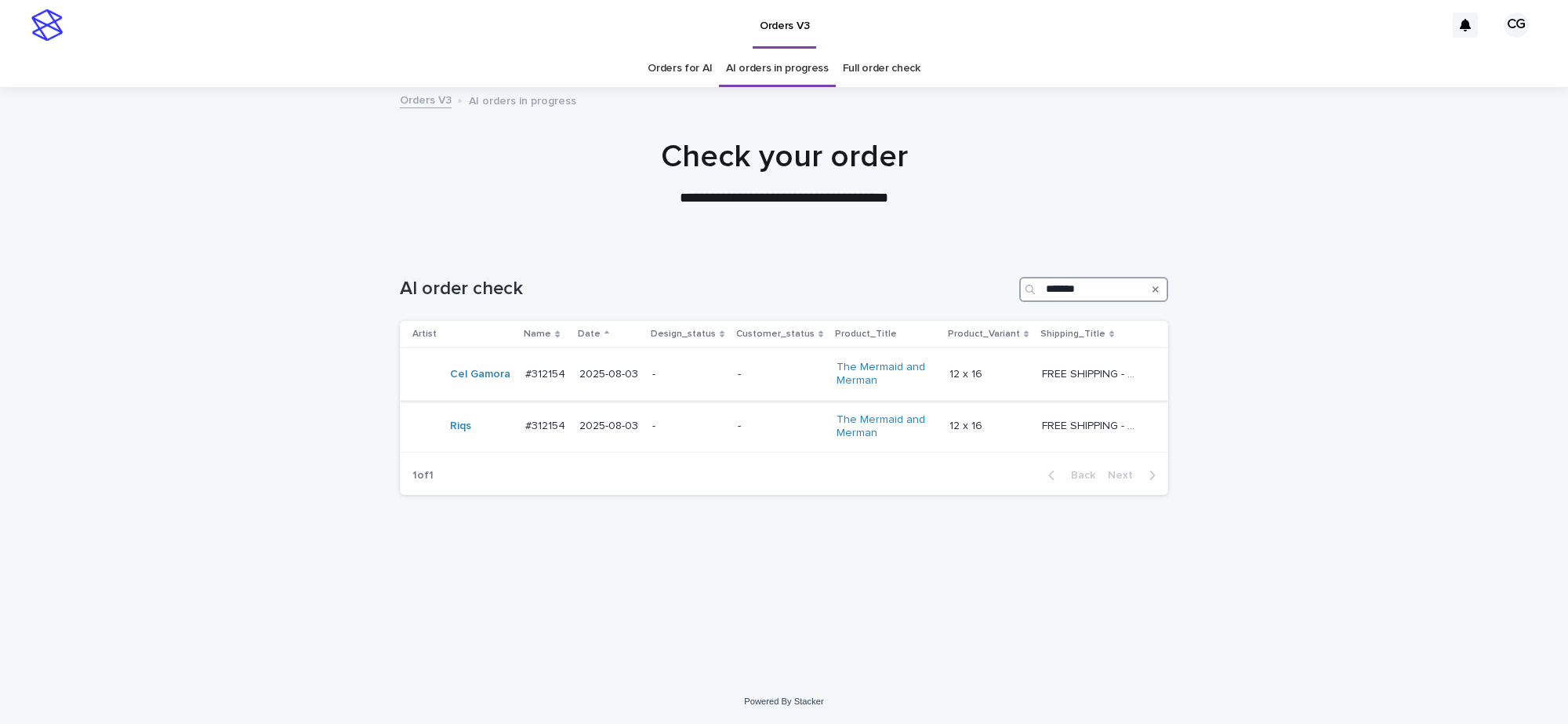 type on "*******" 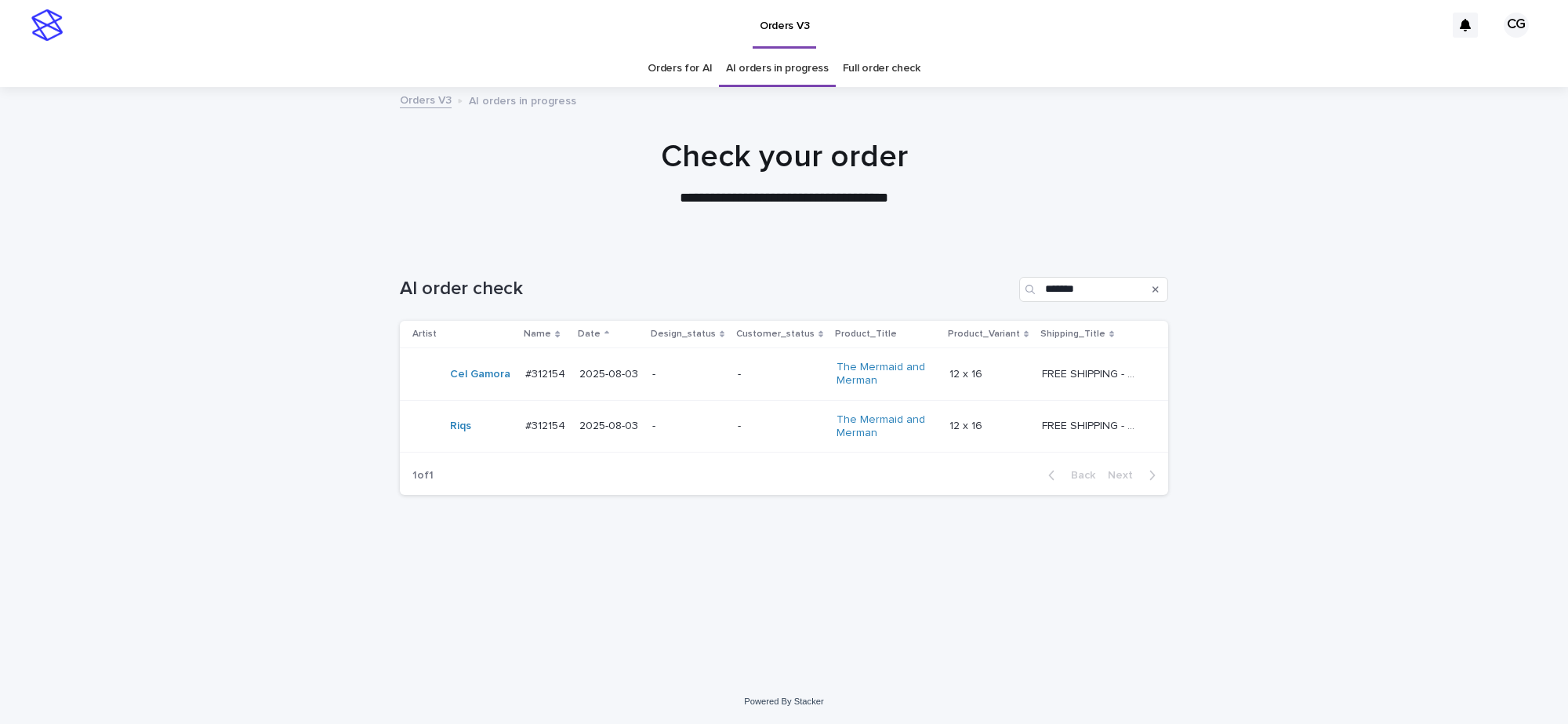 click on "-" at bounding box center (688, 374) 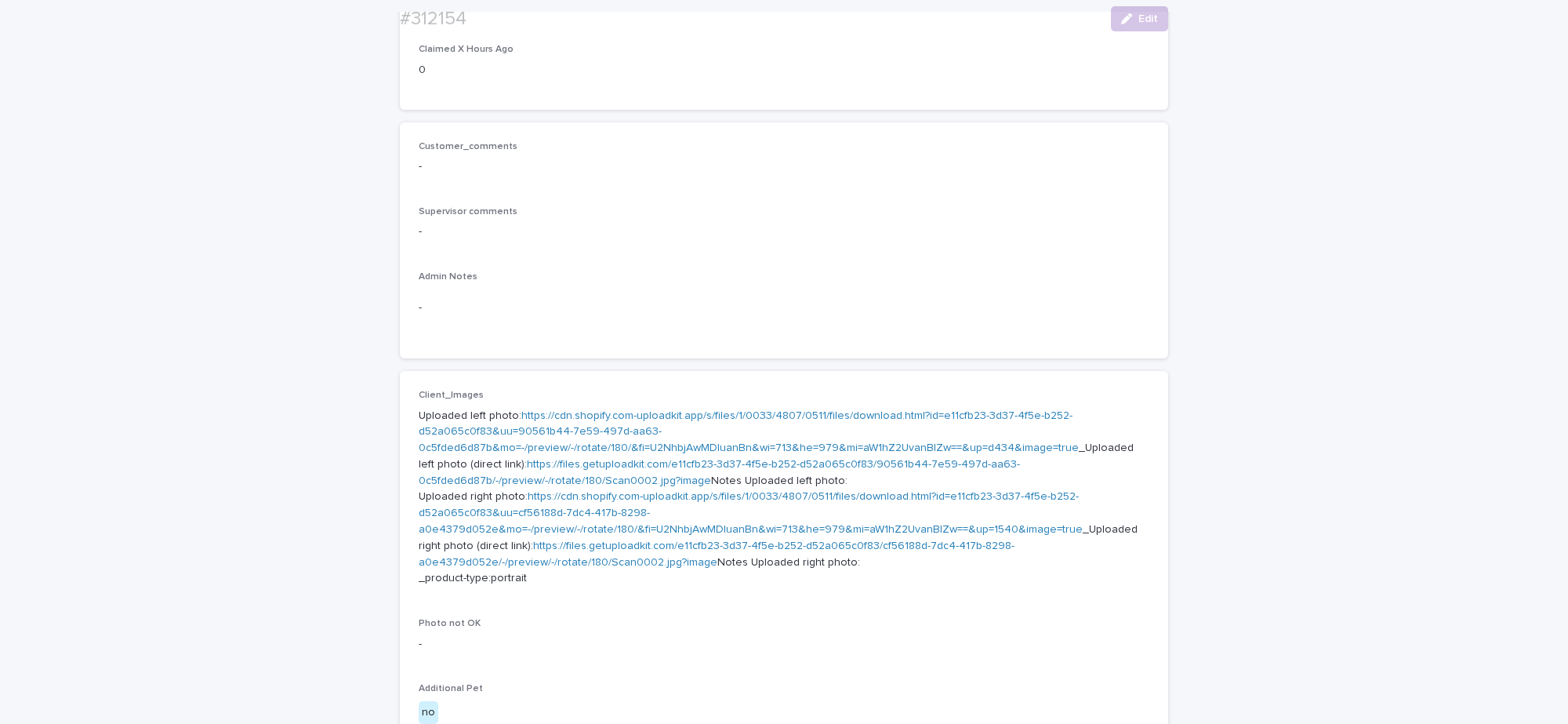scroll, scrollTop: 344, scrollLeft: 0, axis: vertical 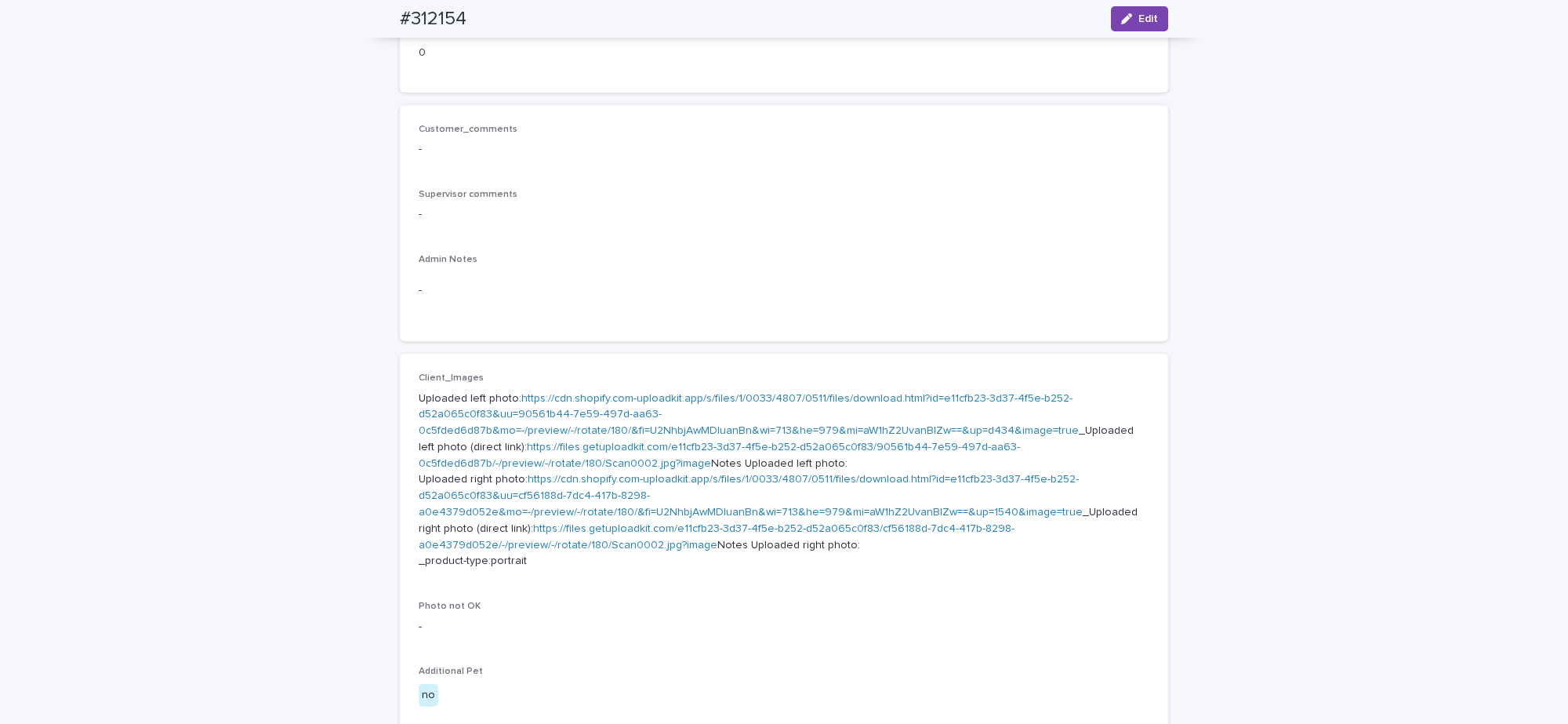 click on "https://cdn.shopify.com-uploadkit.app/s/files/1/0033/4807/0511/files/download.html?id=e11cfb23-3d37-4f5e-b252-d52a065c0f83&uu=90561b44-7e59-497d-aa63-0c5fded6d87b&mo=-/preview/-/rotate/180/&fi=U2NhbjAwMDIuanBn&wi=713&he=979&mi=aW1hZ2UvanBlZw==&up=d434&image=true" at bounding box center (749, 415) 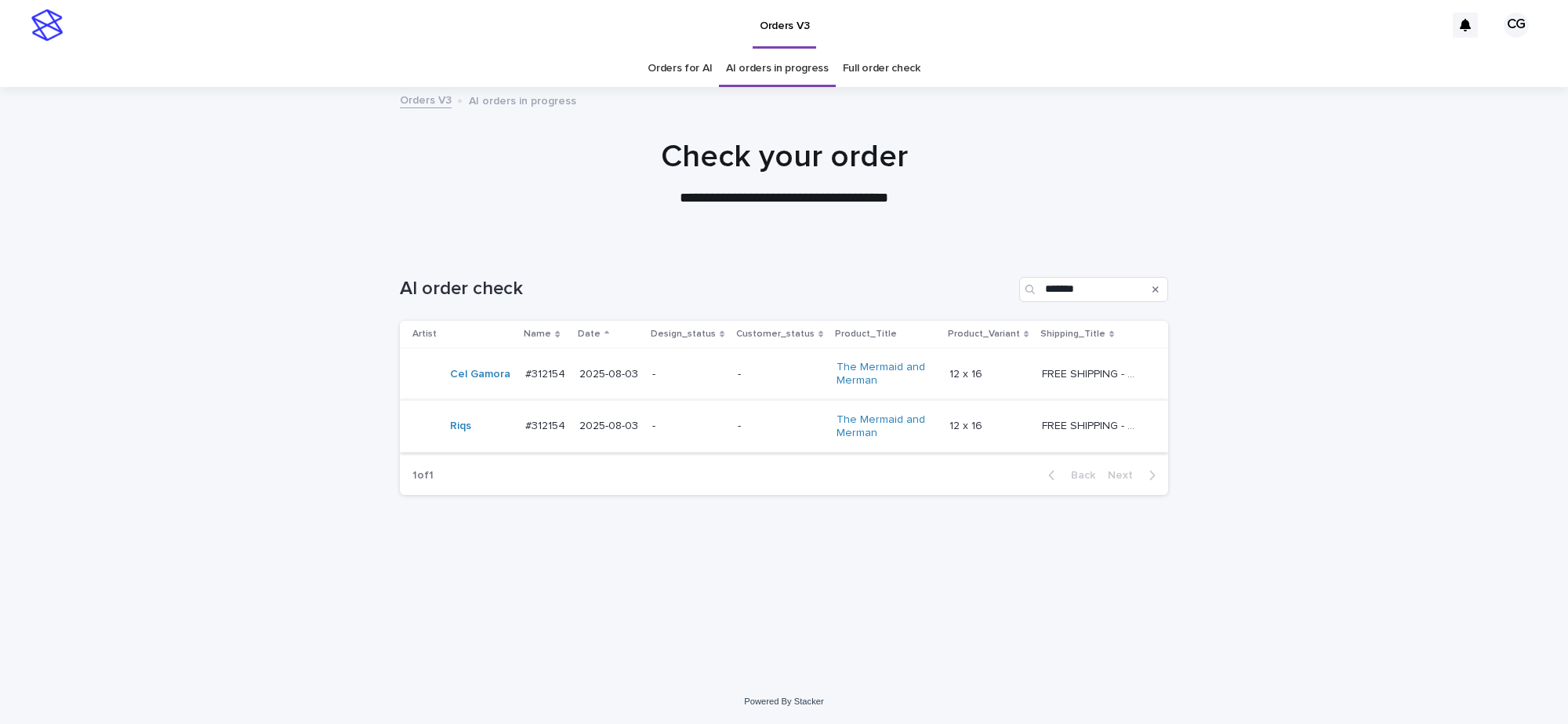 scroll, scrollTop: 0, scrollLeft: 0, axis: both 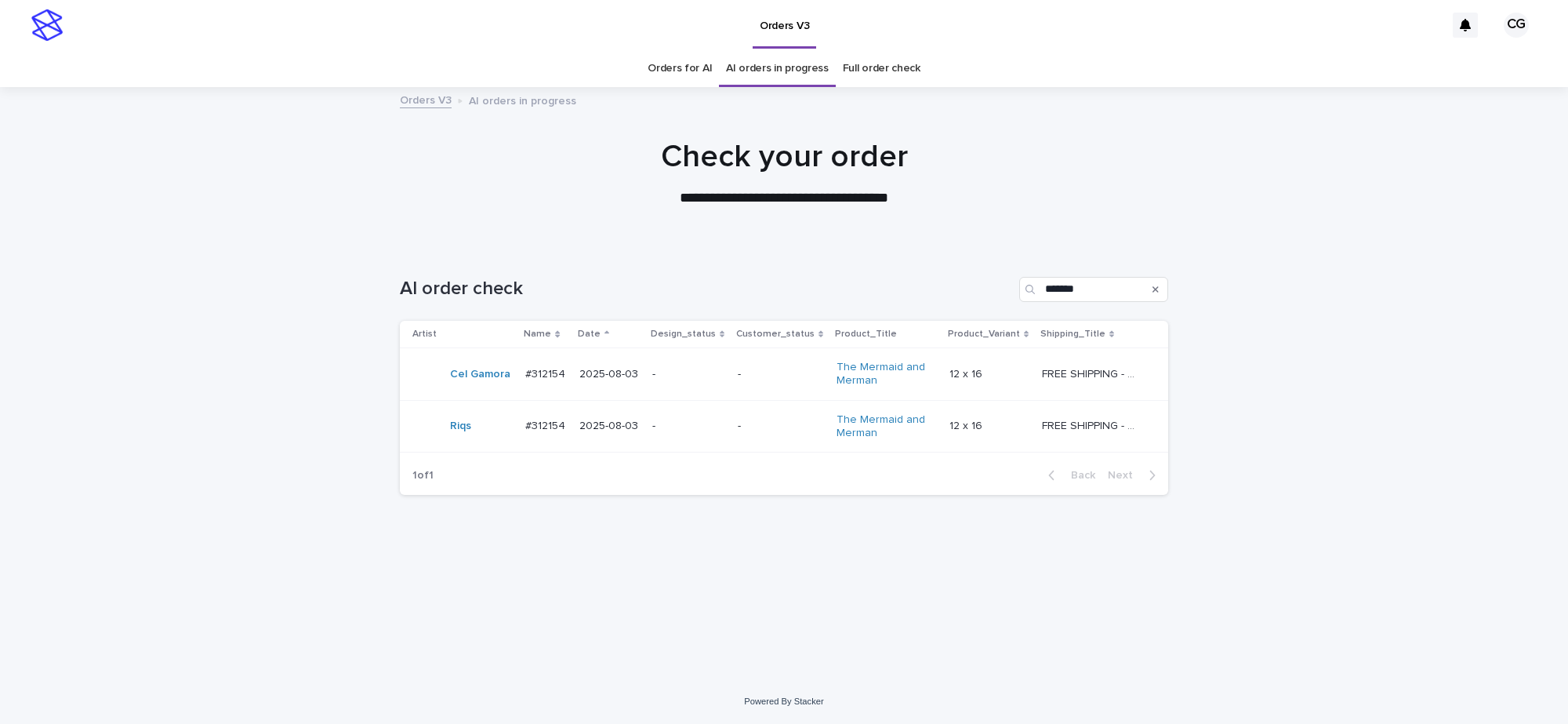 click on "-" at bounding box center (781, 426) 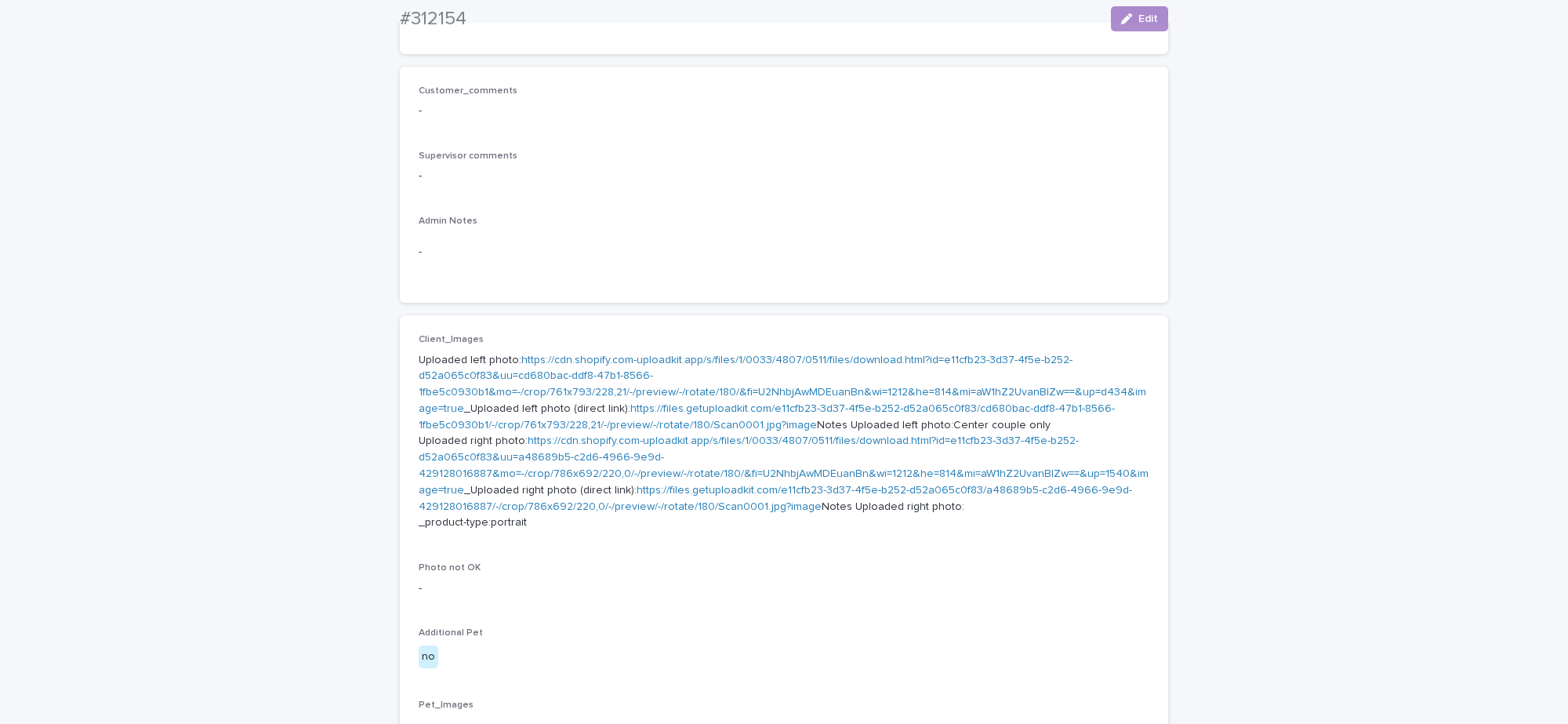 scroll, scrollTop: 392, scrollLeft: 0, axis: vertical 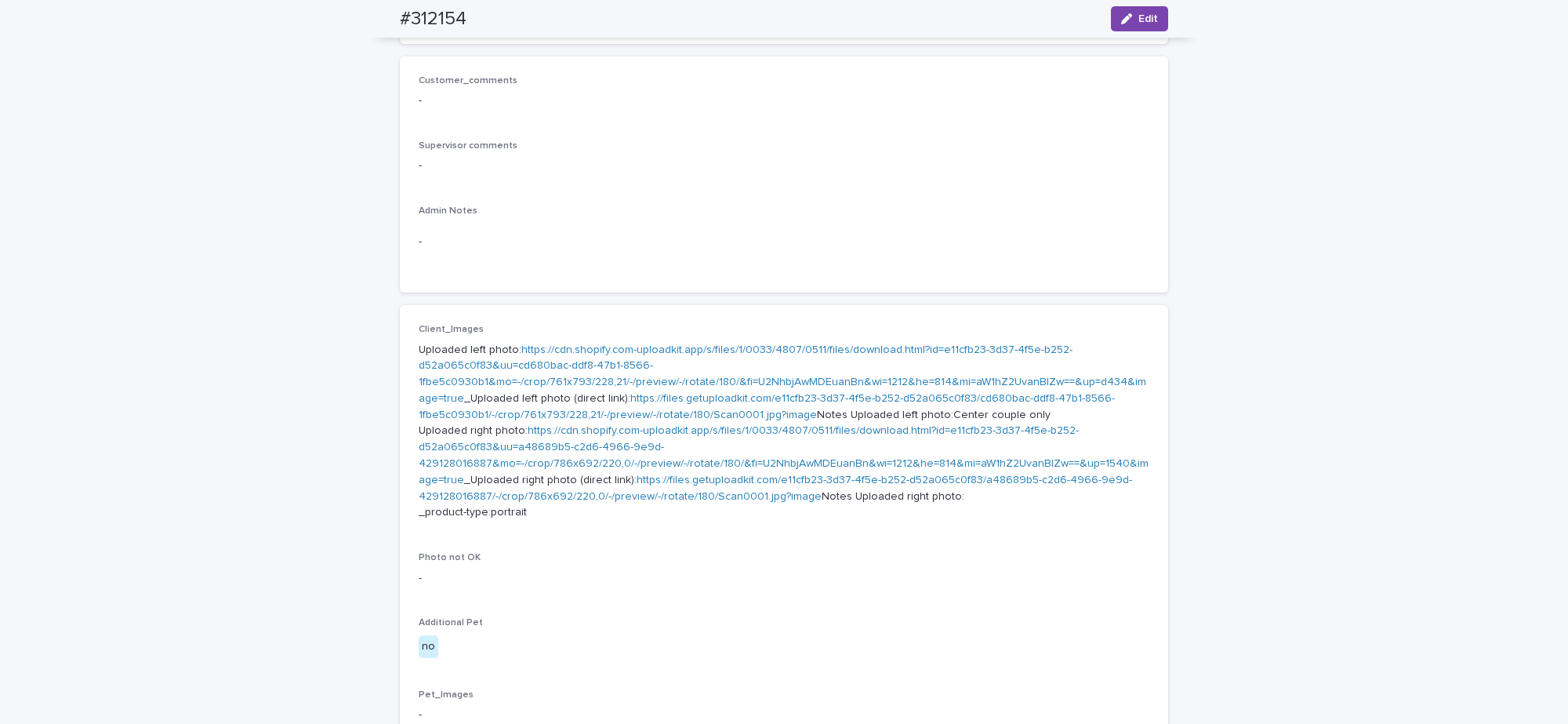 click on "https://cdn.shopify.com-uploadkit.app/s/files/1/0033/4807/0511/files/download.html?id=e11cfb23-3d37-4f5e-b252-d52a065c0f83&uu=cd680bac-ddf8-47b1-8566-1fbe5c0930b1&mo=-/crop/761x793/228,21/-/preview/-/rotate/180/&fi=U2NhbjAwMDEuanBn&wi=1212&he=814&mi=aW1hZ2UvanBlZw==&up=d434&image=true" at bounding box center (782, 374) 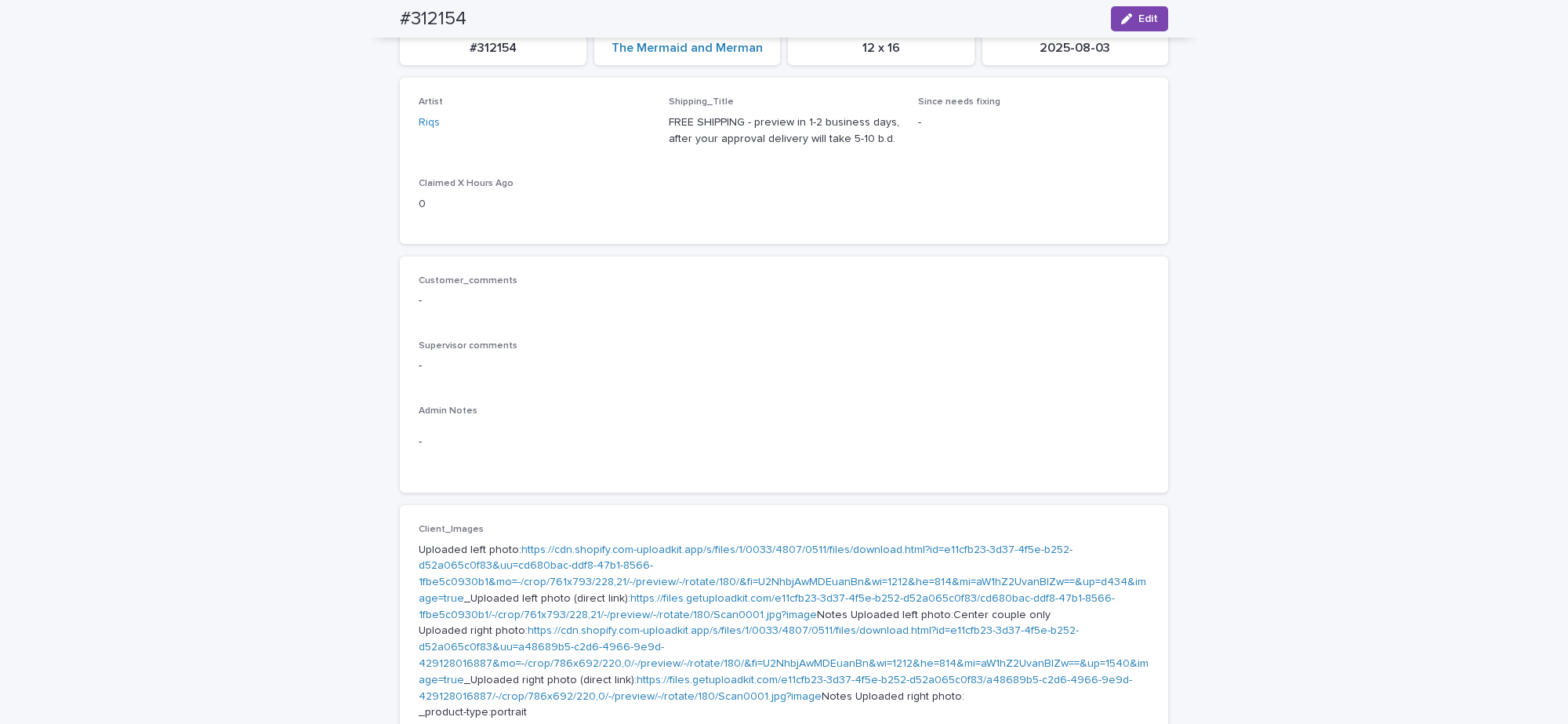 scroll, scrollTop: 0, scrollLeft: 0, axis: both 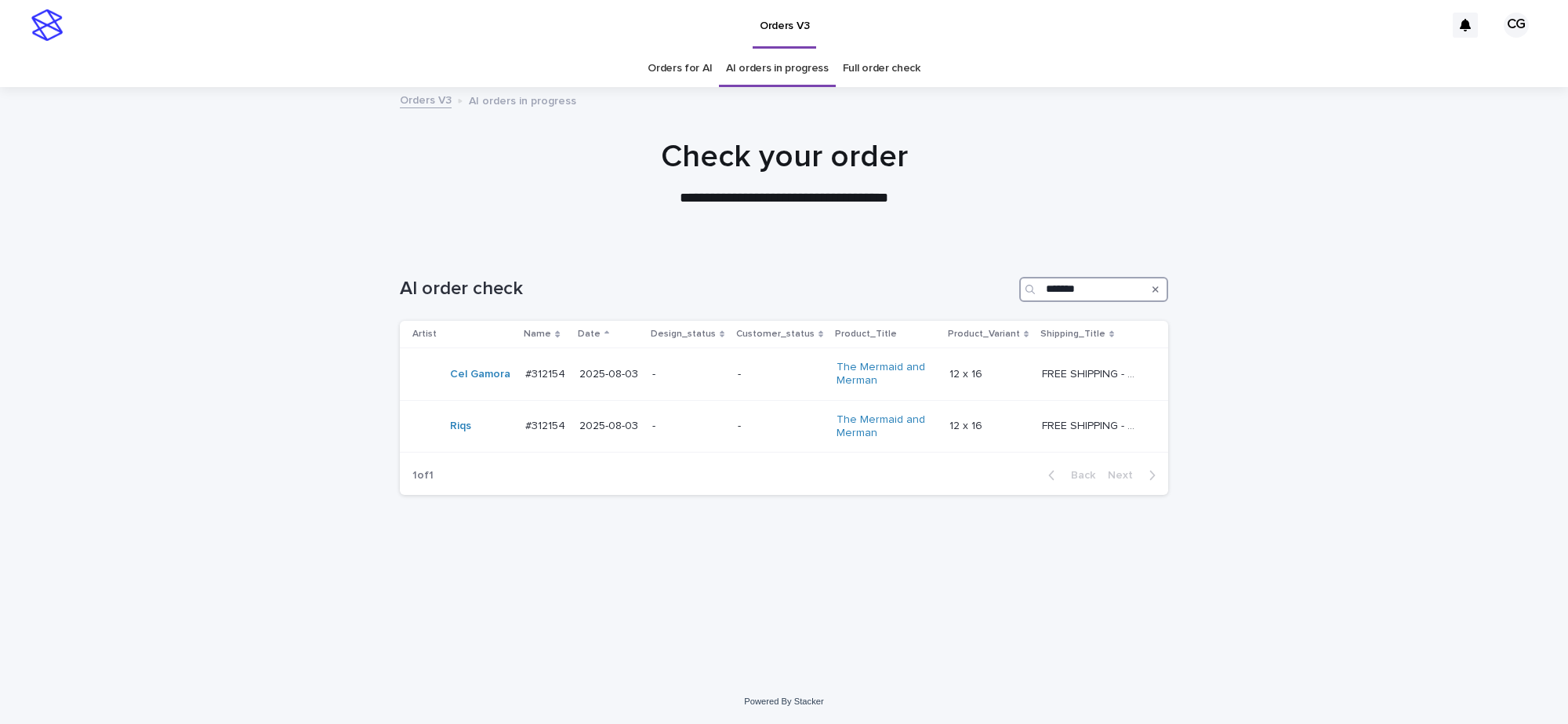 drag, startPoint x: 1080, startPoint y: 294, endPoint x: 993, endPoint y: 285, distance: 87.46428 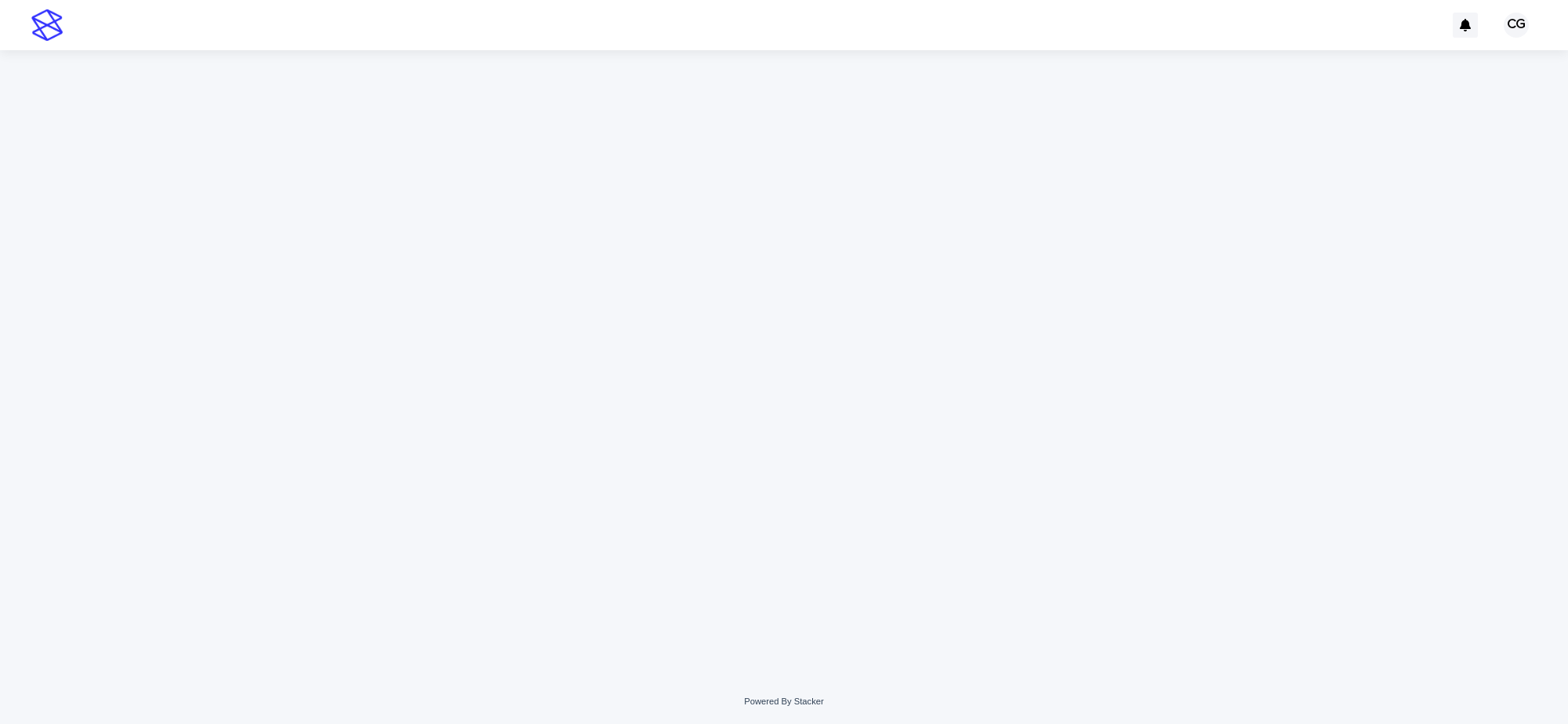 scroll, scrollTop: 0, scrollLeft: 0, axis: both 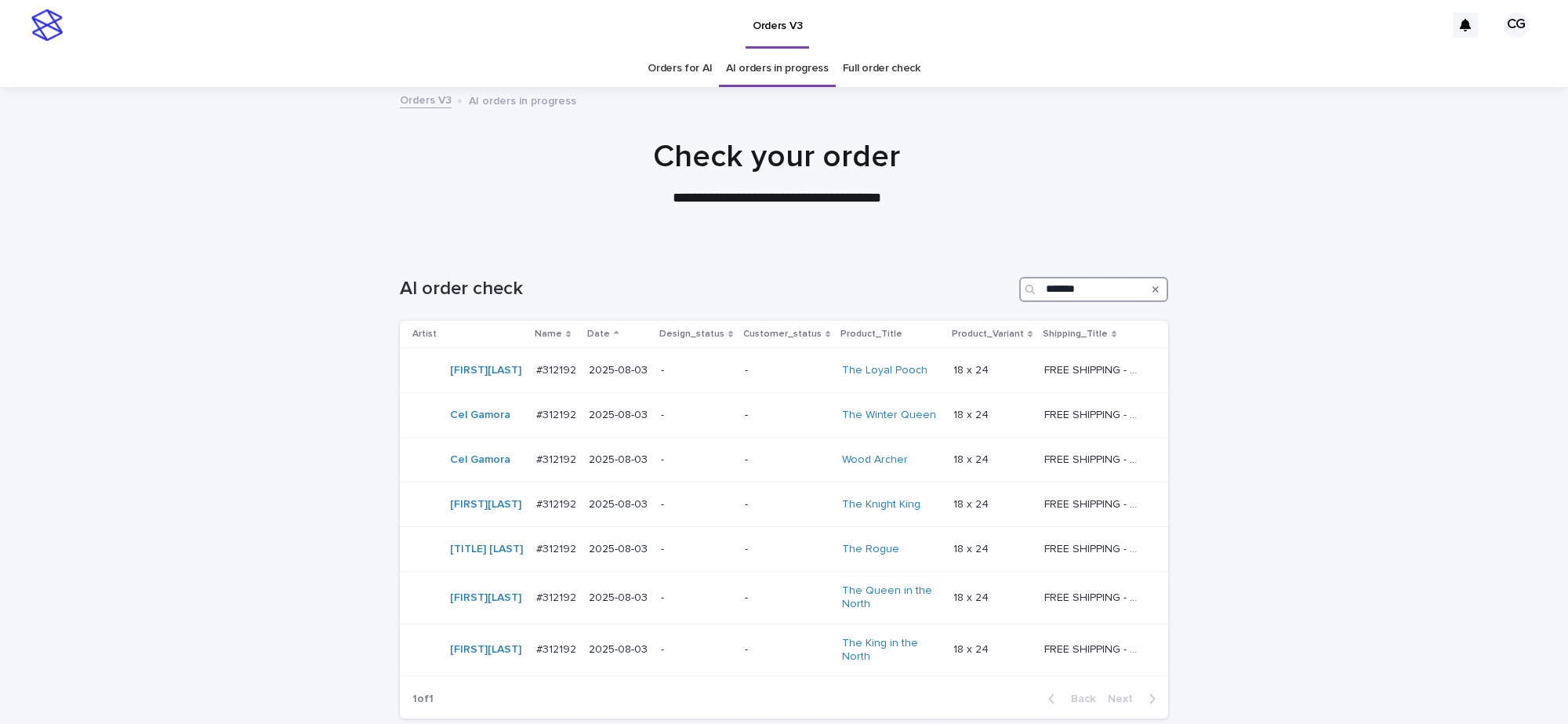 click on "*******" at bounding box center (1094, 289) 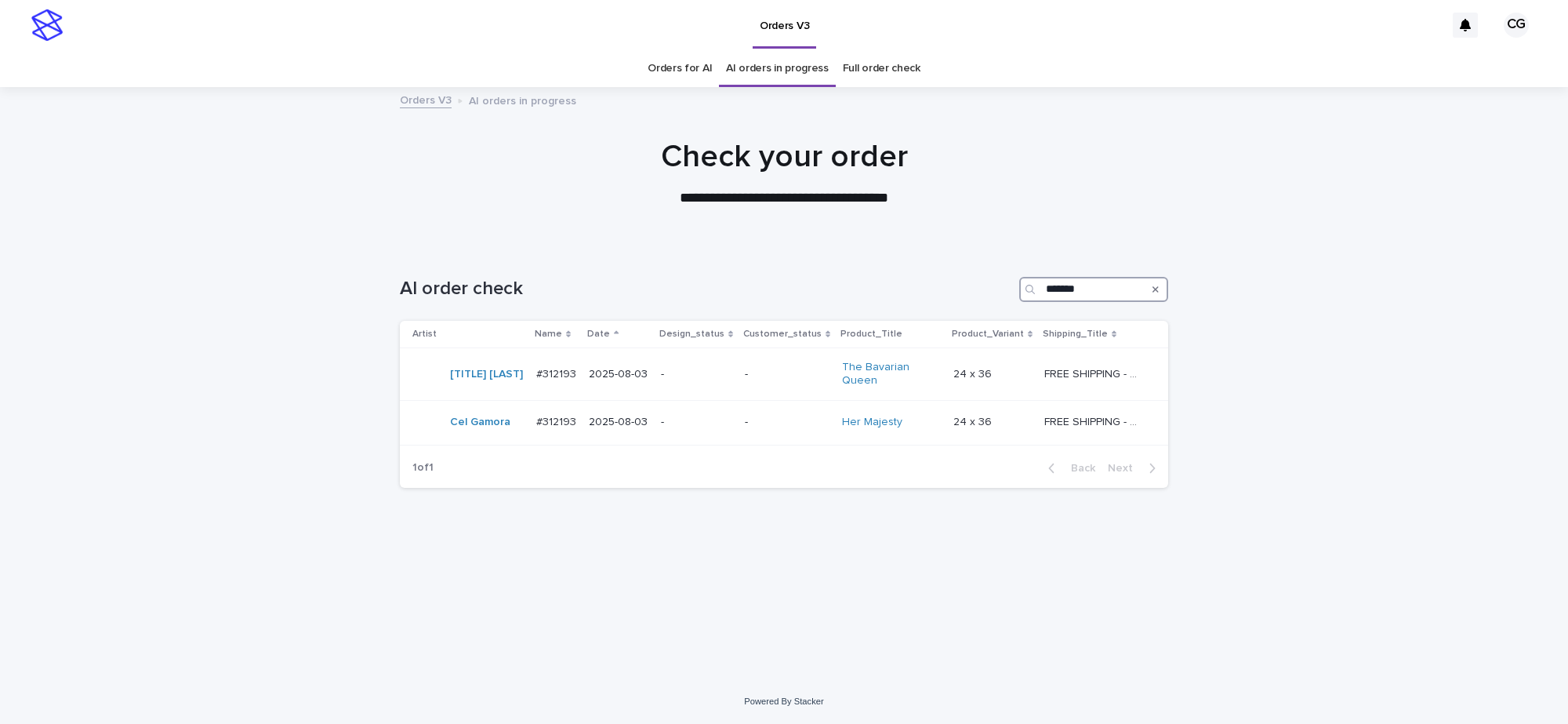 type on "*******" 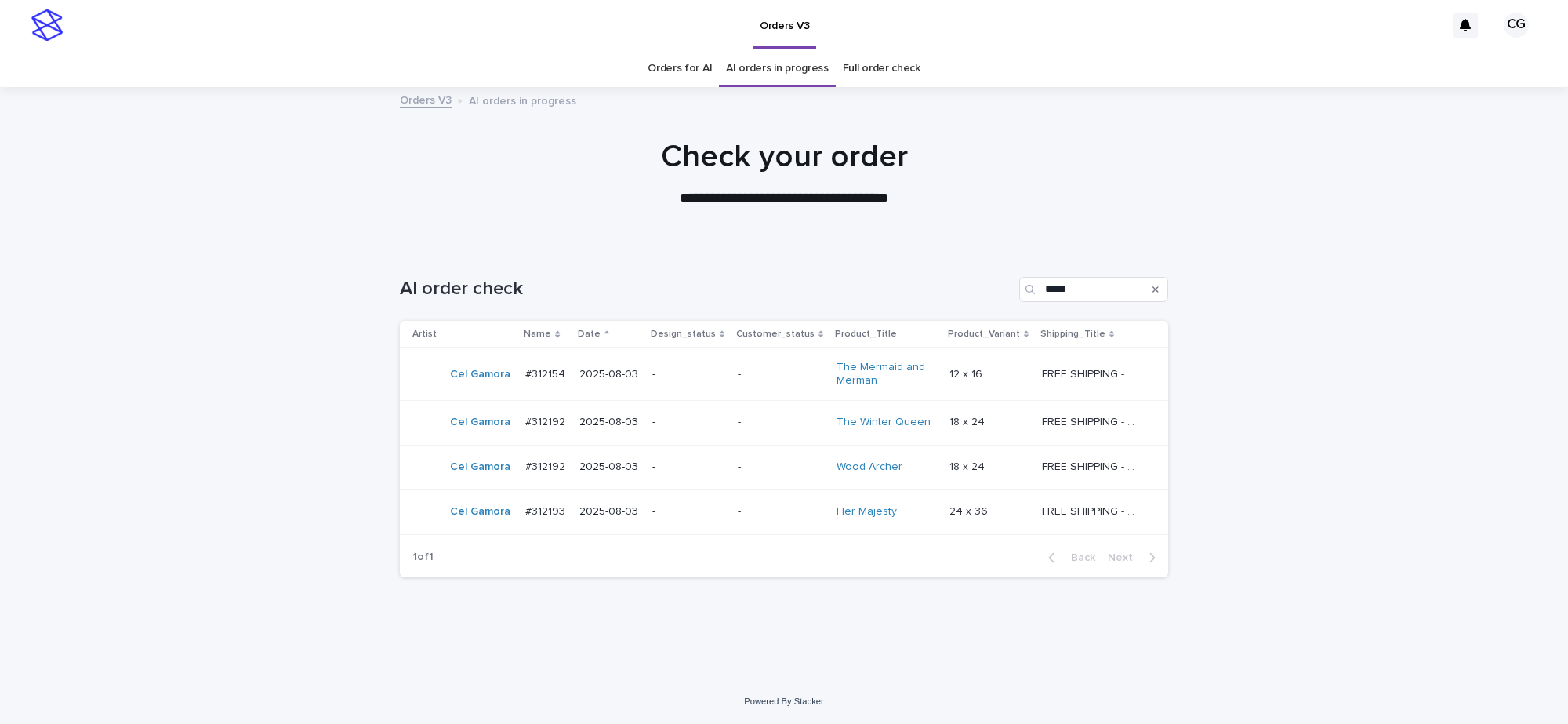 scroll, scrollTop: 0, scrollLeft: 0, axis: both 